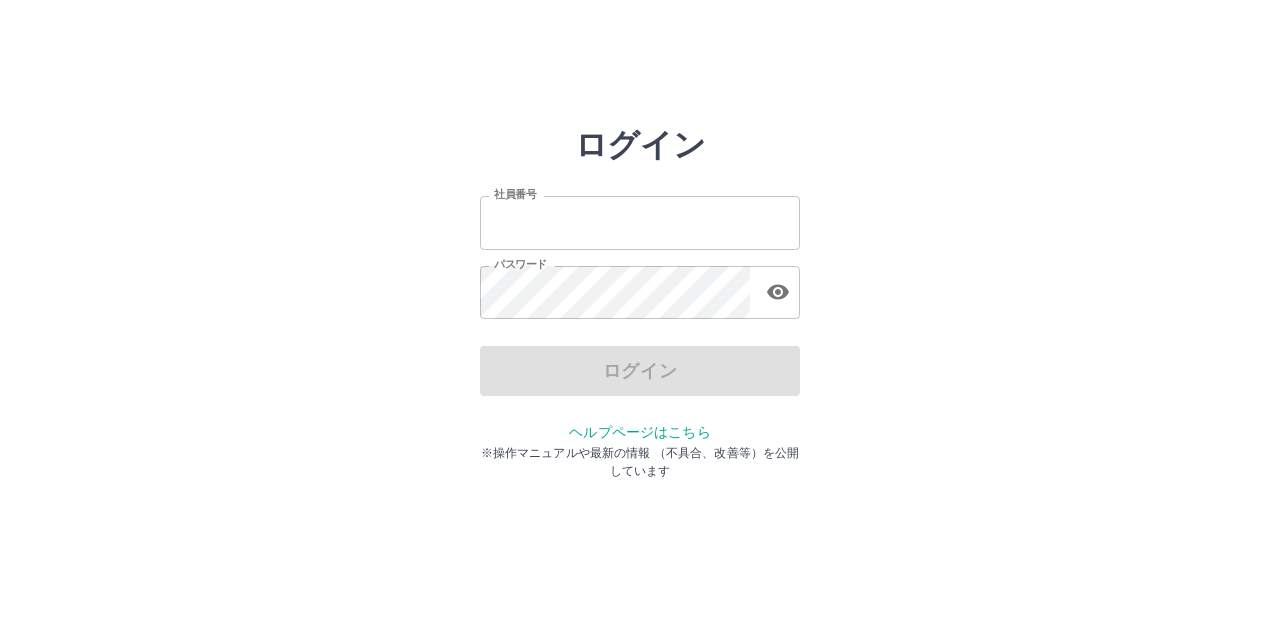 scroll, scrollTop: 0, scrollLeft: 0, axis: both 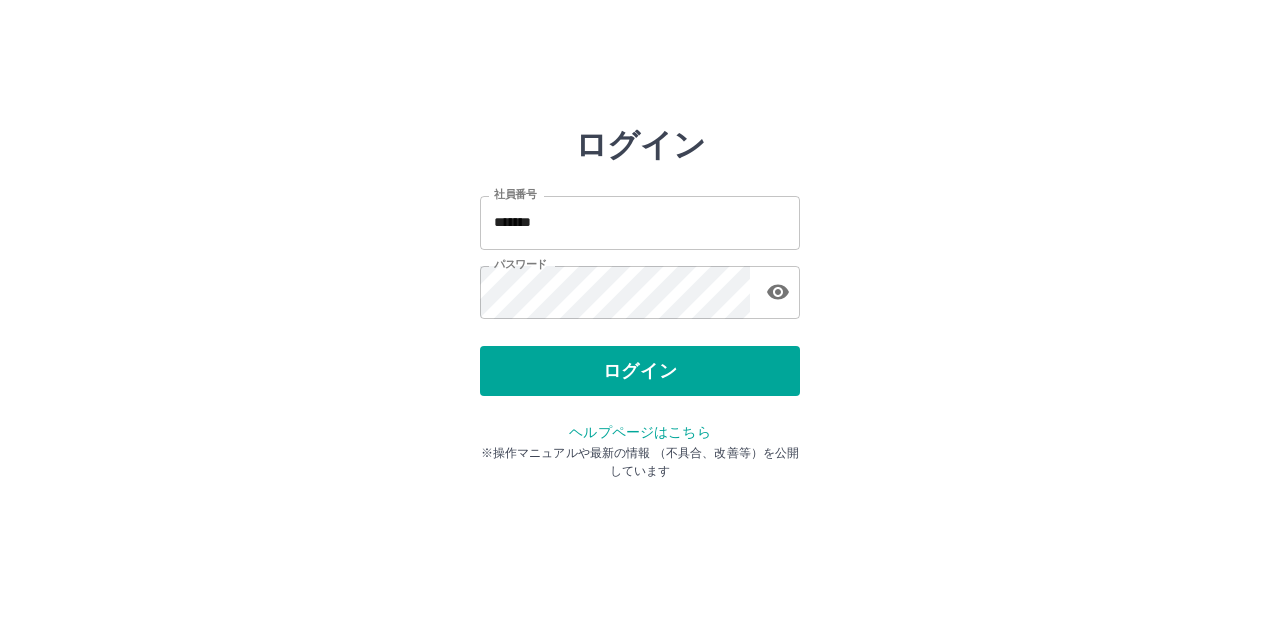 click on "ログイン" at bounding box center (640, 371) 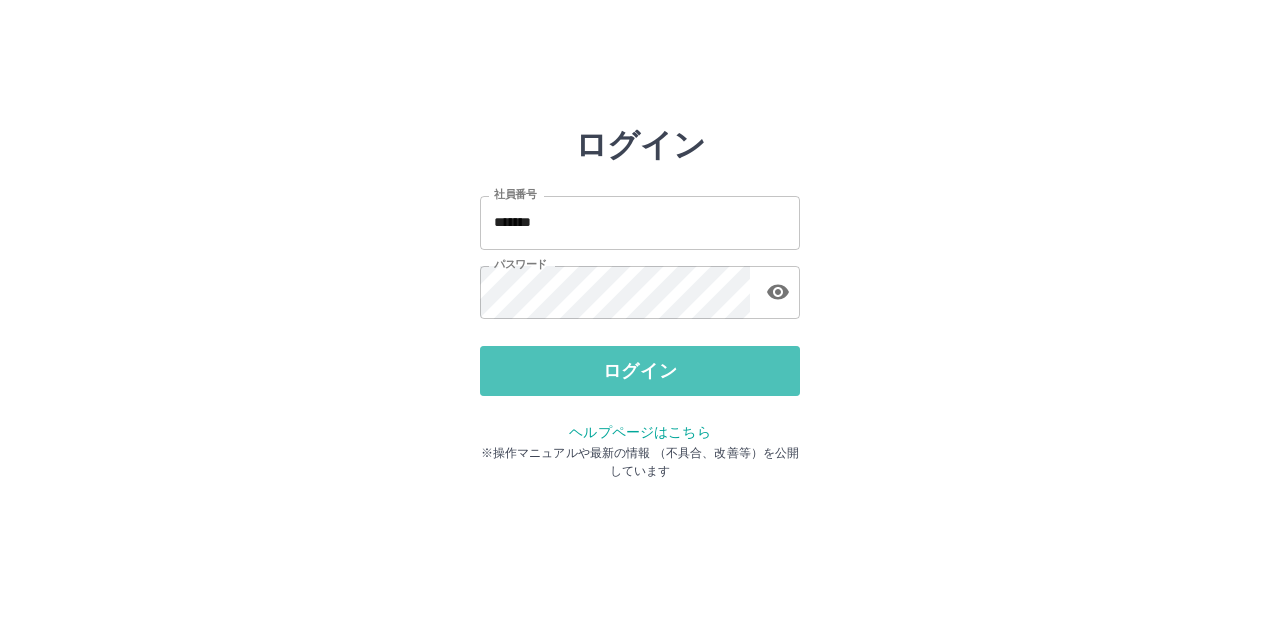 click on "ログイン" at bounding box center [640, 371] 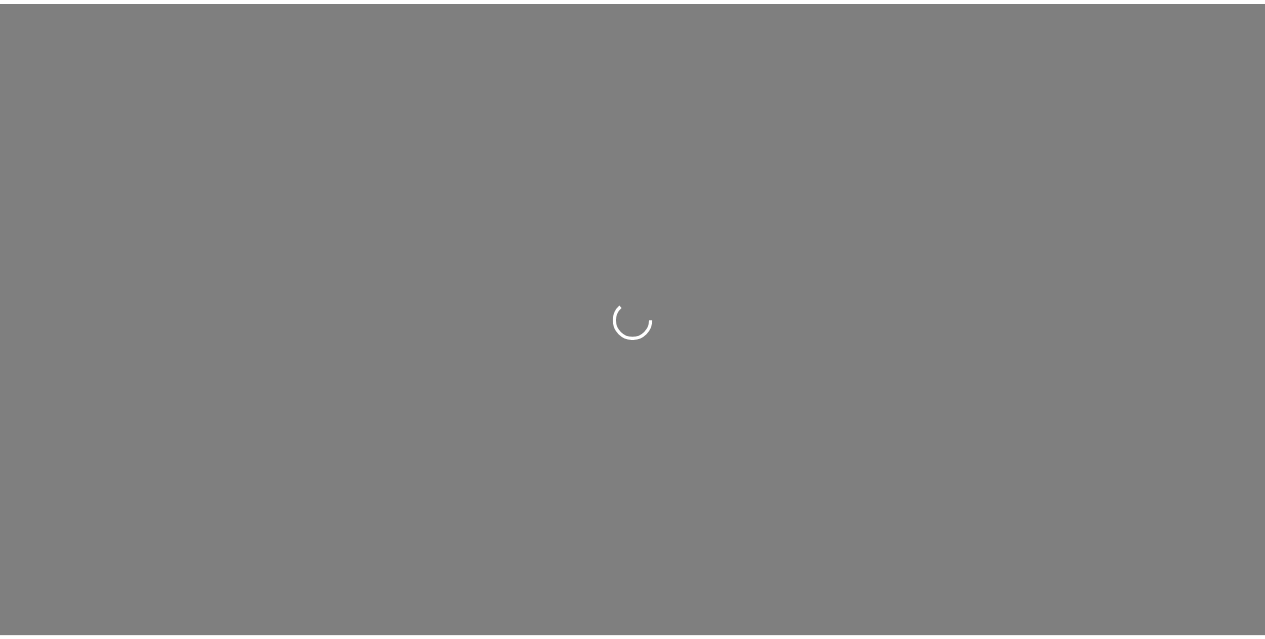 scroll, scrollTop: 0, scrollLeft: 0, axis: both 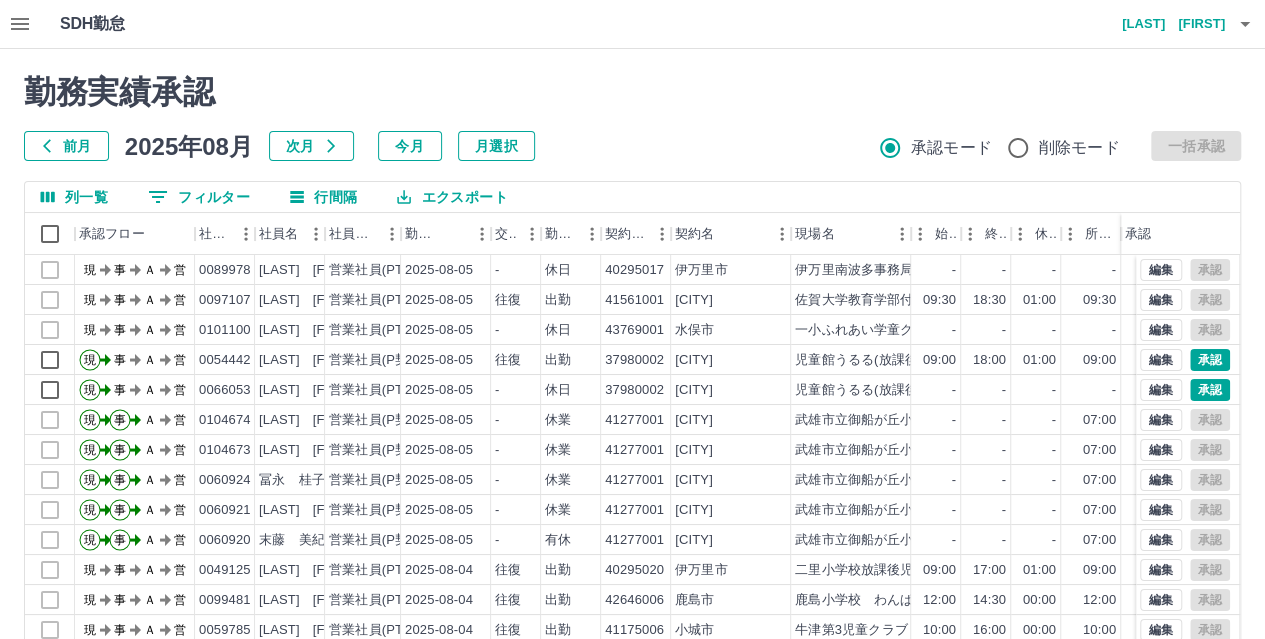 click on "列一覧" at bounding box center (74, 197) 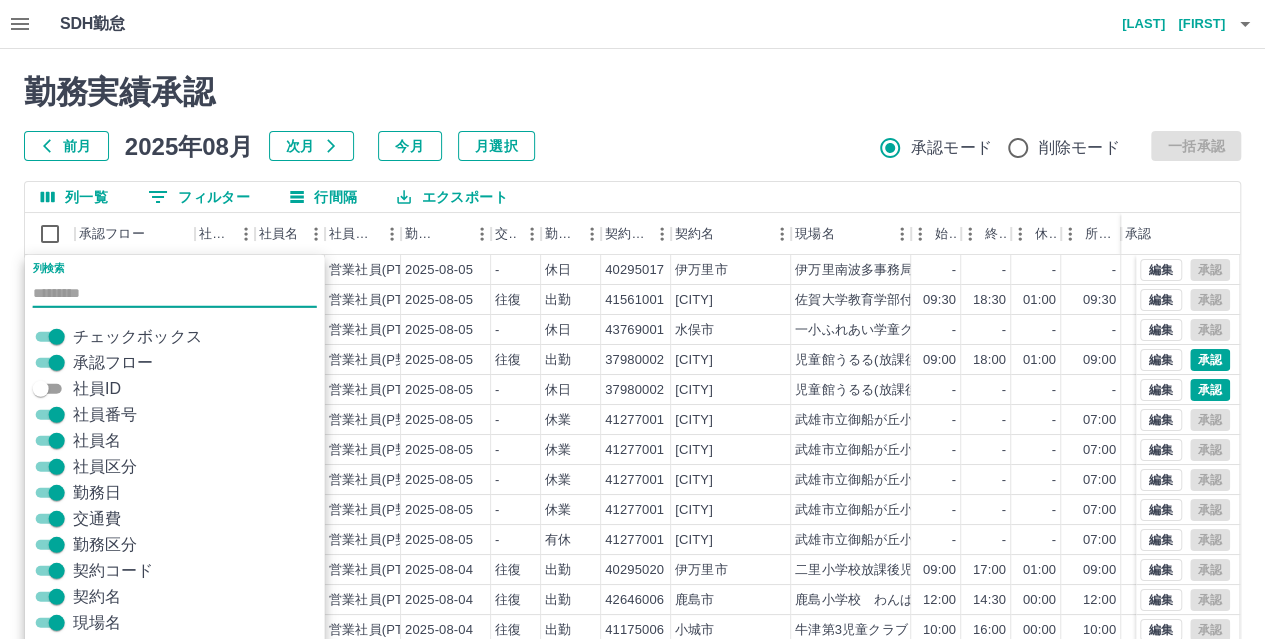 scroll, scrollTop: 65, scrollLeft: 0, axis: vertical 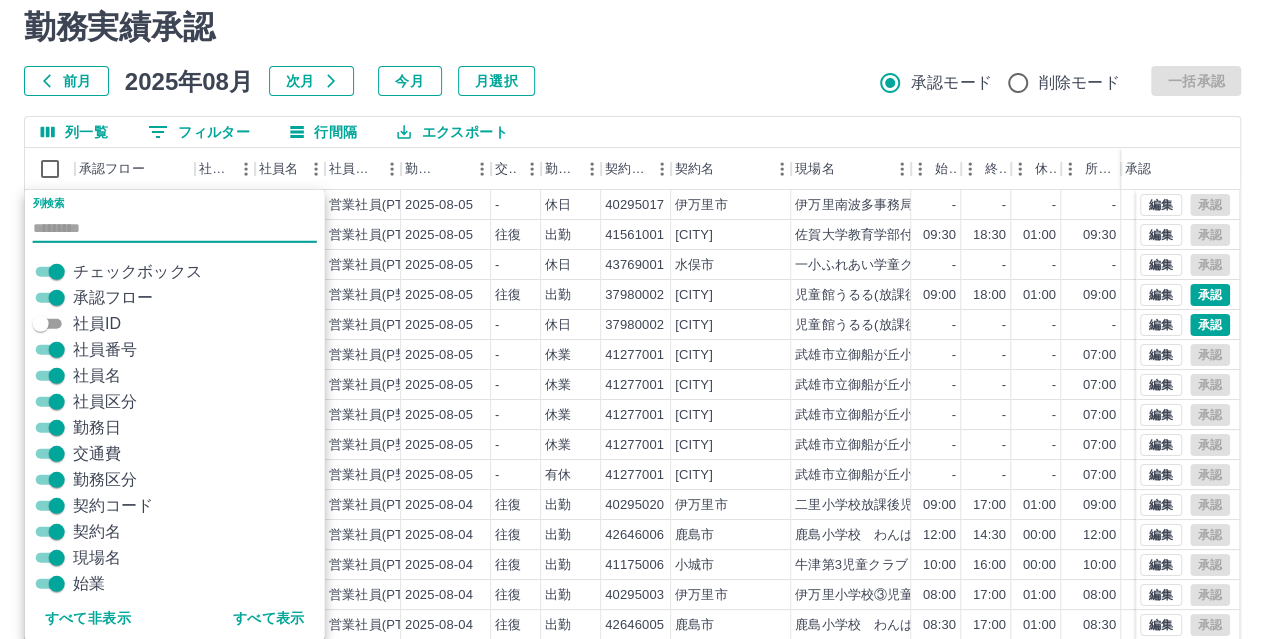 click on "前月 2025年08月 次月 今月 月選択 承認モード 削除モード 一括承認" at bounding box center (632, 81) 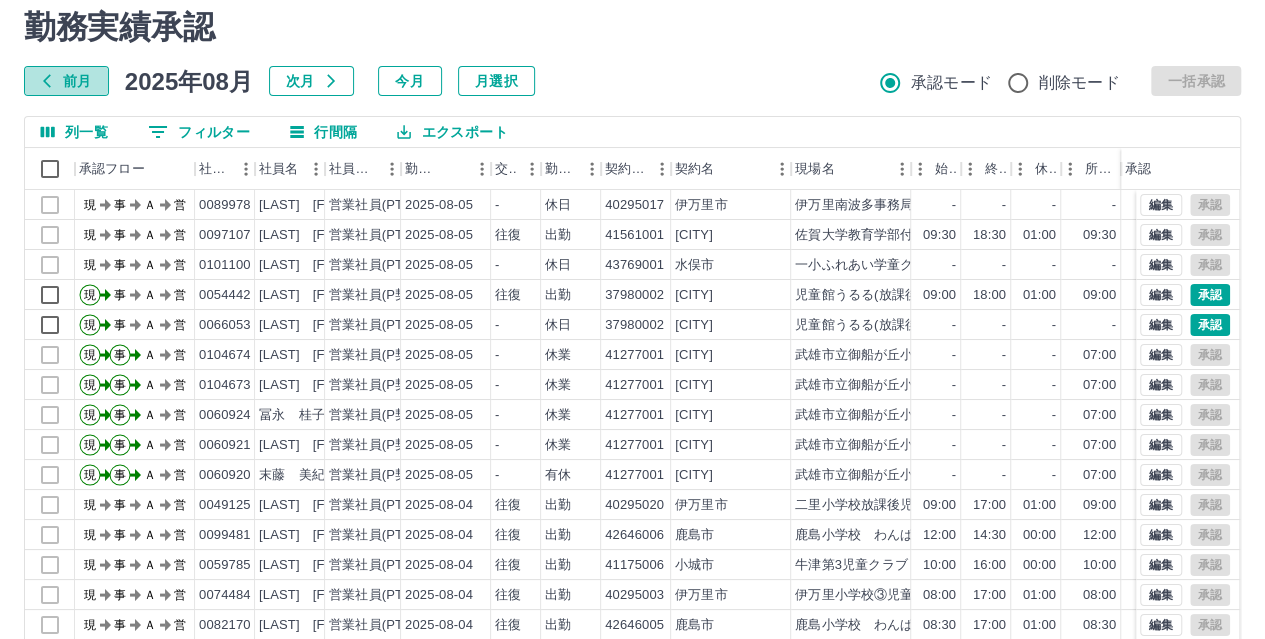 click on "前月" at bounding box center (66, 81) 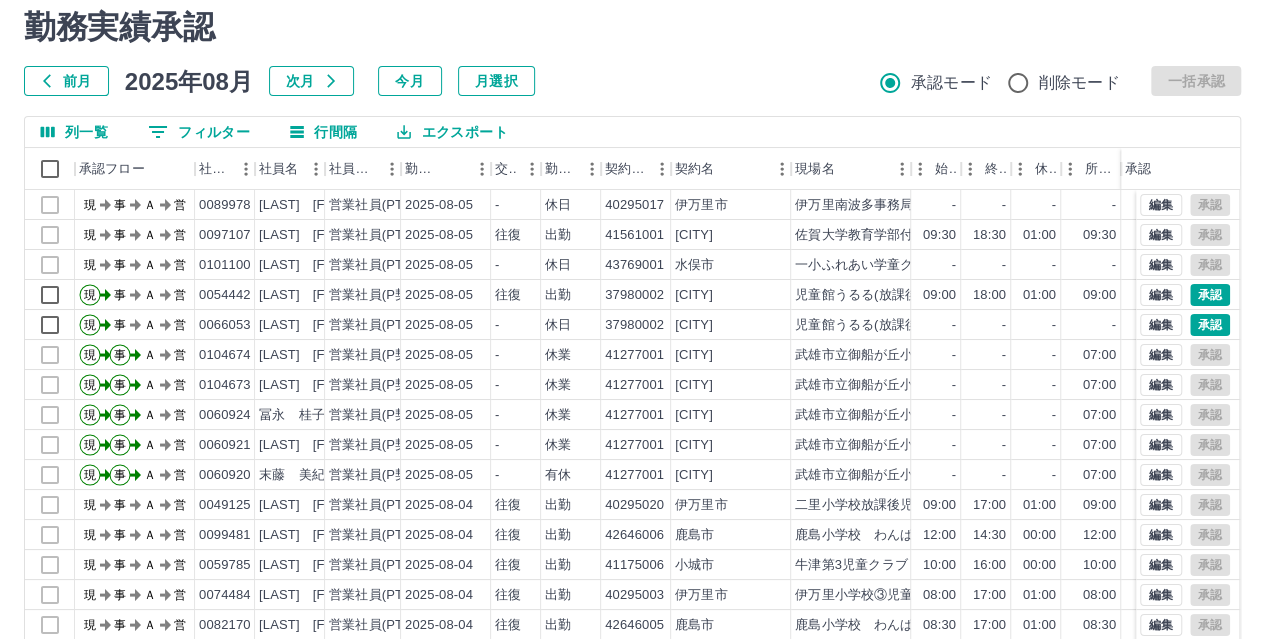 scroll, scrollTop: 0, scrollLeft: 0, axis: both 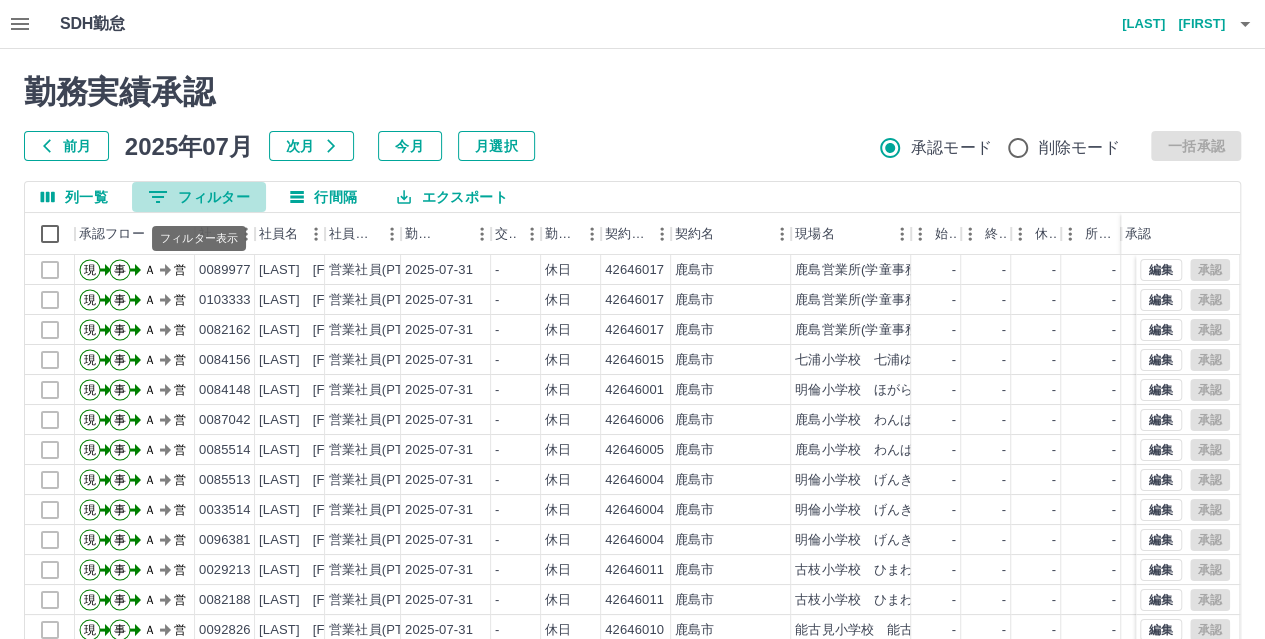 click on "0 フィルター" at bounding box center [199, 197] 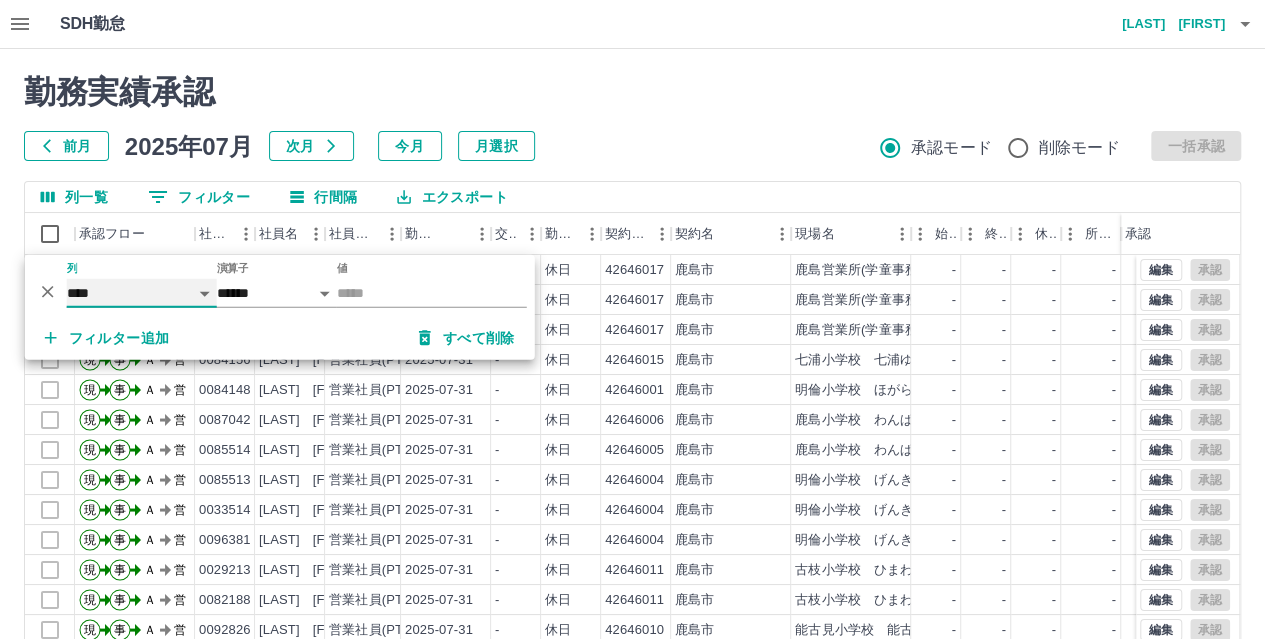 click on "**** *** **** *** *** **** ***** *** *** ** ** ** **** **** **** ** ** *** **** *****" at bounding box center (142, 293) 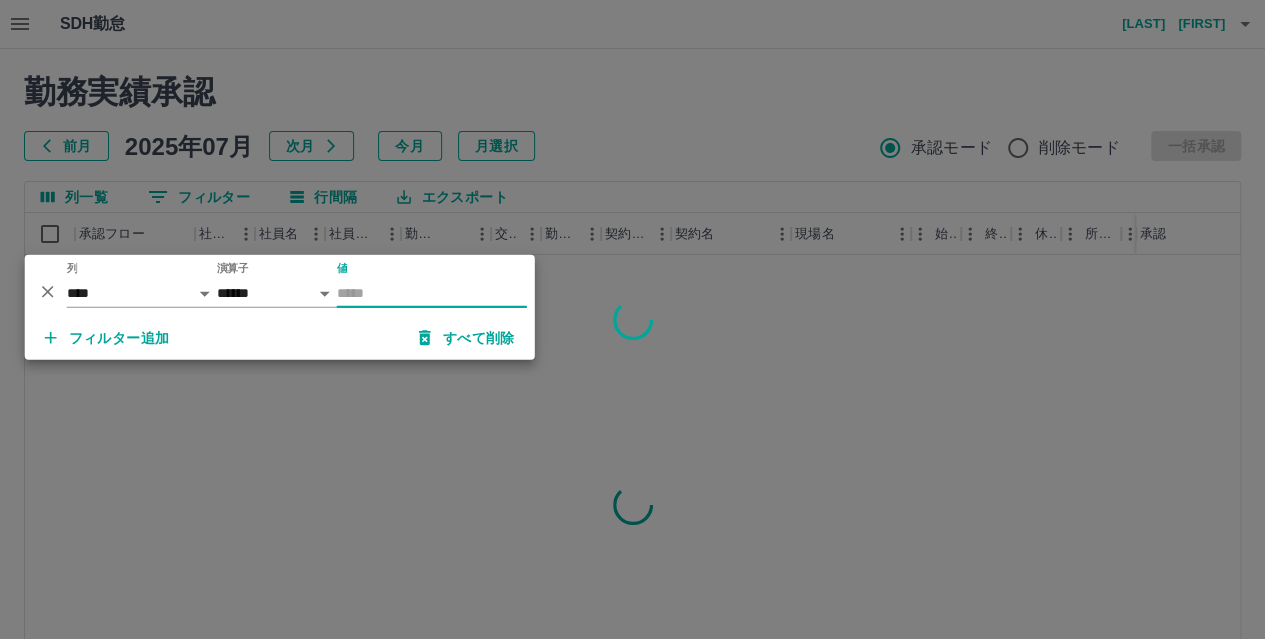 click on "値" at bounding box center [432, 293] 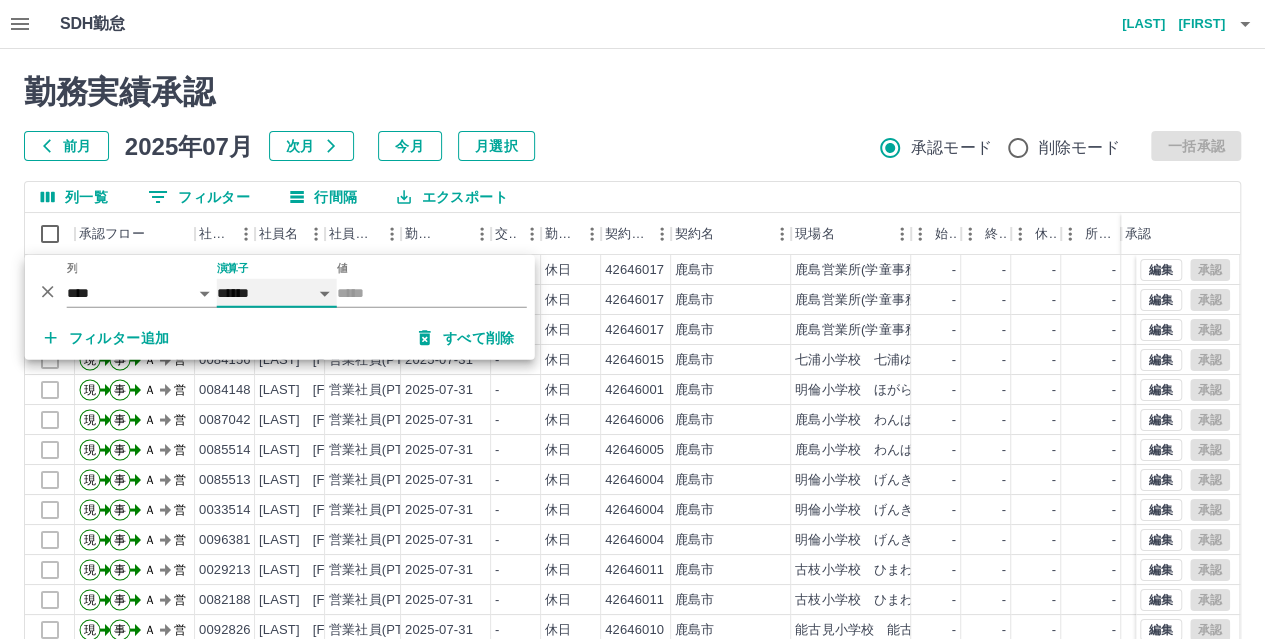 click on "****** *******" at bounding box center (277, 293) 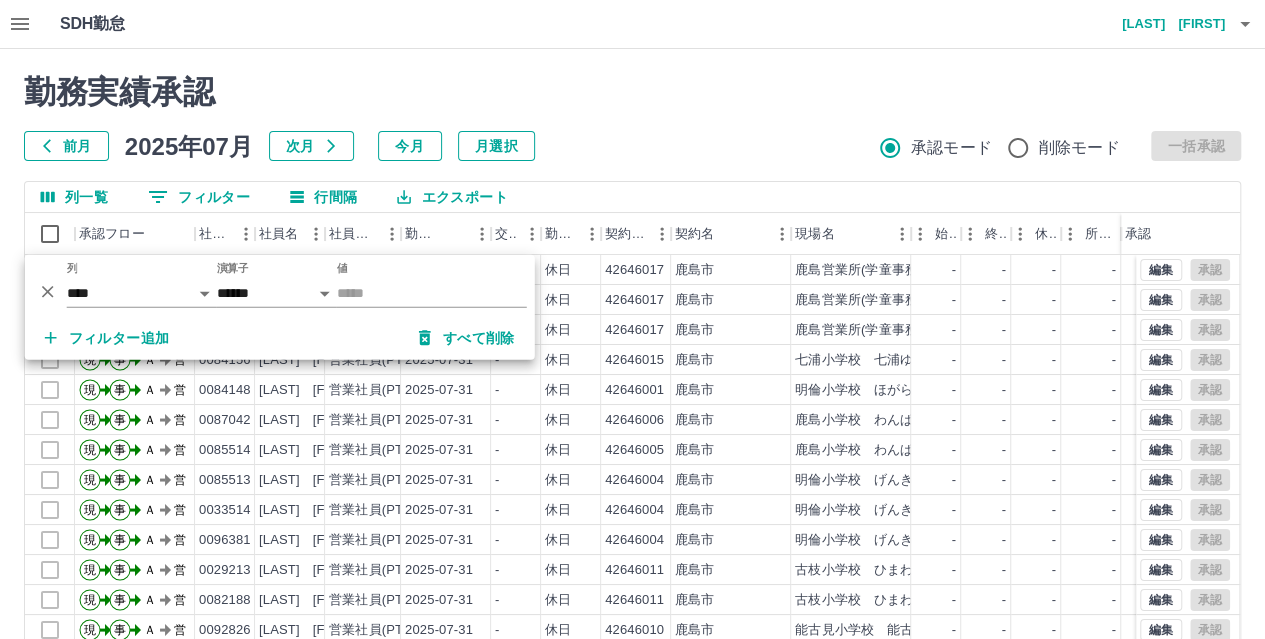 click on "勤務実績承認 前月 2025年07月 次月 今月 月選択 承認モード 削除モード 一括承認" at bounding box center (632, 117) 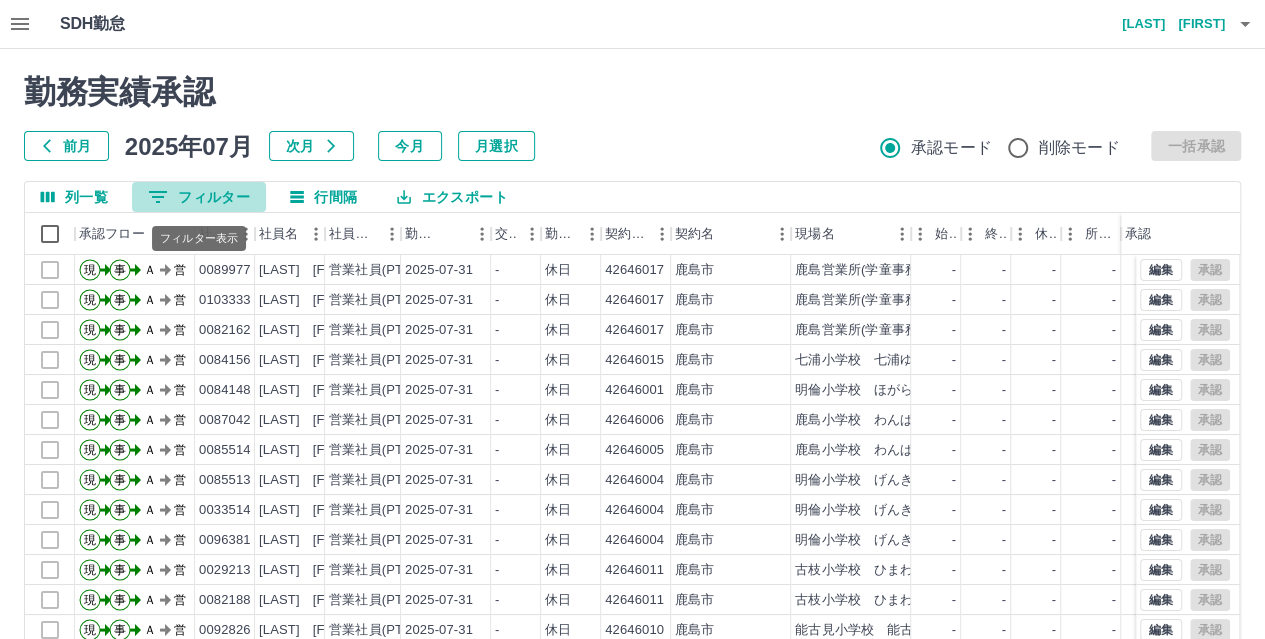 click on "0 フィルター" at bounding box center [199, 197] 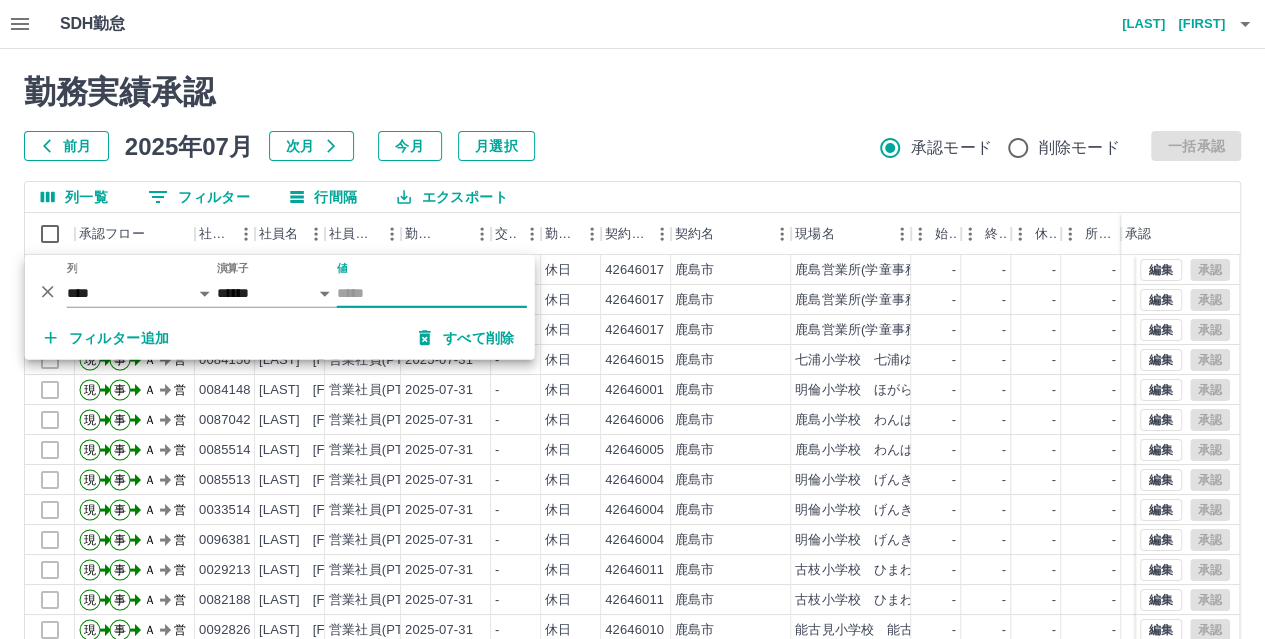 click on "値" at bounding box center [432, 293] 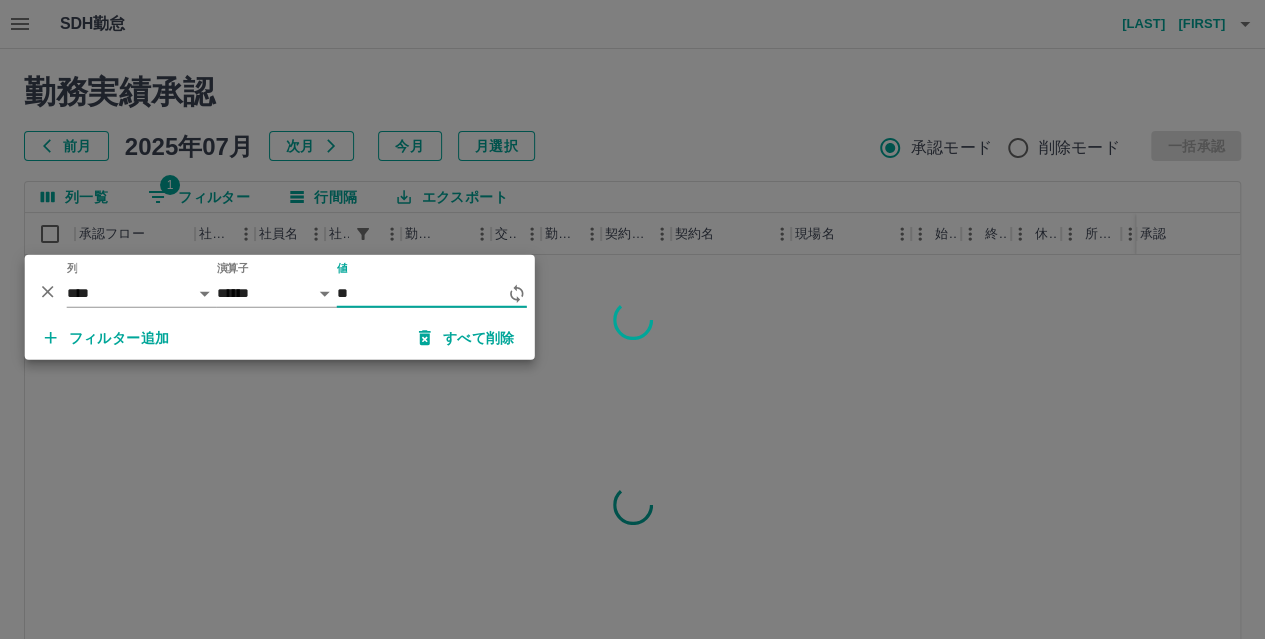 type on "*" 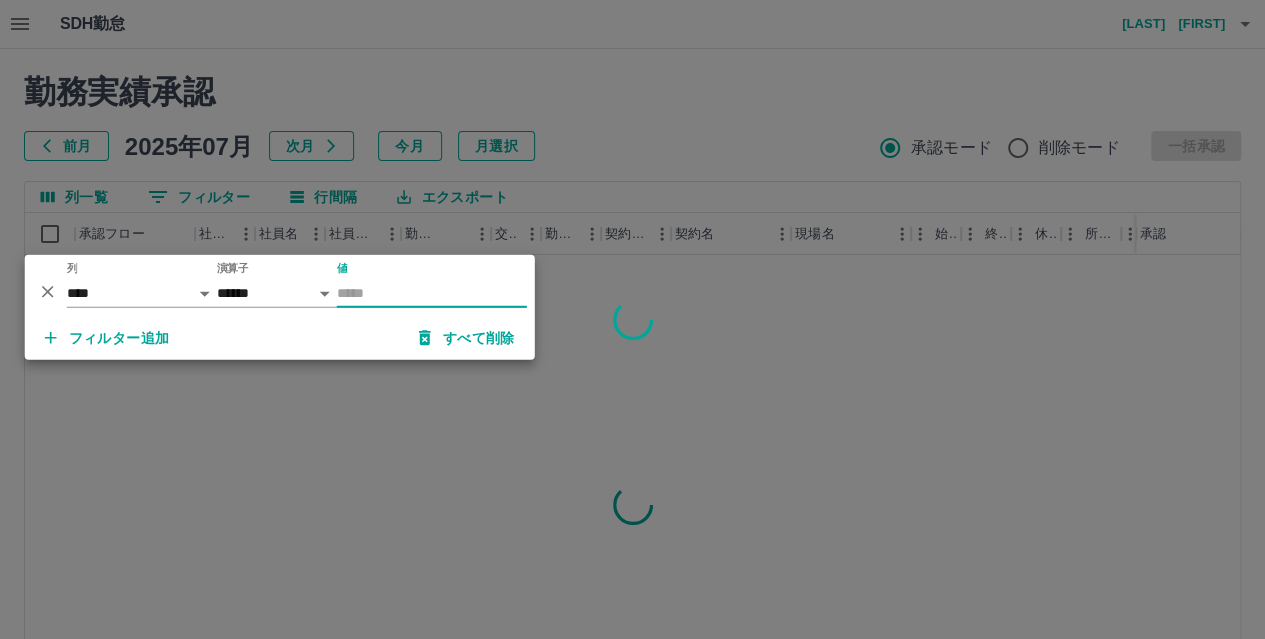 type 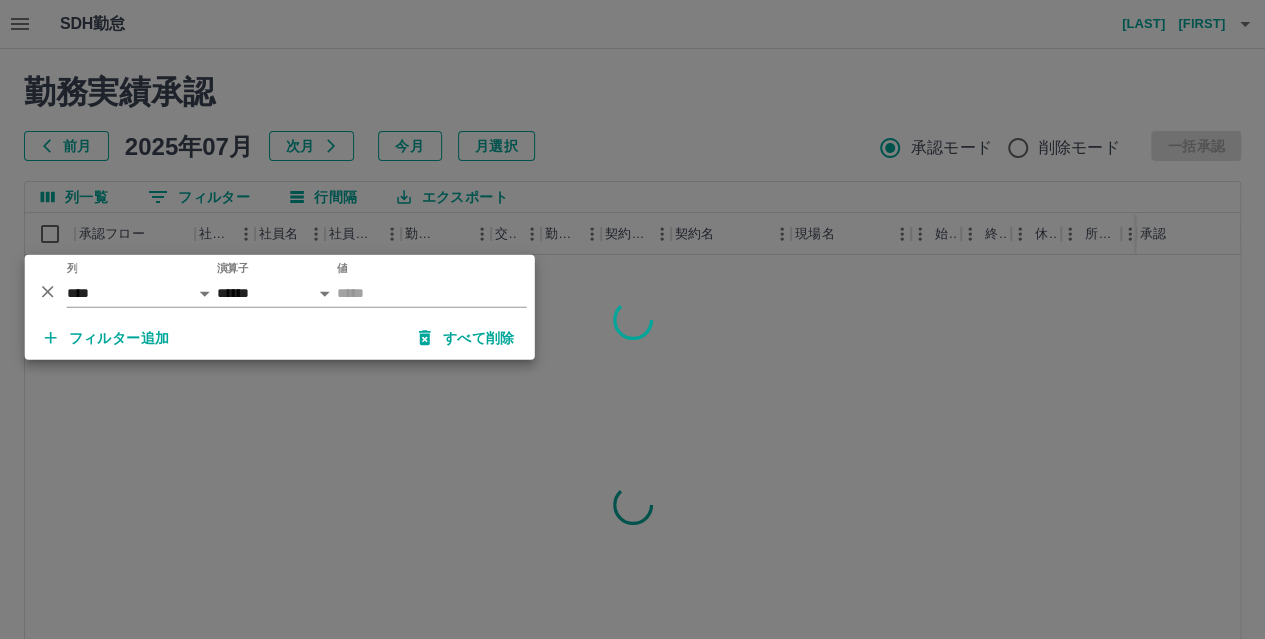 click at bounding box center [632, 319] 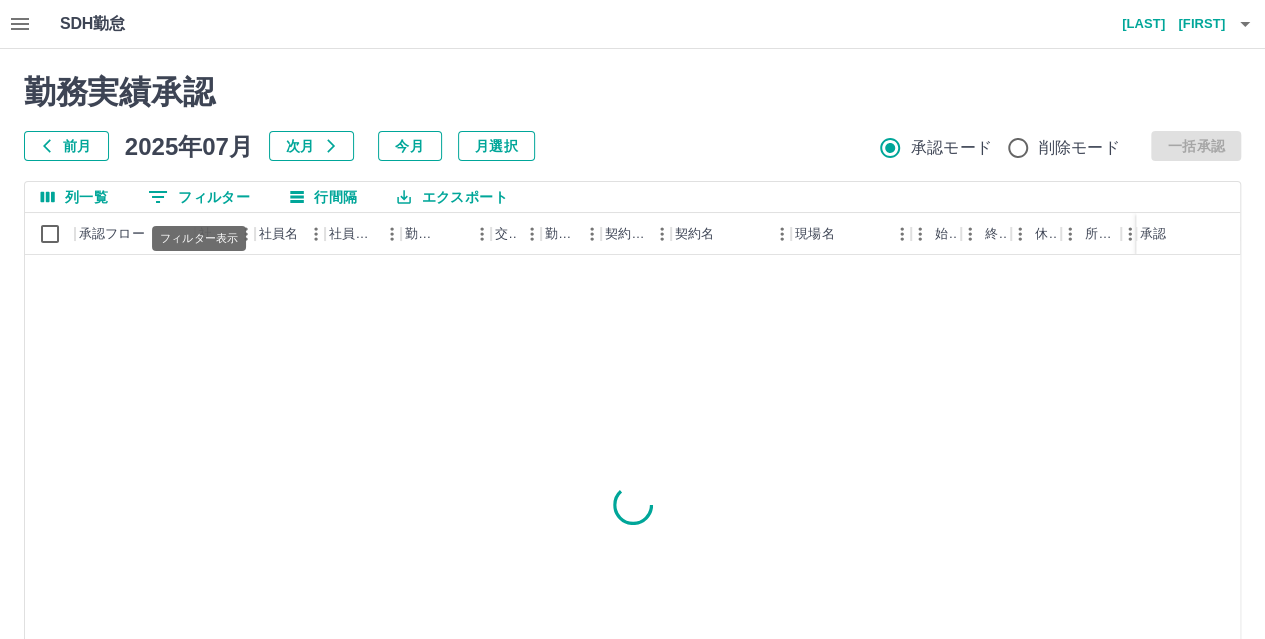 click on "0 フィルター" at bounding box center [199, 197] 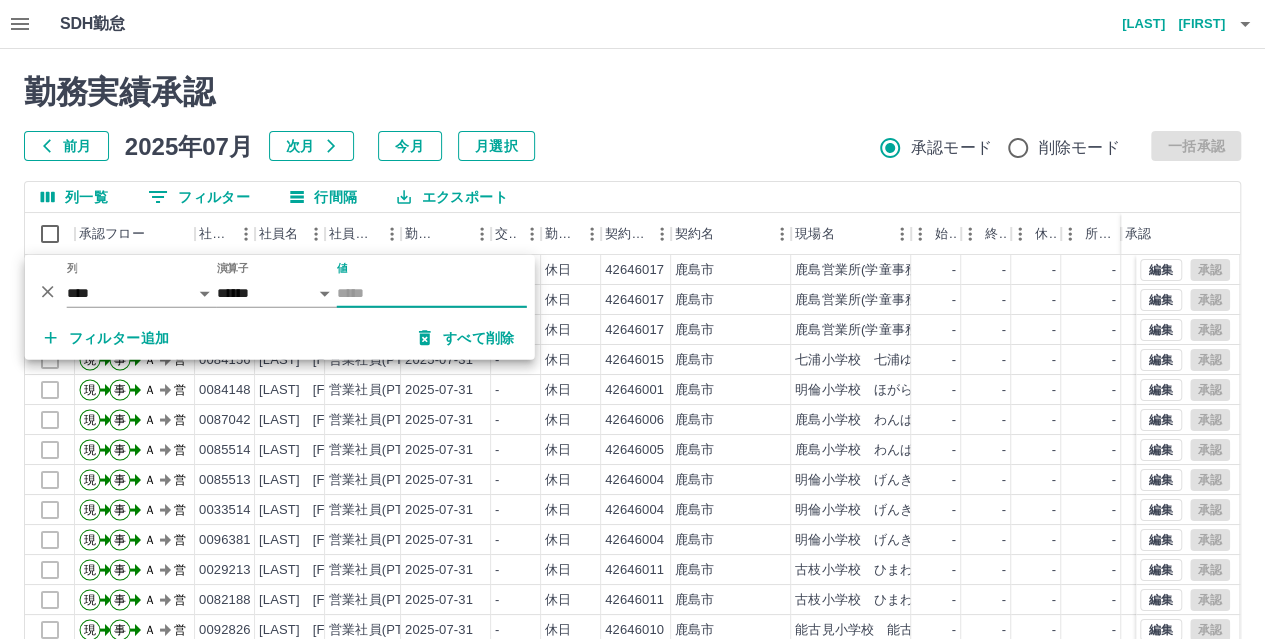 click on "前月 2025年07月 次月 今月 月選択 承認モード 削除モード 一括承認" at bounding box center (632, 146) 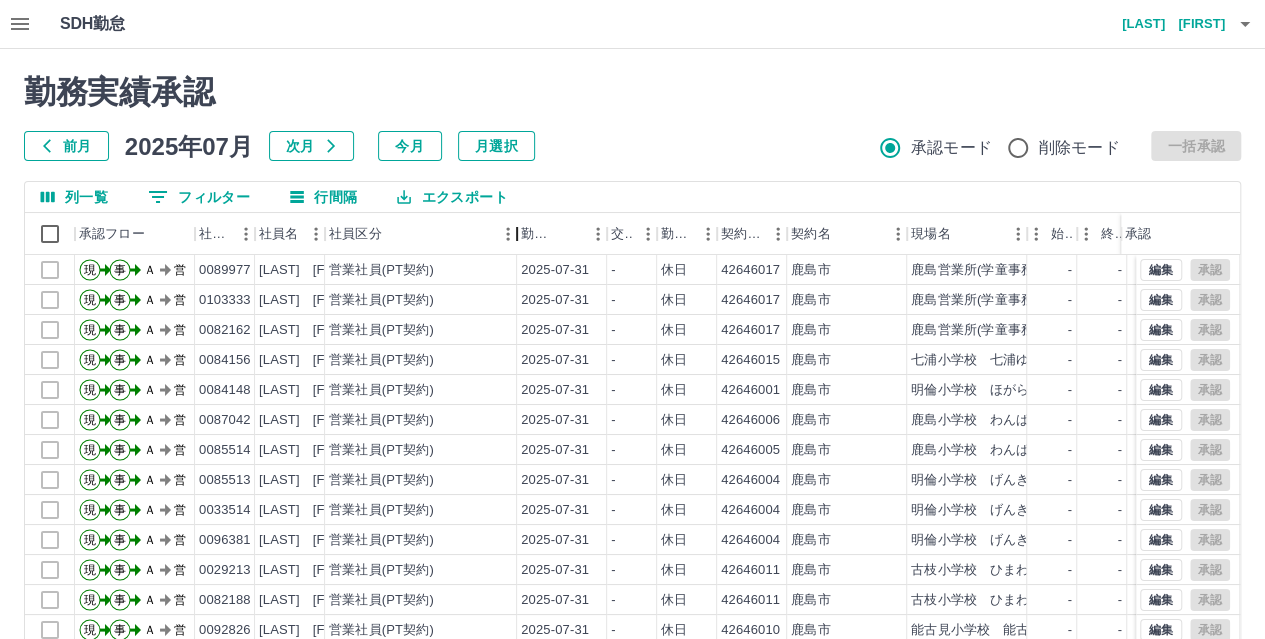 drag, startPoint x: 400, startPoint y: 239, endPoint x: 516, endPoint y: 241, distance: 116.01724 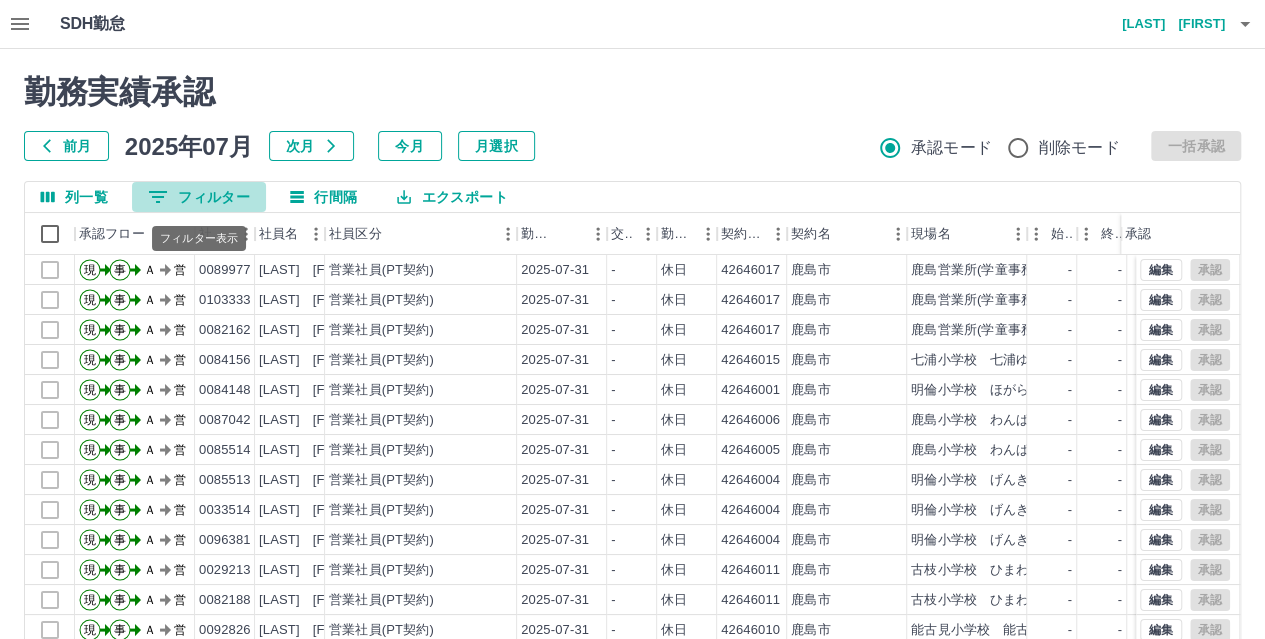 click on "0 フィルター" at bounding box center [199, 197] 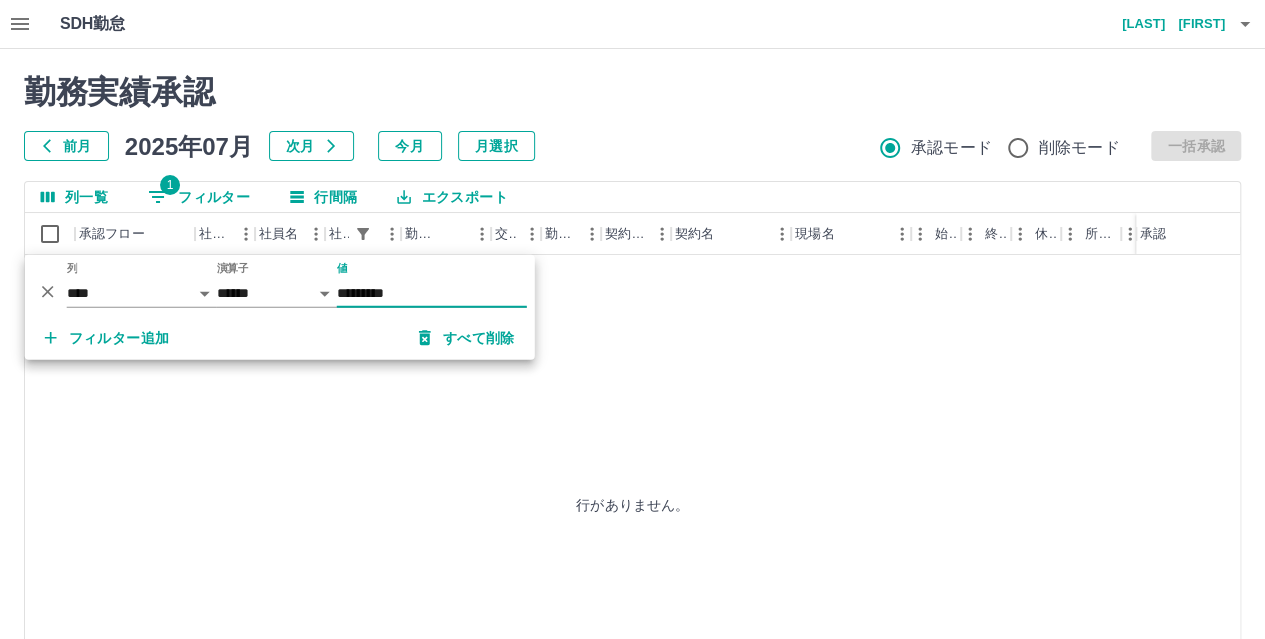 type on "*********" 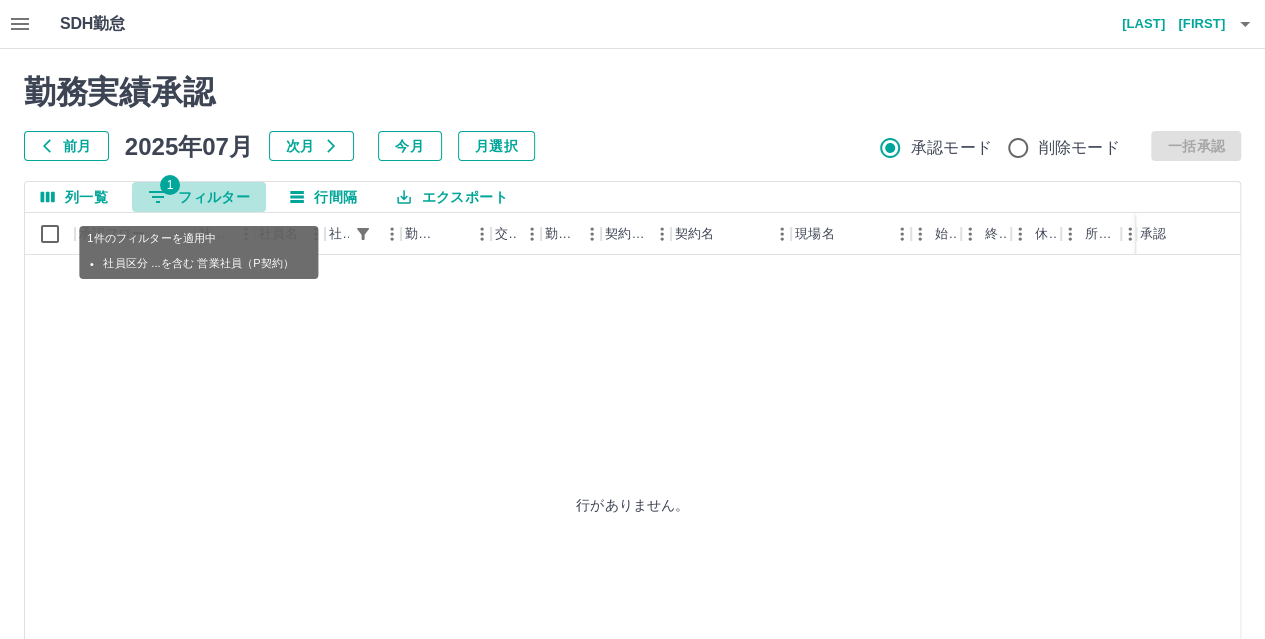 click on "1 フィルター" at bounding box center (199, 197) 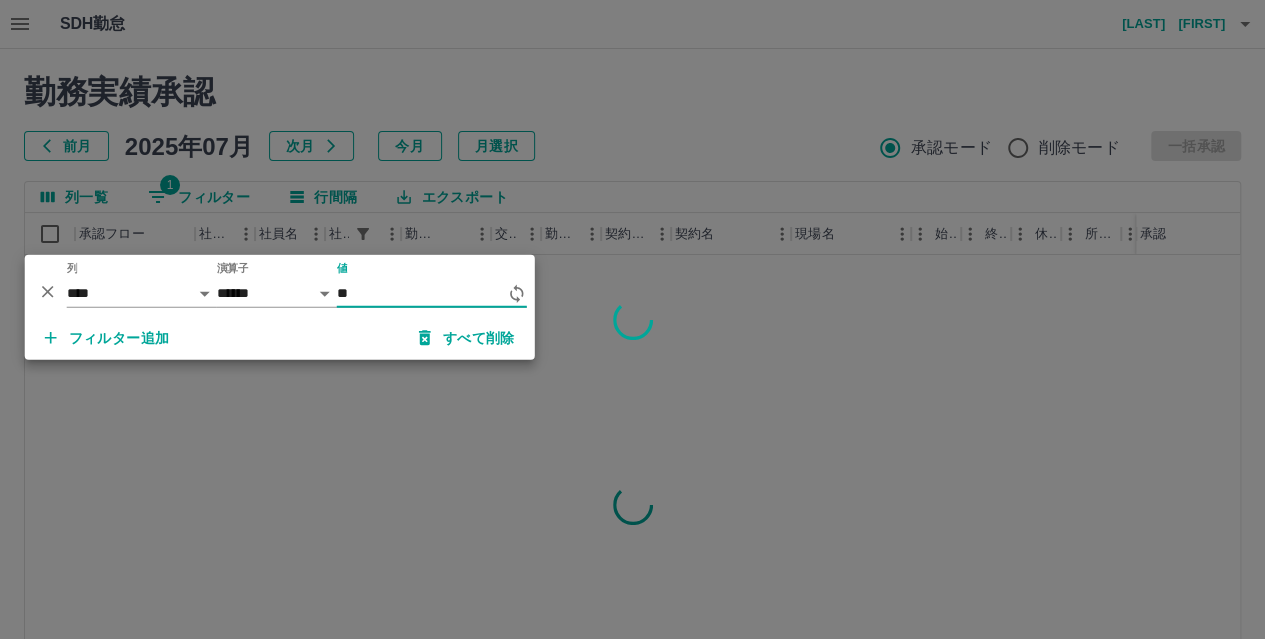 type on "*" 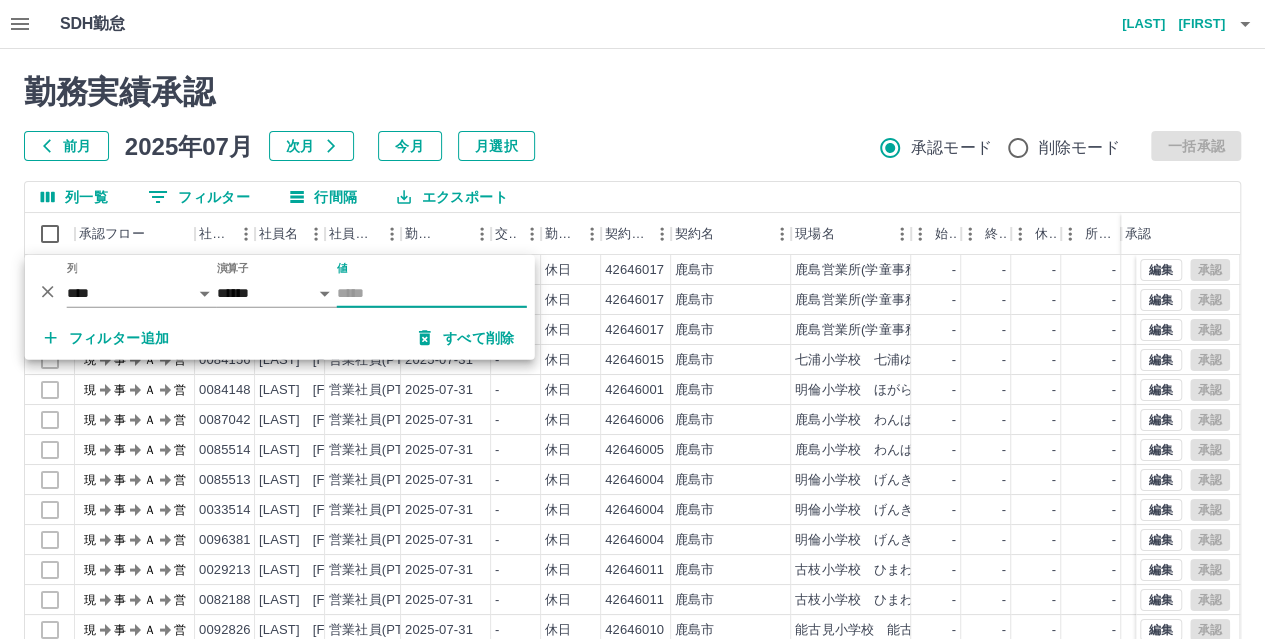 type 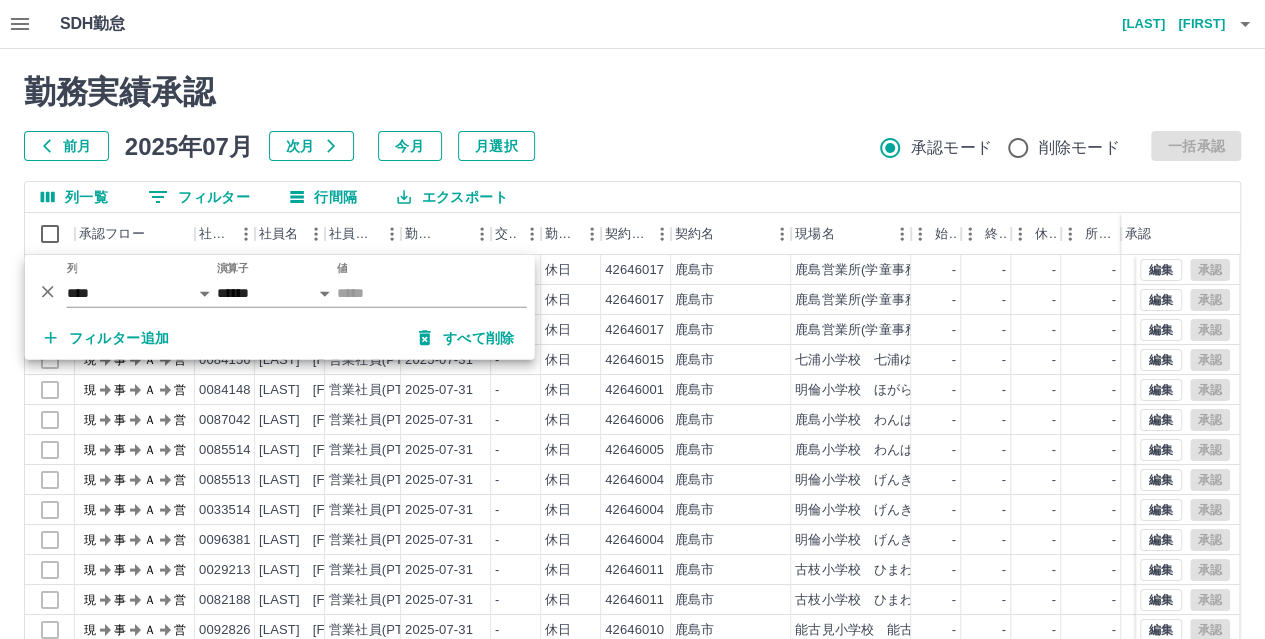 click on "勤務実績承認 前月 2025年07月 次月 今月 月選択 承認モード 削除モード 一括承認" at bounding box center [632, 117] 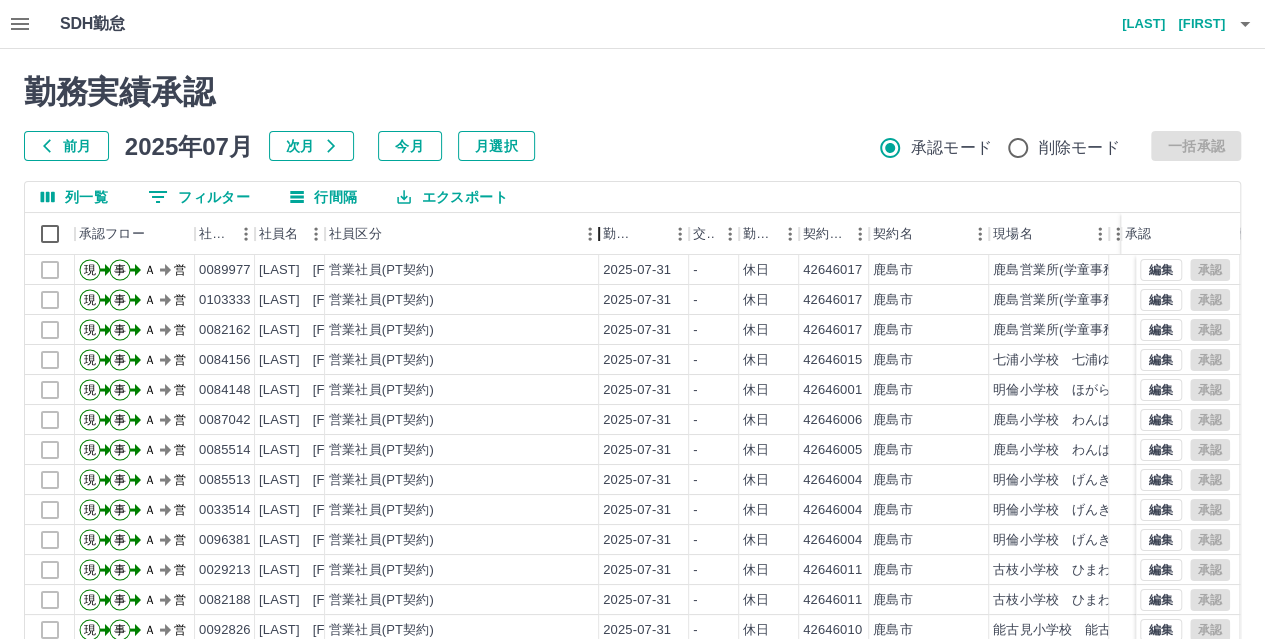drag, startPoint x: 401, startPoint y: 237, endPoint x: 599, endPoint y: 236, distance: 198.00252 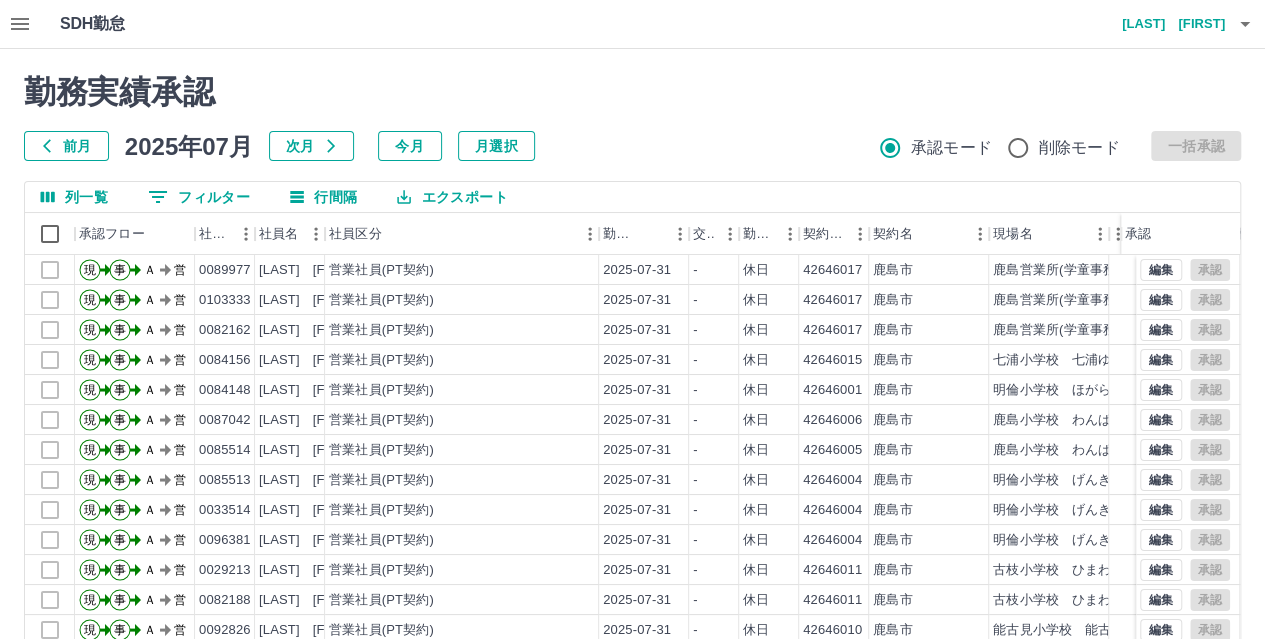 scroll, scrollTop: 101, scrollLeft: 0, axis: vertical 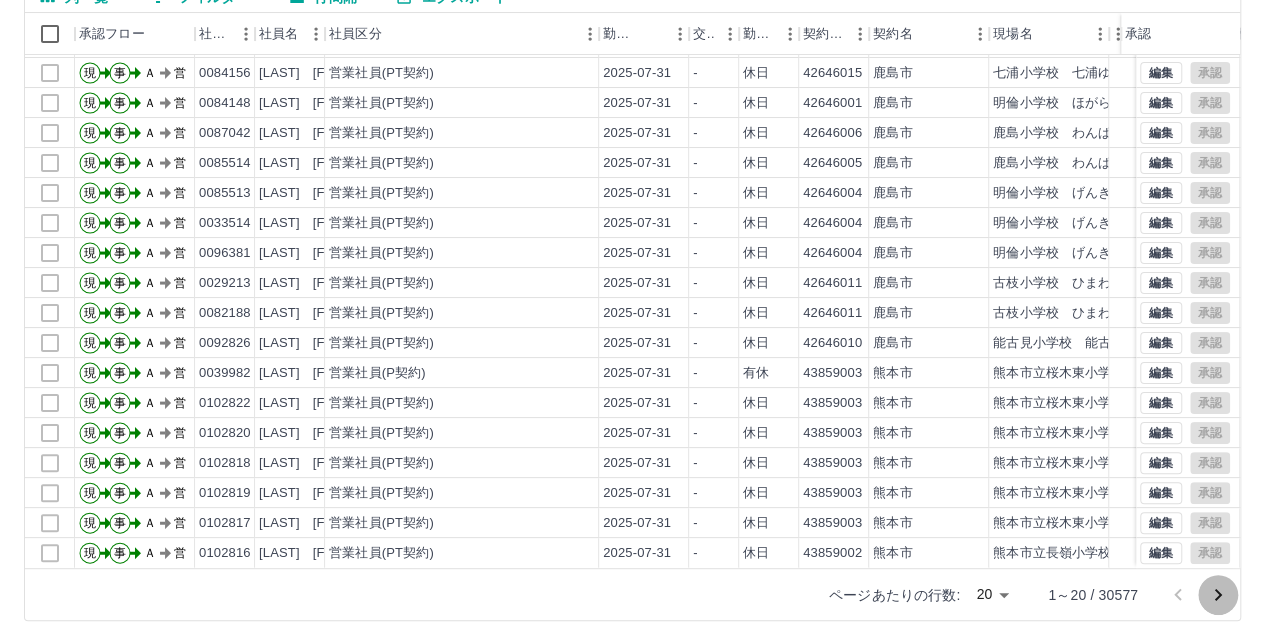 click 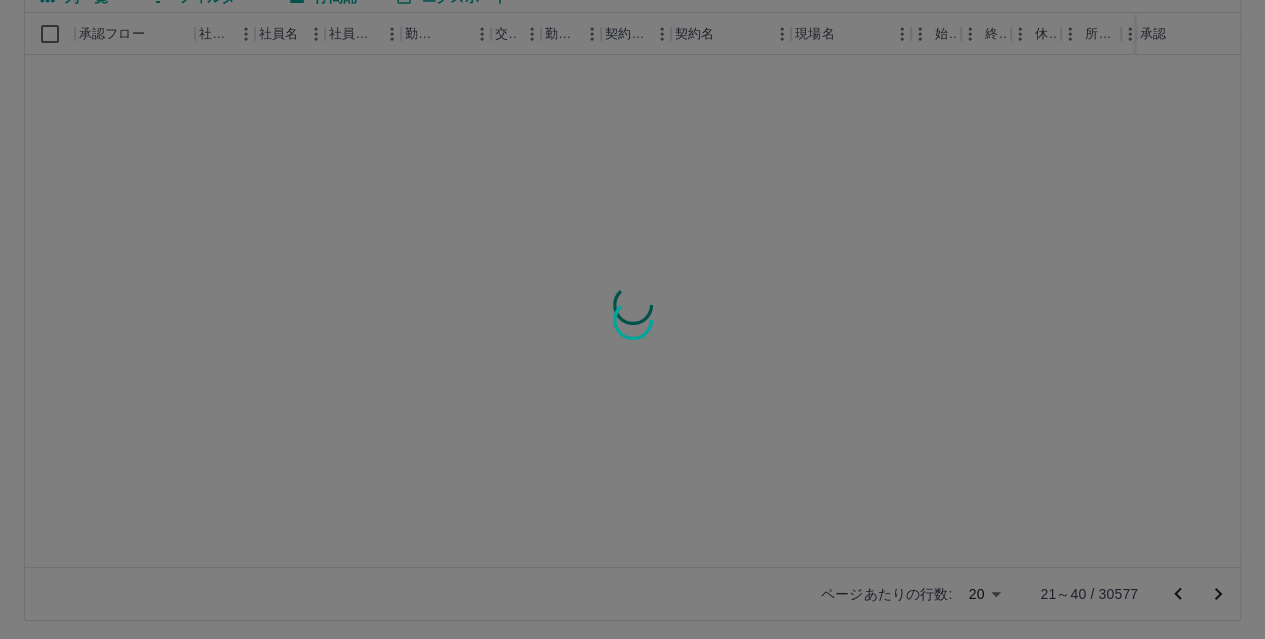scroll, scrollTop: 0, scrollLeft: 0, axis: both 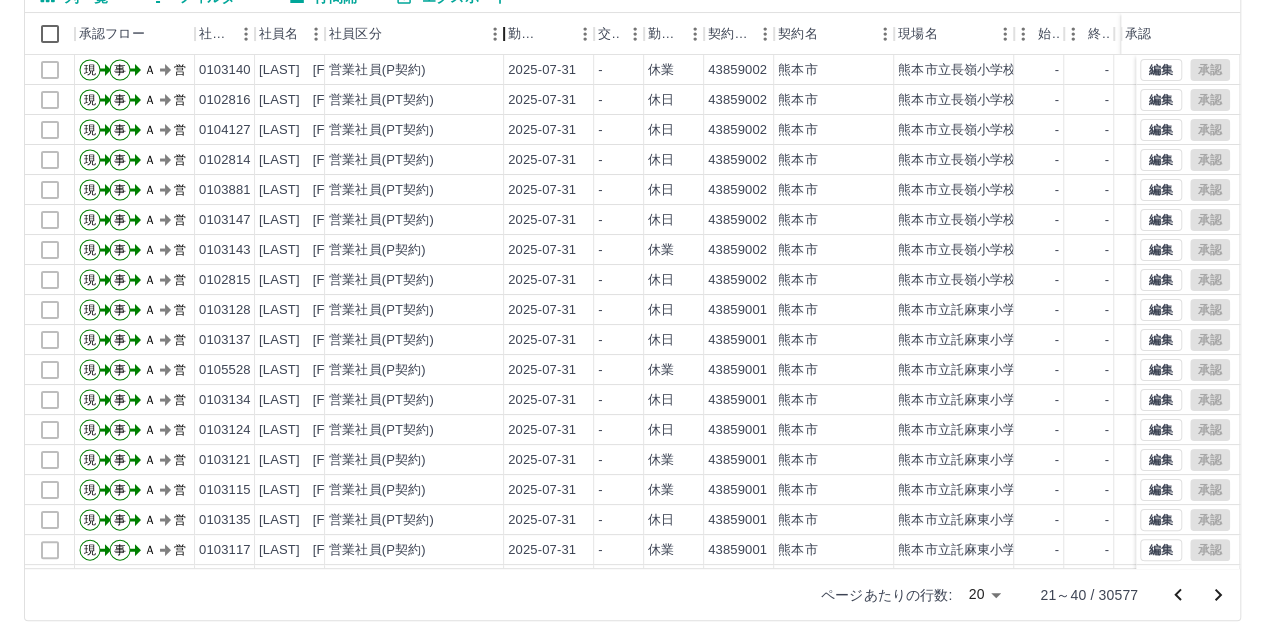 drag, startPoint x: 402, startPoint y: 29, endPoint x: 505, endPoint y: 44, distance: 104.0865 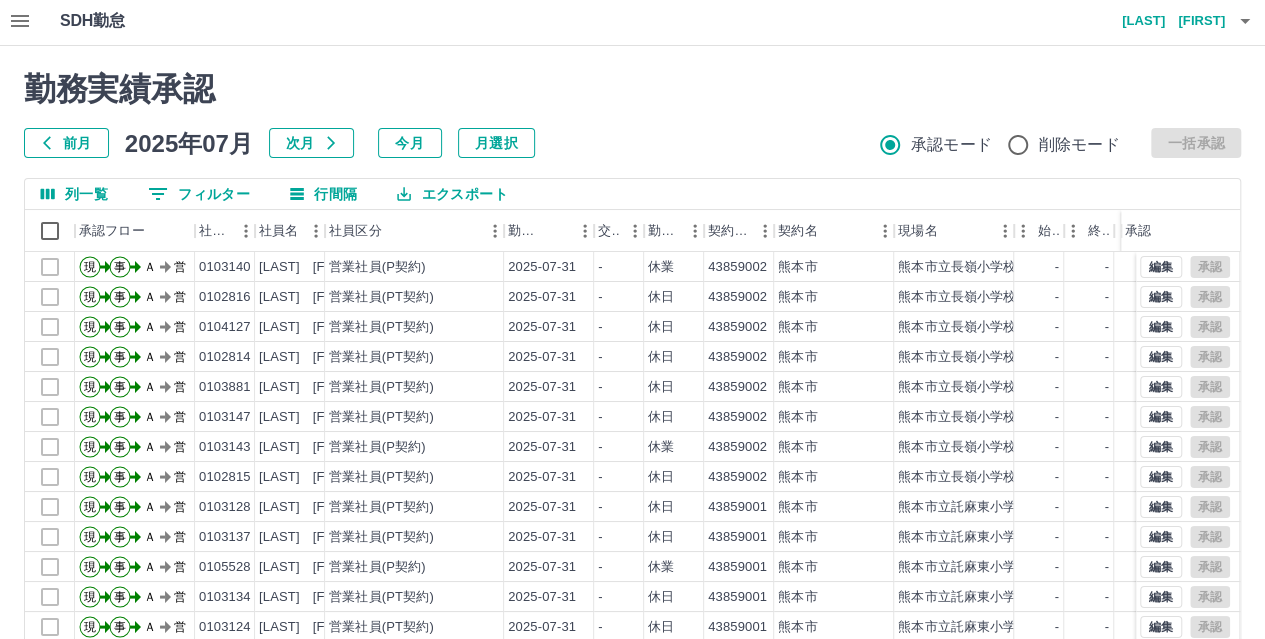 scroll, scrollTop: 0, scrollLeft: 0, axis: both 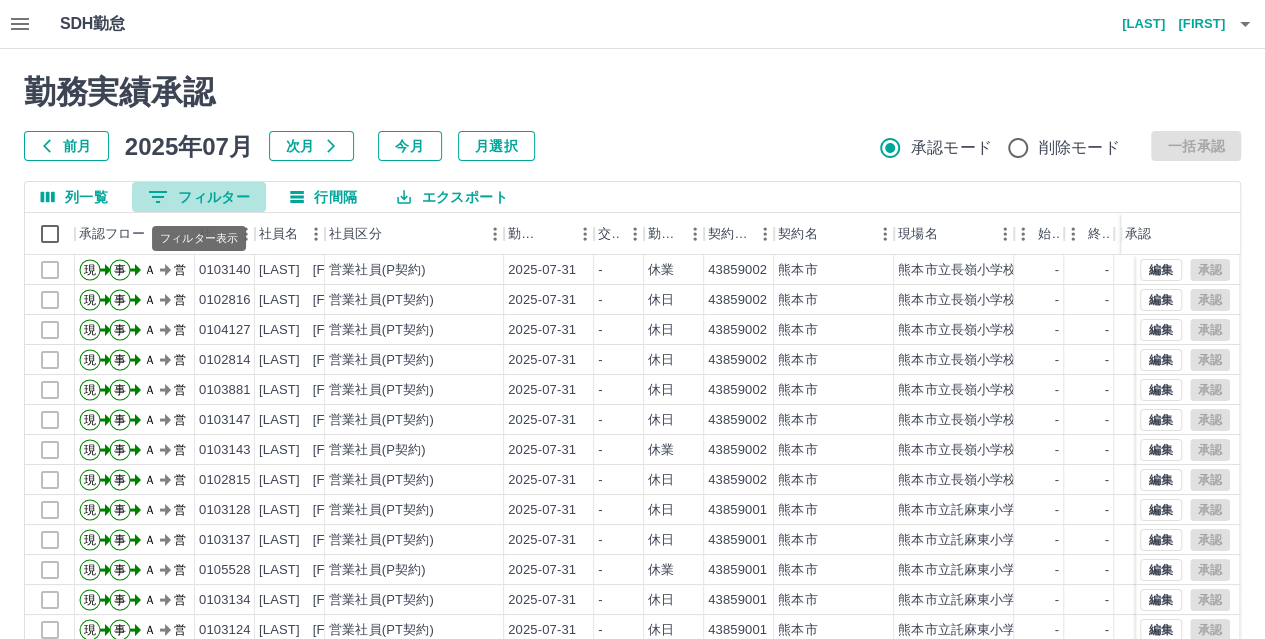 click on "0 フィルター" at bounding box center (199, 197) 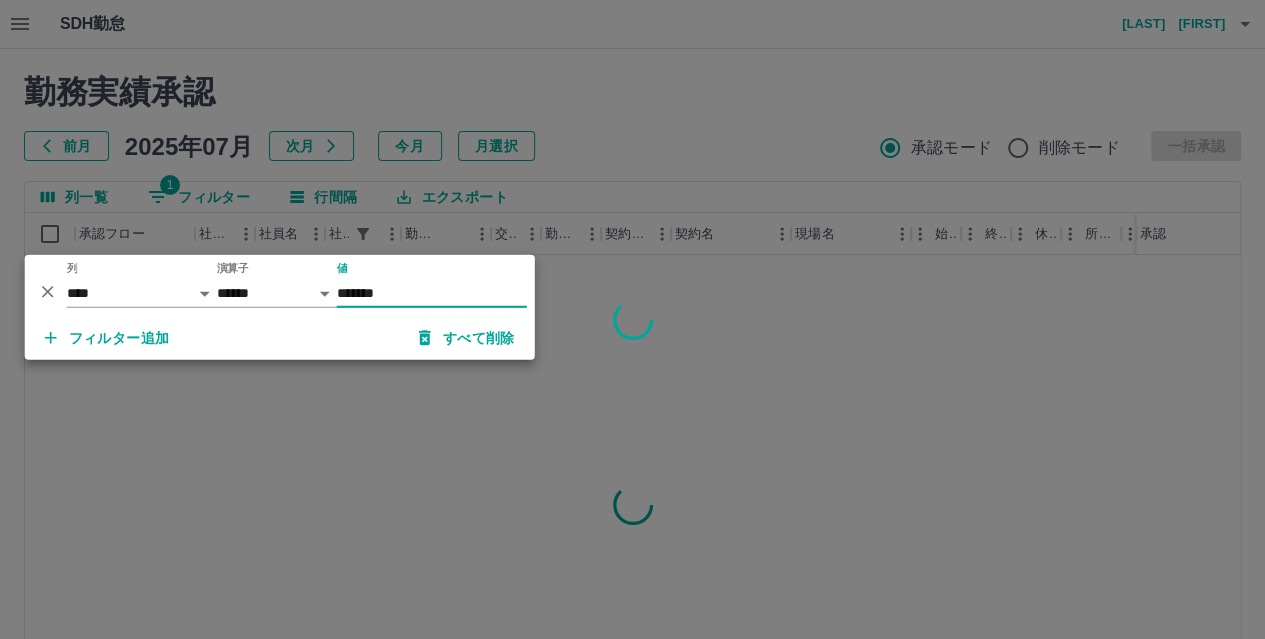 type on "******" 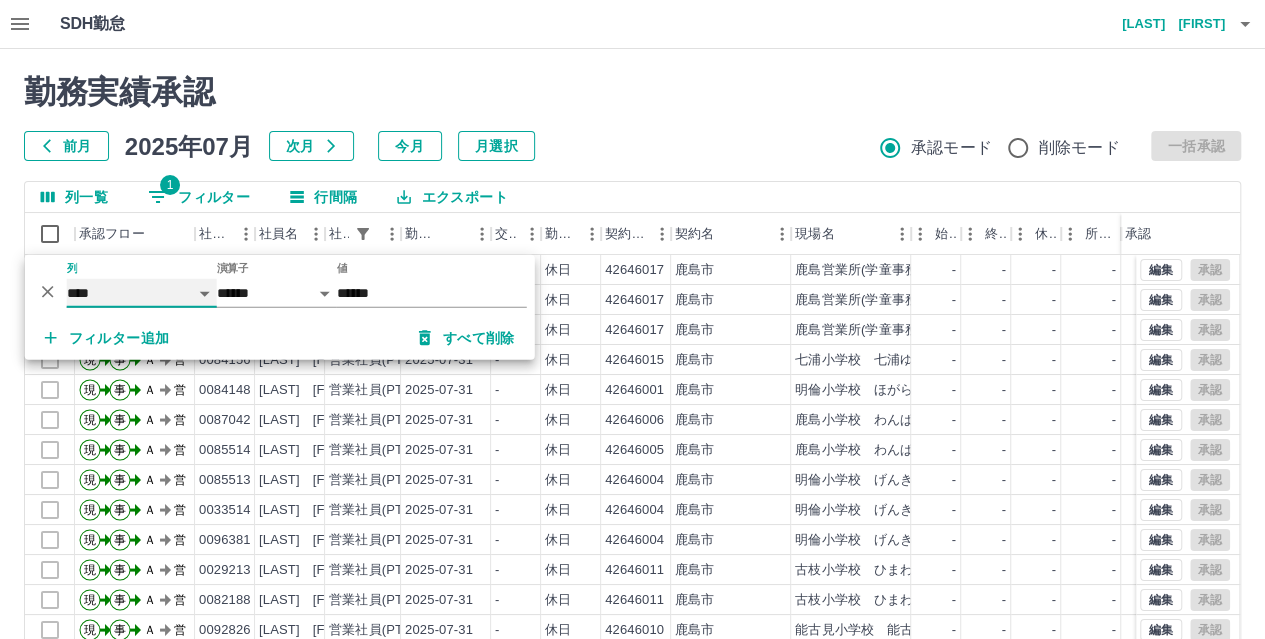 click on "**** *** **** *** *** **** ***** *** *** ** ** ** **** **** **** ** ** *** **** *****" at bounding box center [142, 293] 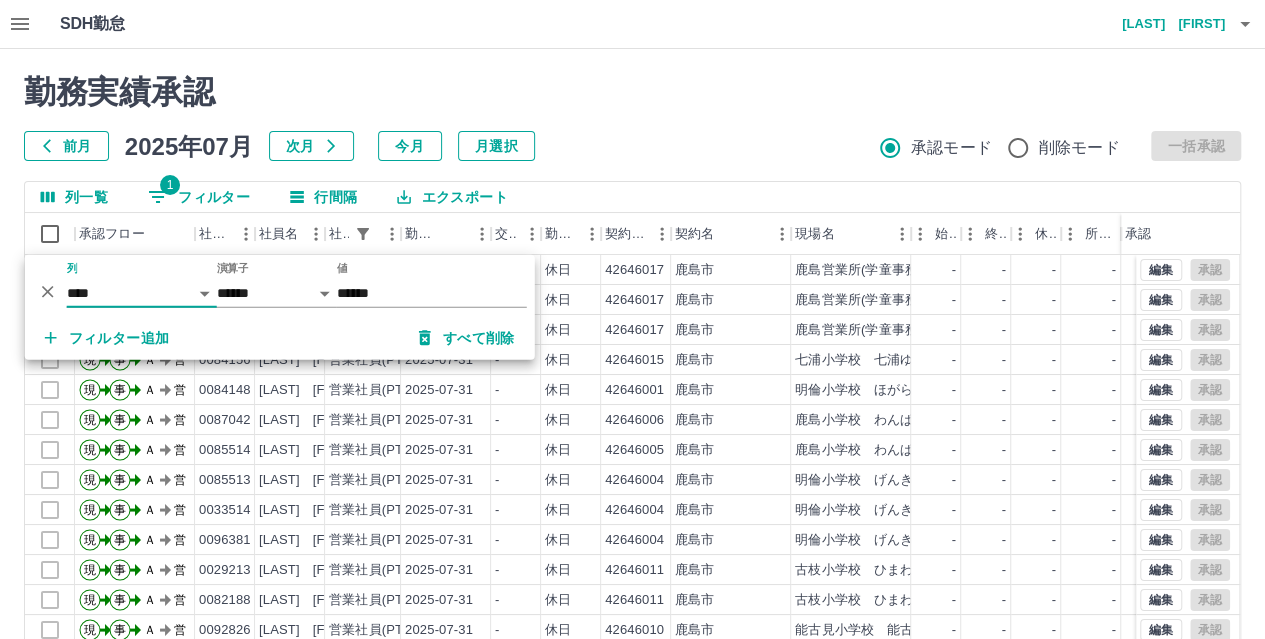 click on "勤務実績承認" at bounding box center [632, 92] 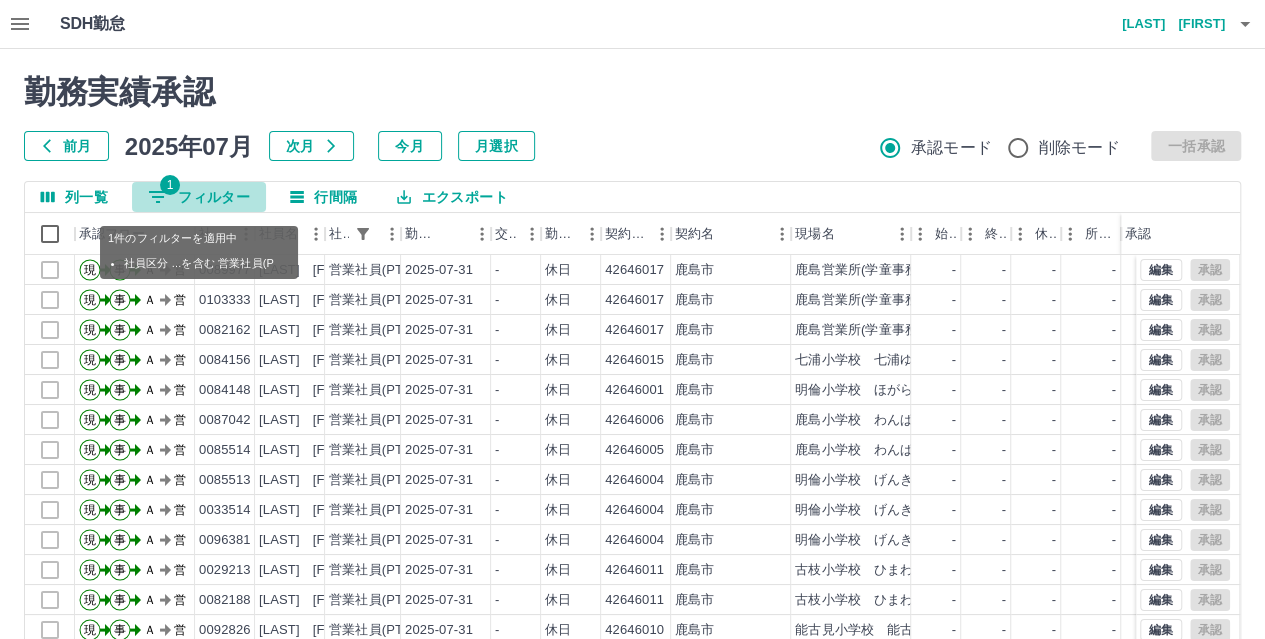 click on "1 フィルター" at bounding box center [199, 197] 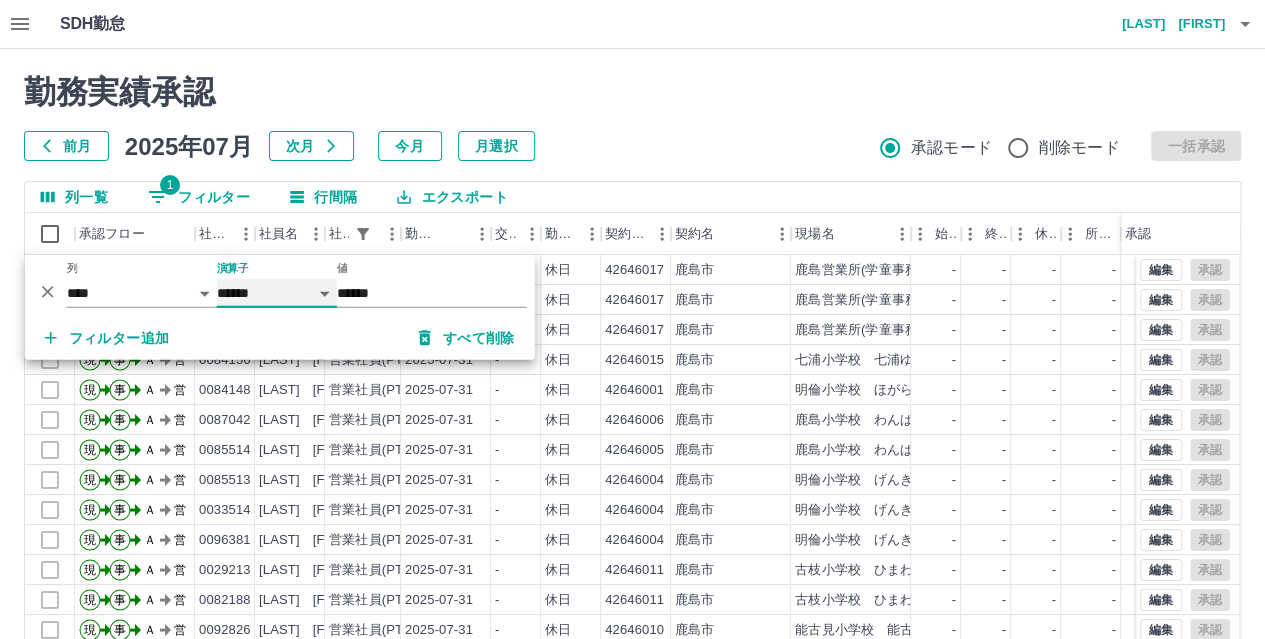 click on "****** *******" at bounding box center [277, 293] 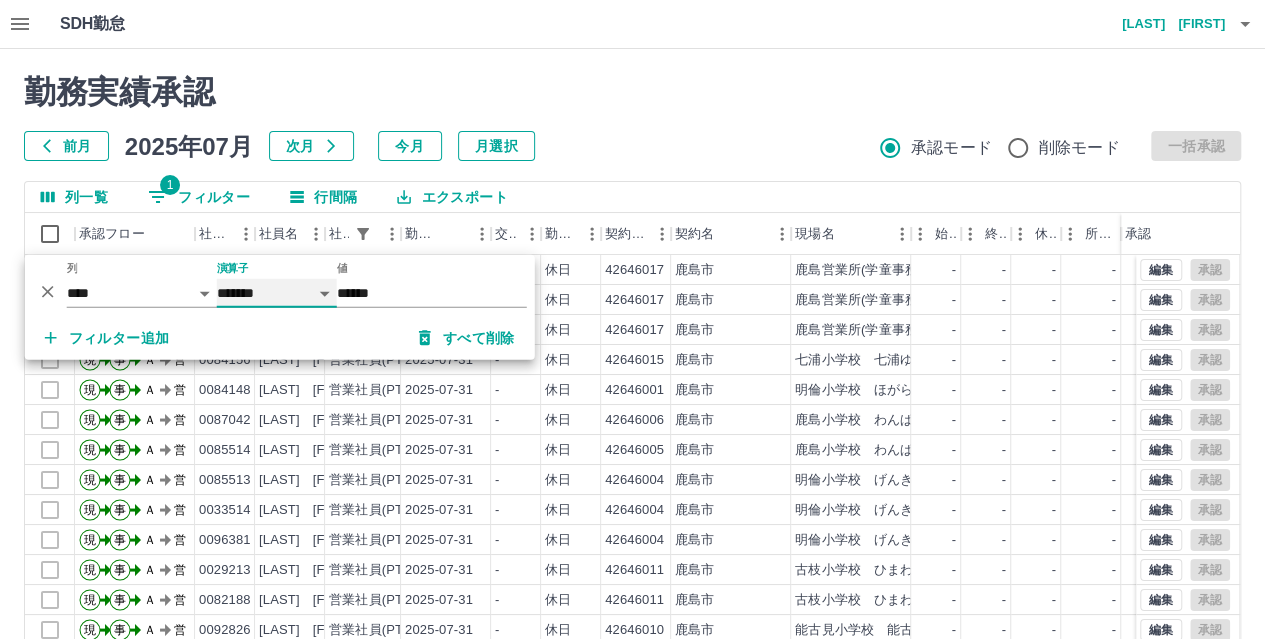 click on "****** *******" at bounding box center [277, 293] 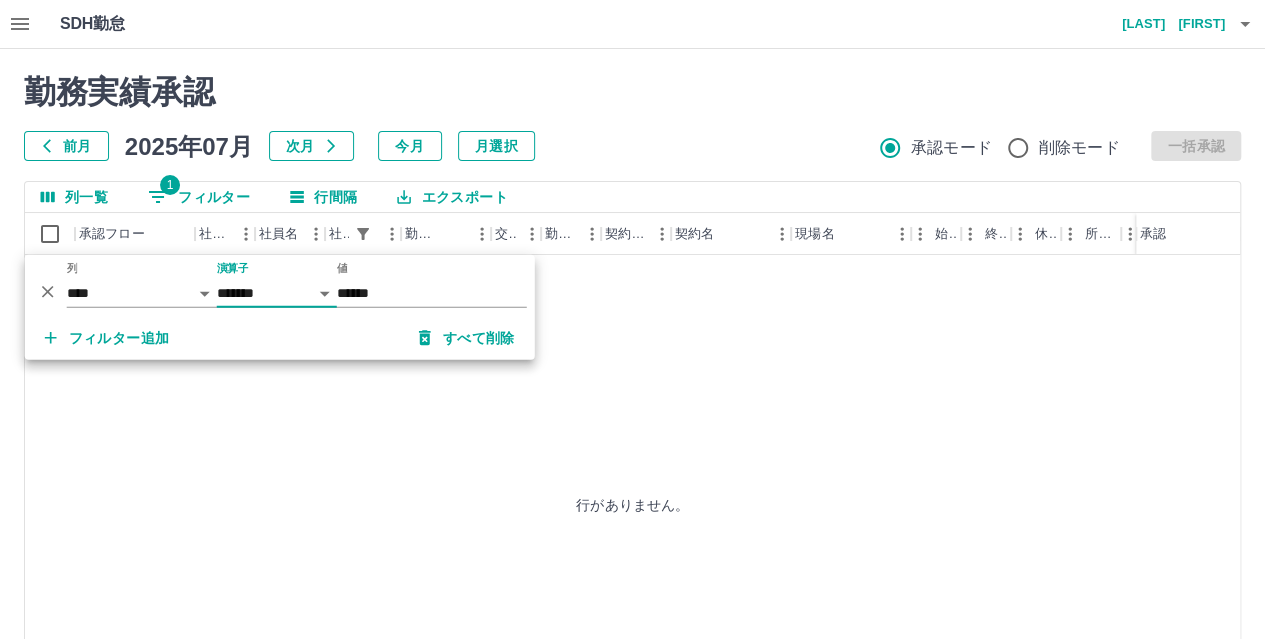 click on "行がありません。" at bounding box center (632, 504) 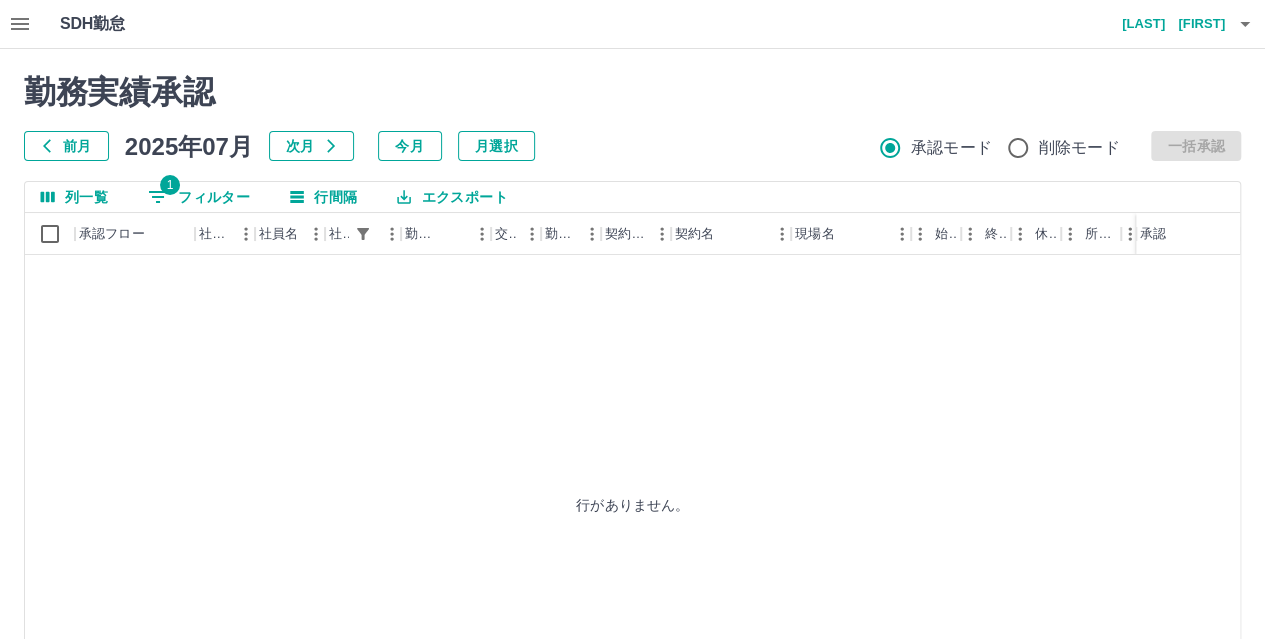 click on "1 フィルター" at bounding box center (199, 197) 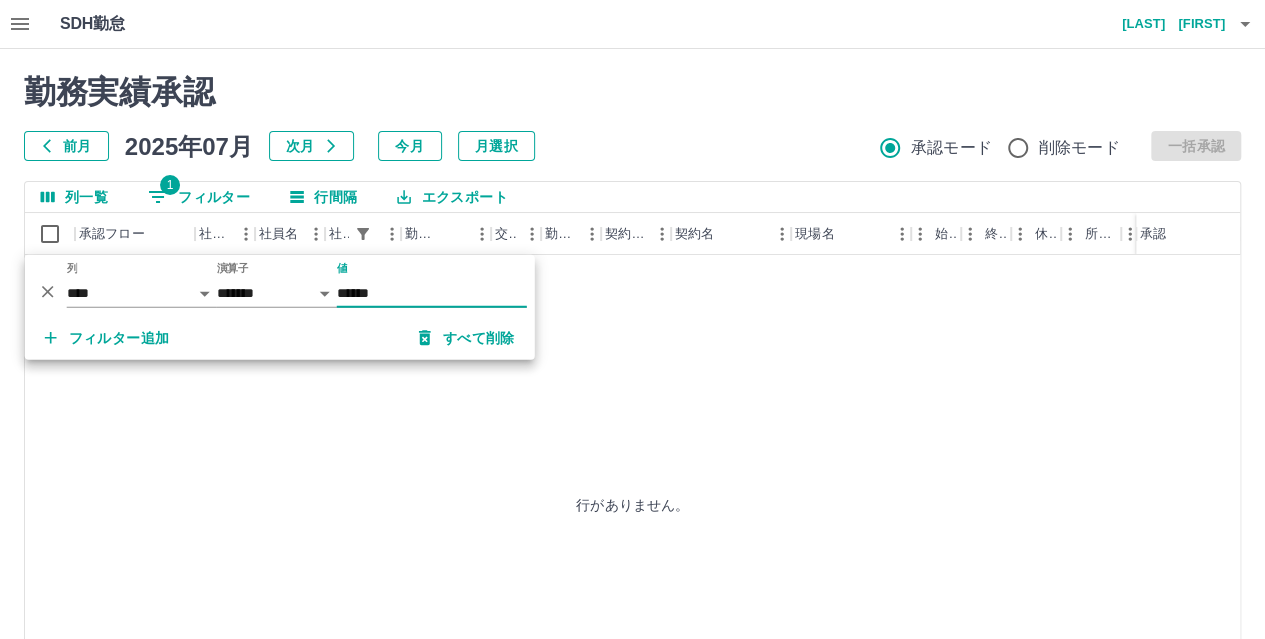 click on "すべて削除" at bounding box center (467, 338) 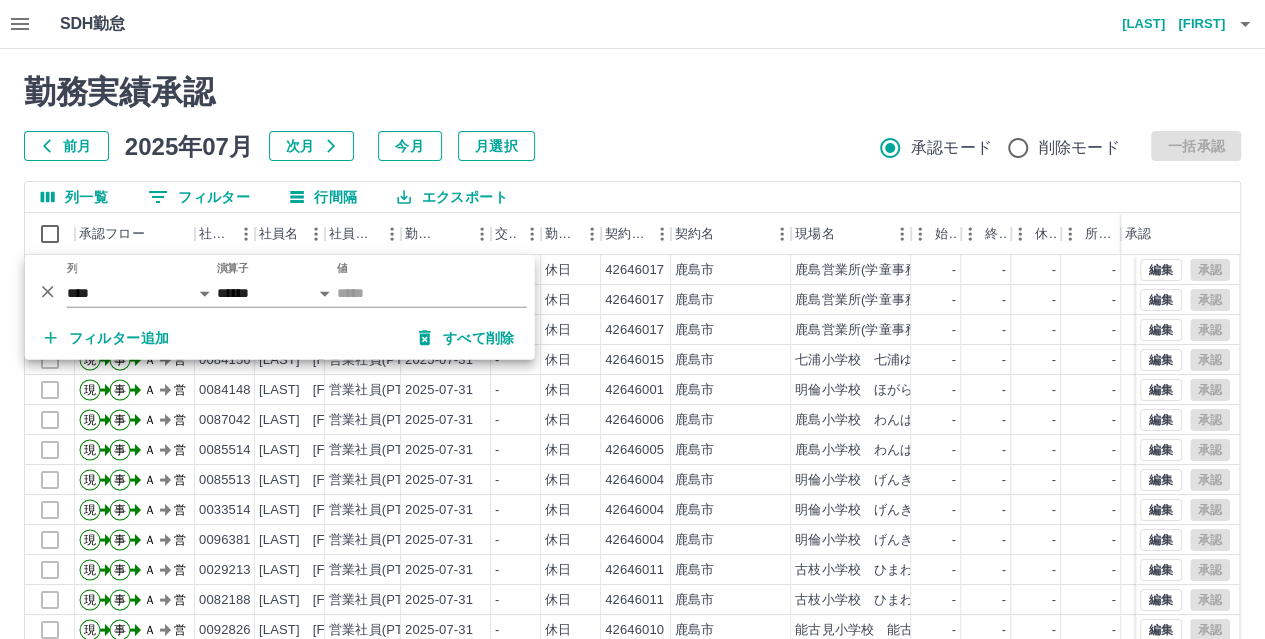 click on "勤務実績承認 前月 2025年07月 次月 今月 月選択 承認モード 削除モード 一括承認" at bounding box center [632, 117] 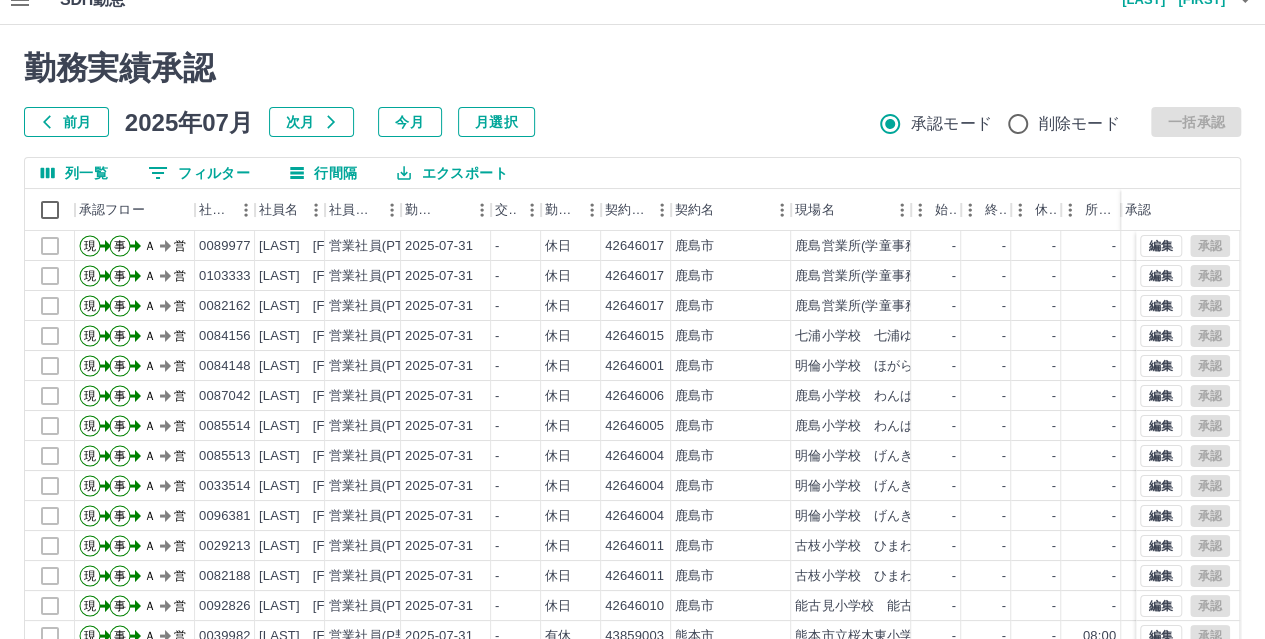 scroll, scrollTop: 6, scrollLeft: 0, axis: vertical 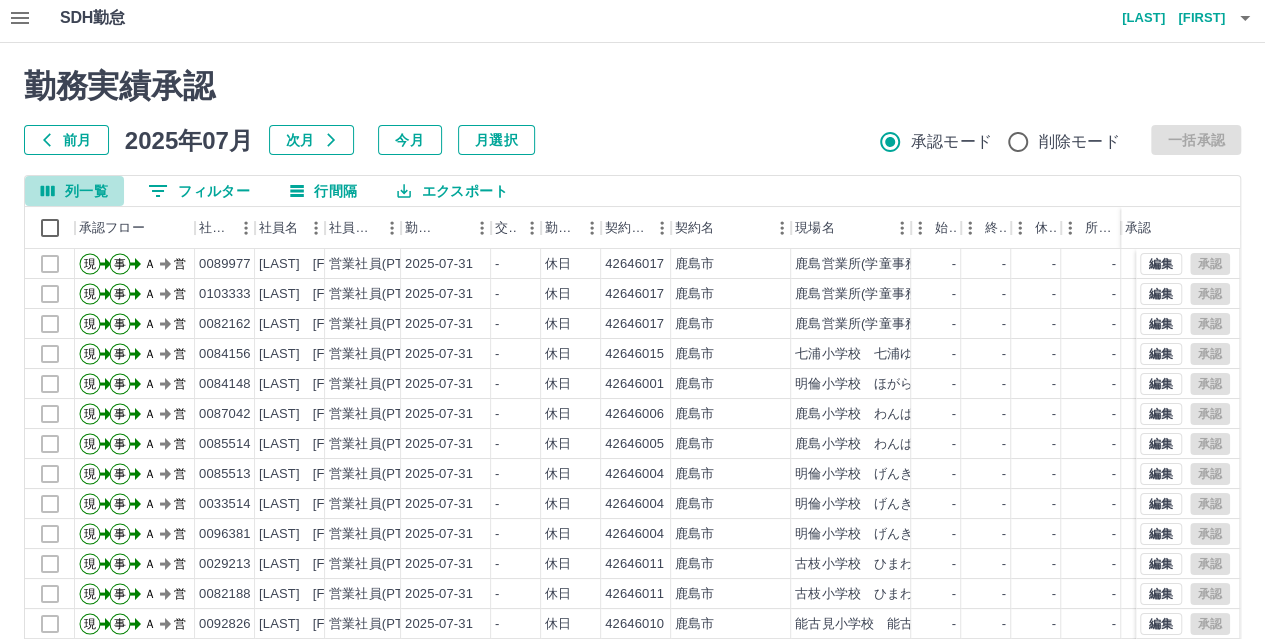click on "列一覧" at bounding box center [74, 191] 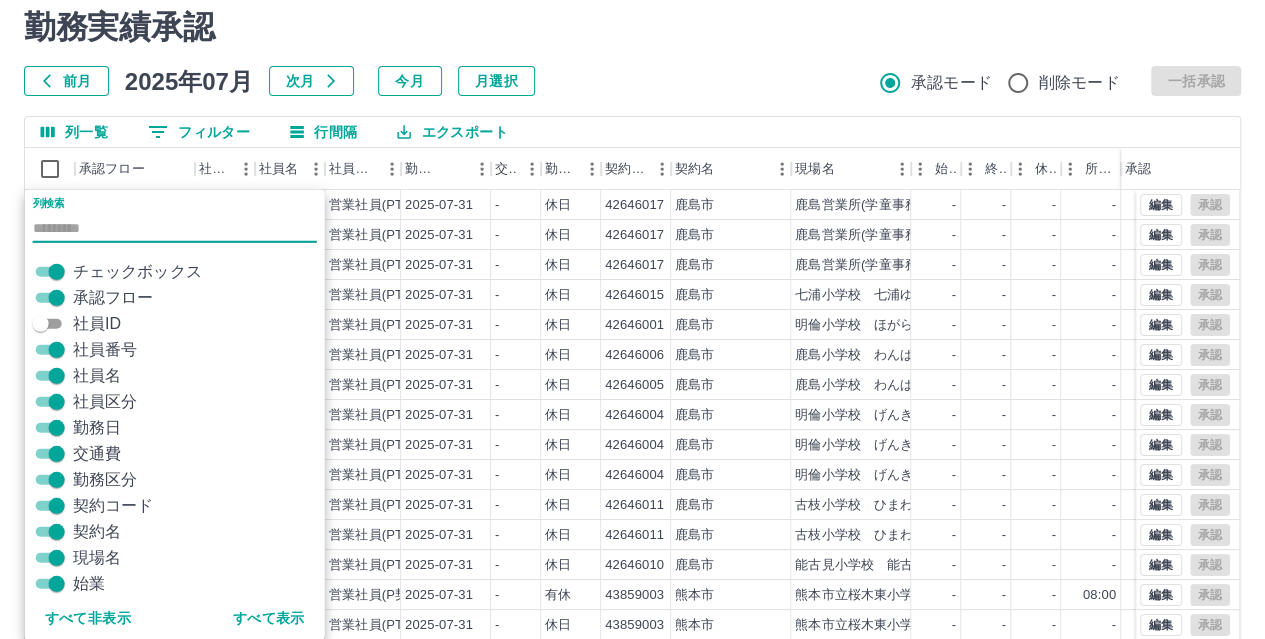 click on "勤務実績承認 前月 2025年07月 次月 今月 月選択 承認モード 削除モード 一括承認" at bounding box center [632, 52] 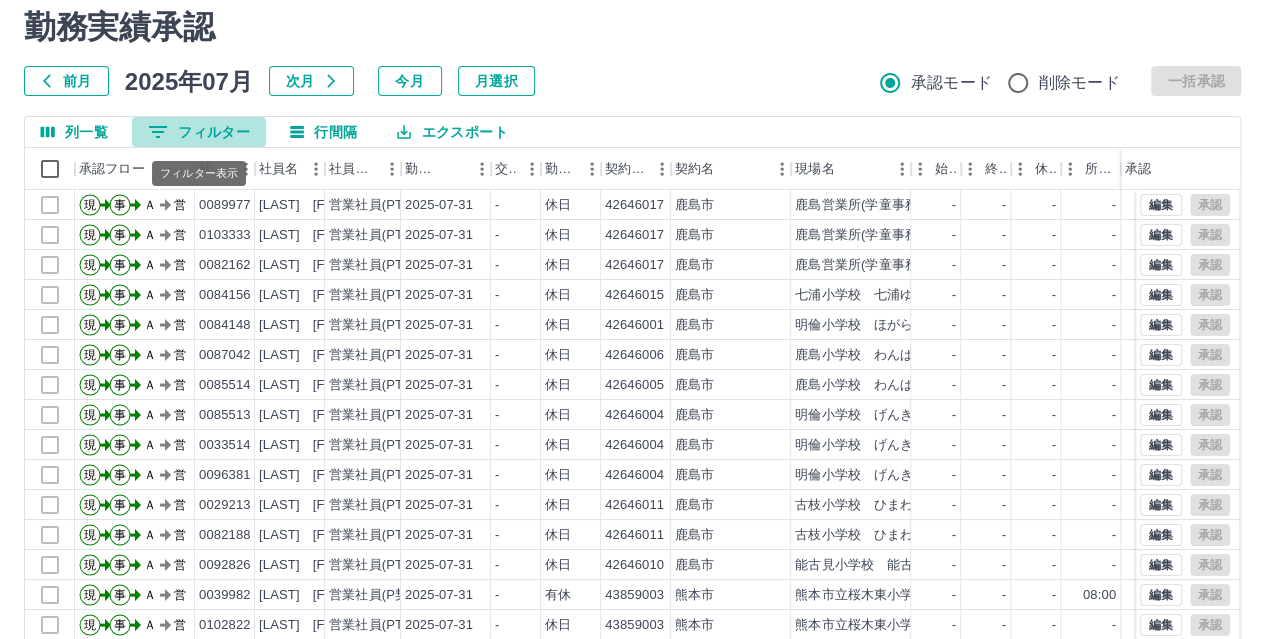 click on "0 フィルター" at bounding box center [199, 132] 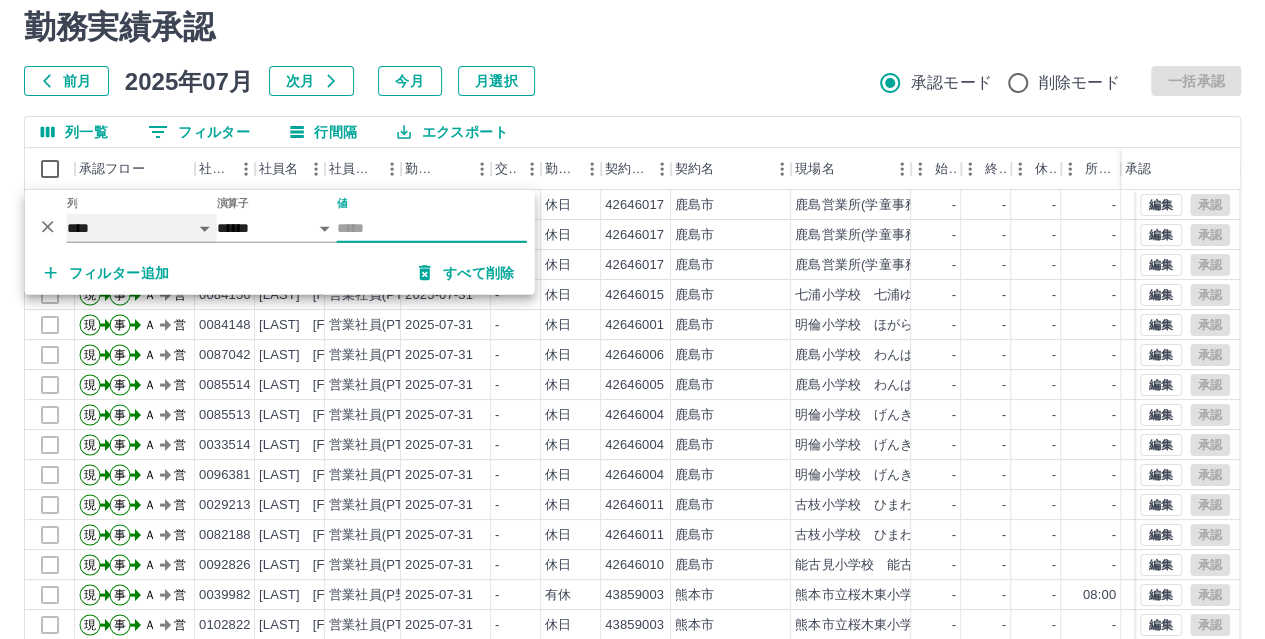 click on "**** *** **** *** *** **** ***** *** *** ** ** ** **** **** **** ** ** *** **** *****" at bounding box center (142, 228) 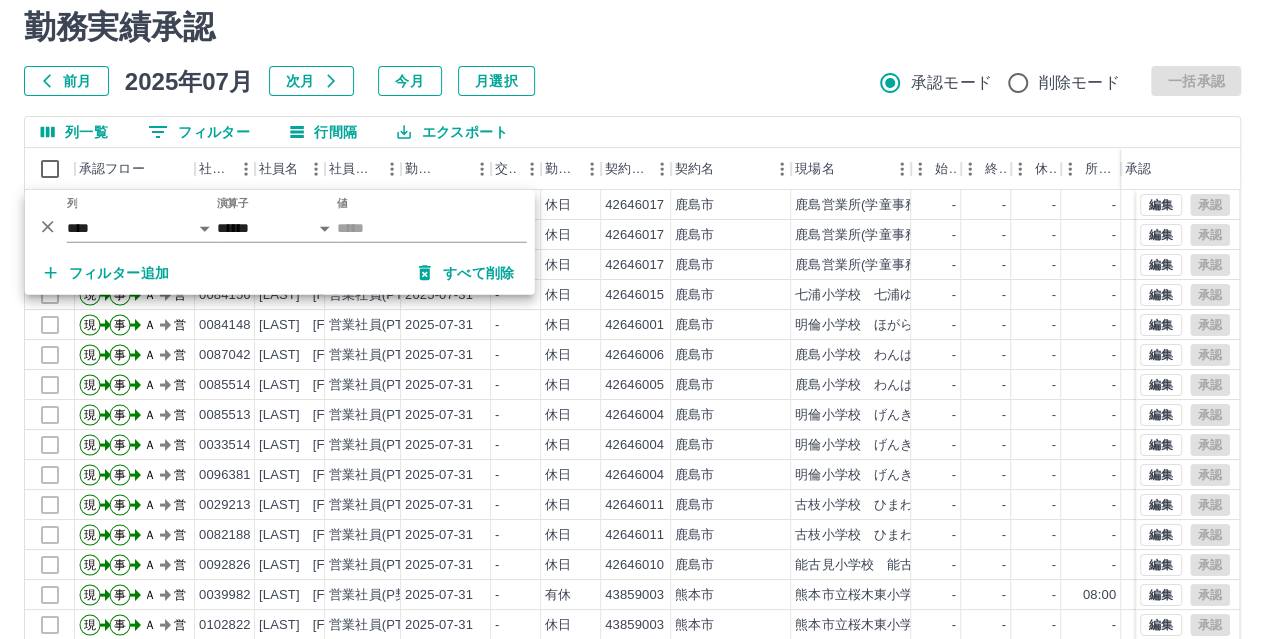 click on "勤務実績承認 前月 2025年07月 次月 今月 月選択 承認モード 削除モード 一括承認" at bounding box center (632, 52) 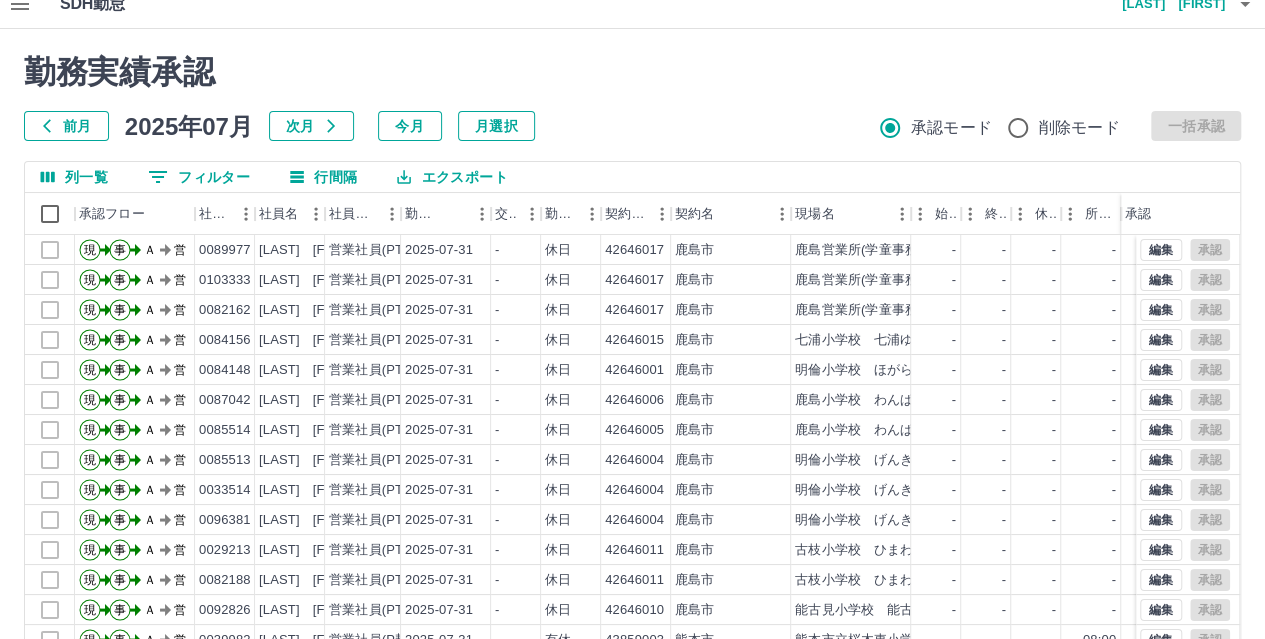 scroll, scrollTop: 0, scrollLeft: 0, axis: both 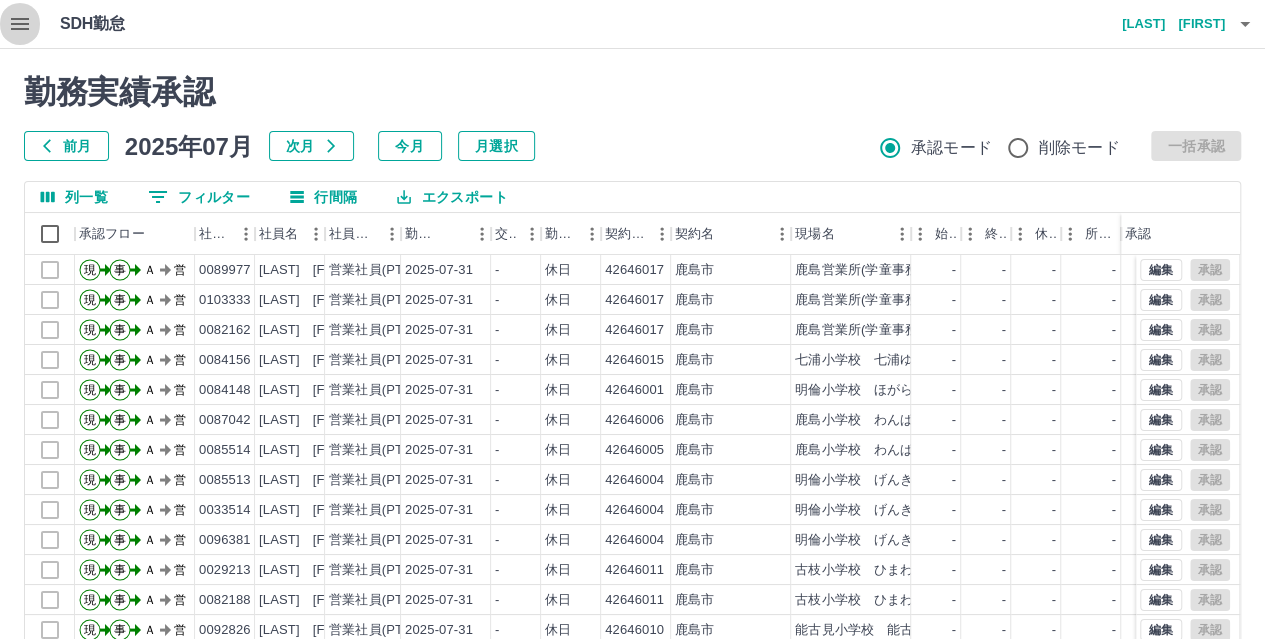 click 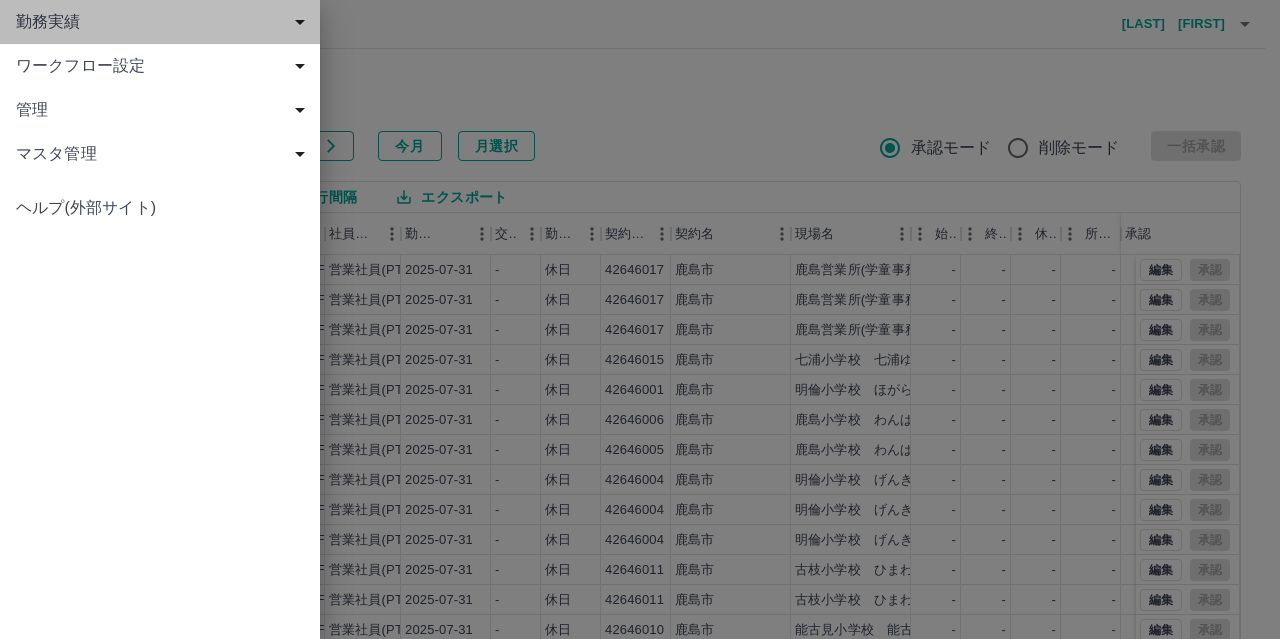 click on "勤務実績" at bounding box center [164, 22] 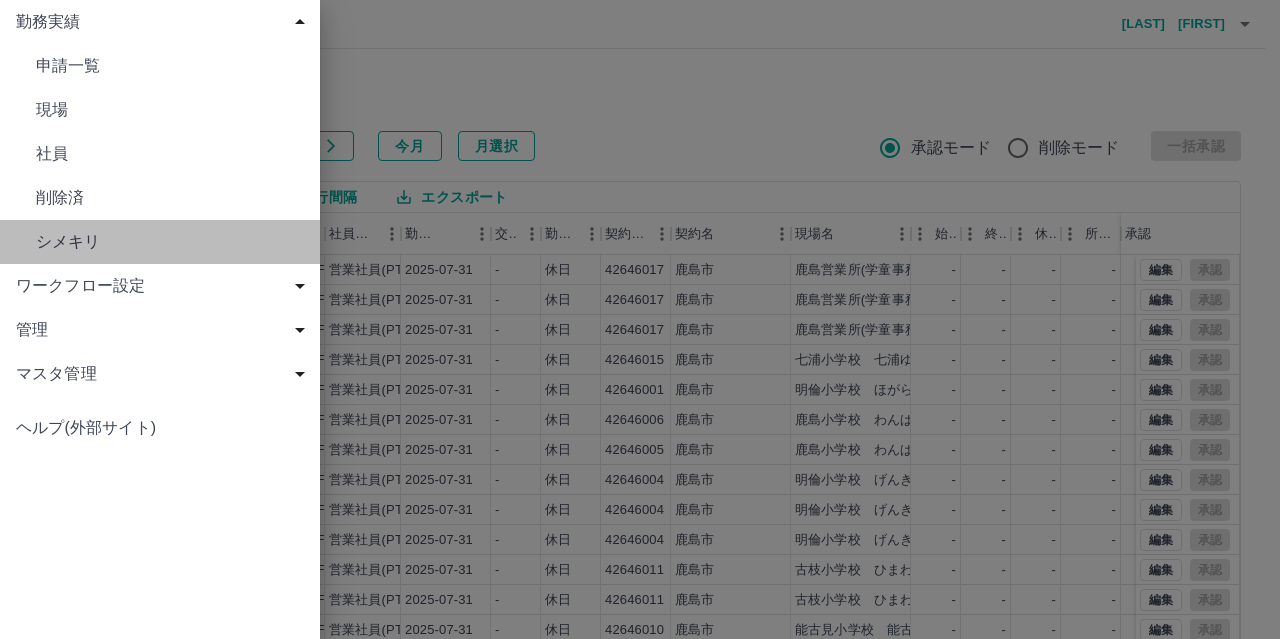 click on "シメキリ" at bounding box center [170, 242] 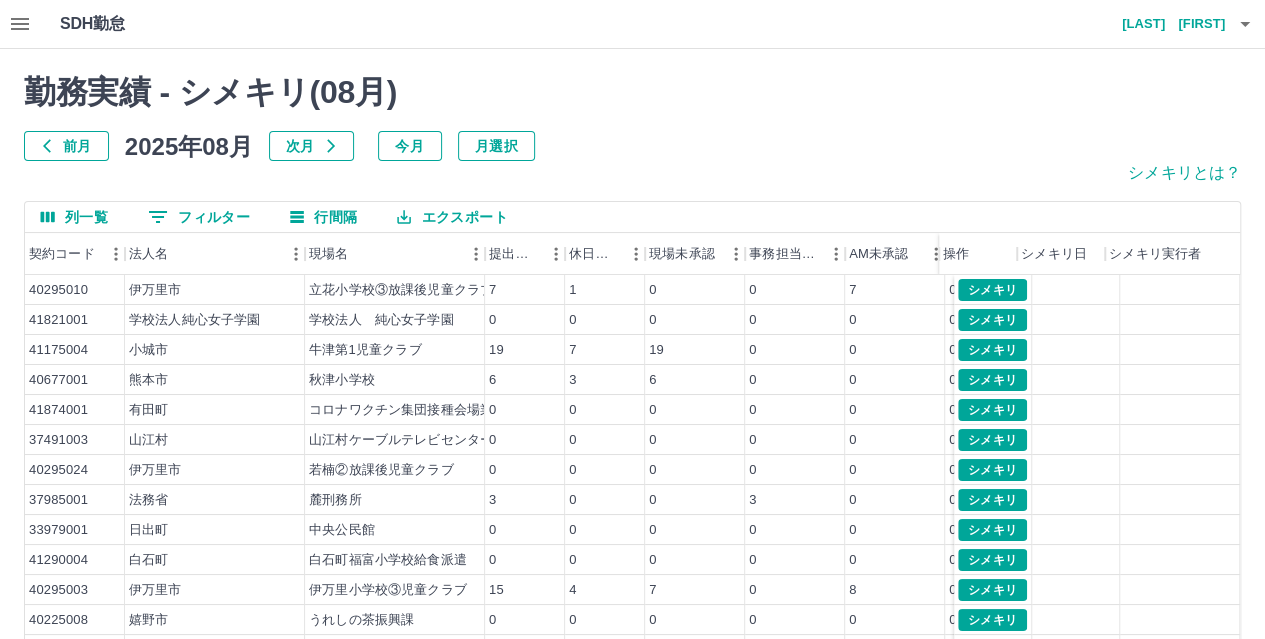 click on "前月" at bounding box center [66, 146] 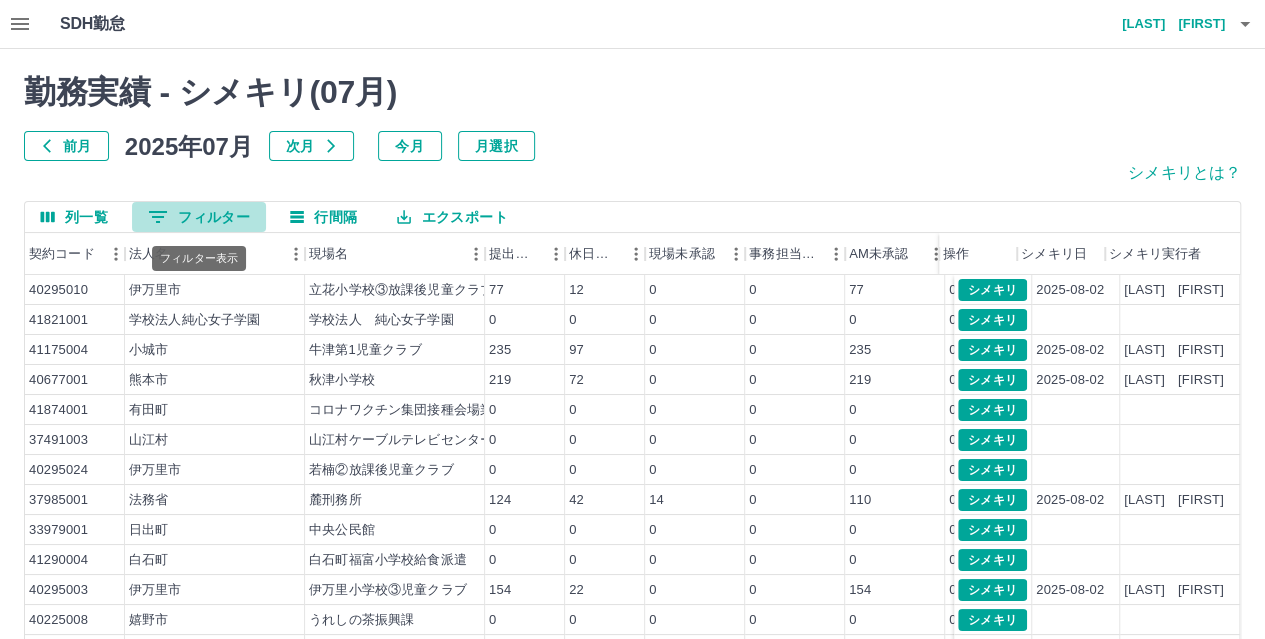 click on "0 フィルター" at bounding box center (199, 217) 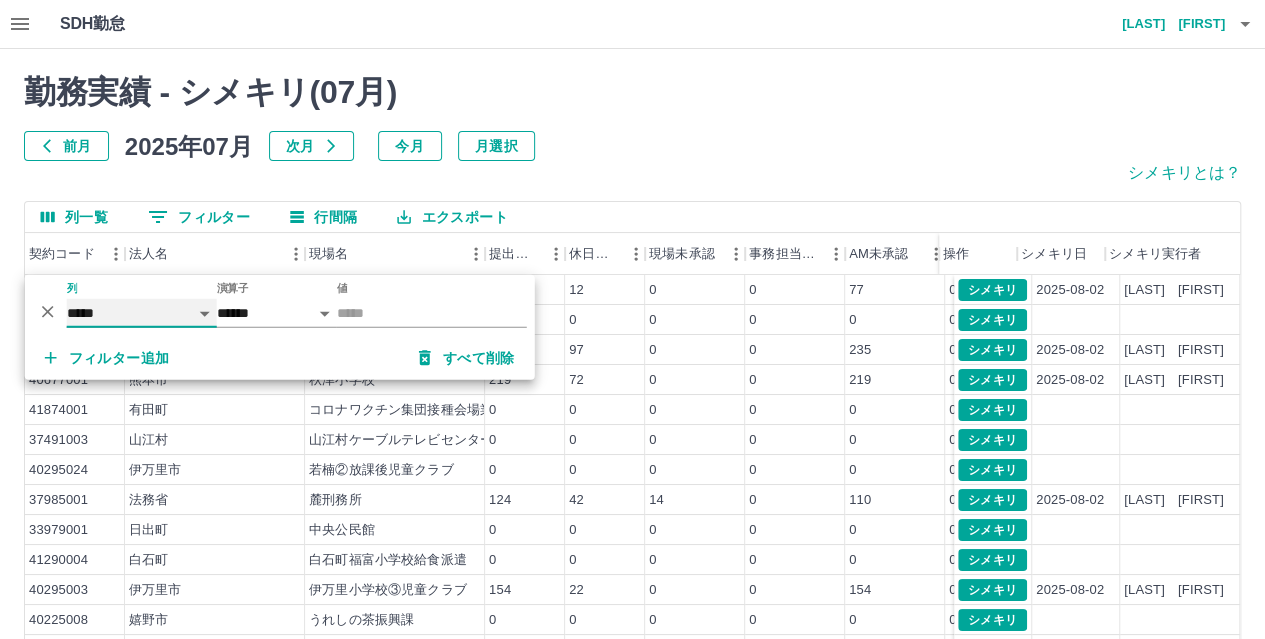 click on "***** *** ***" at bounding box center [142, 313] 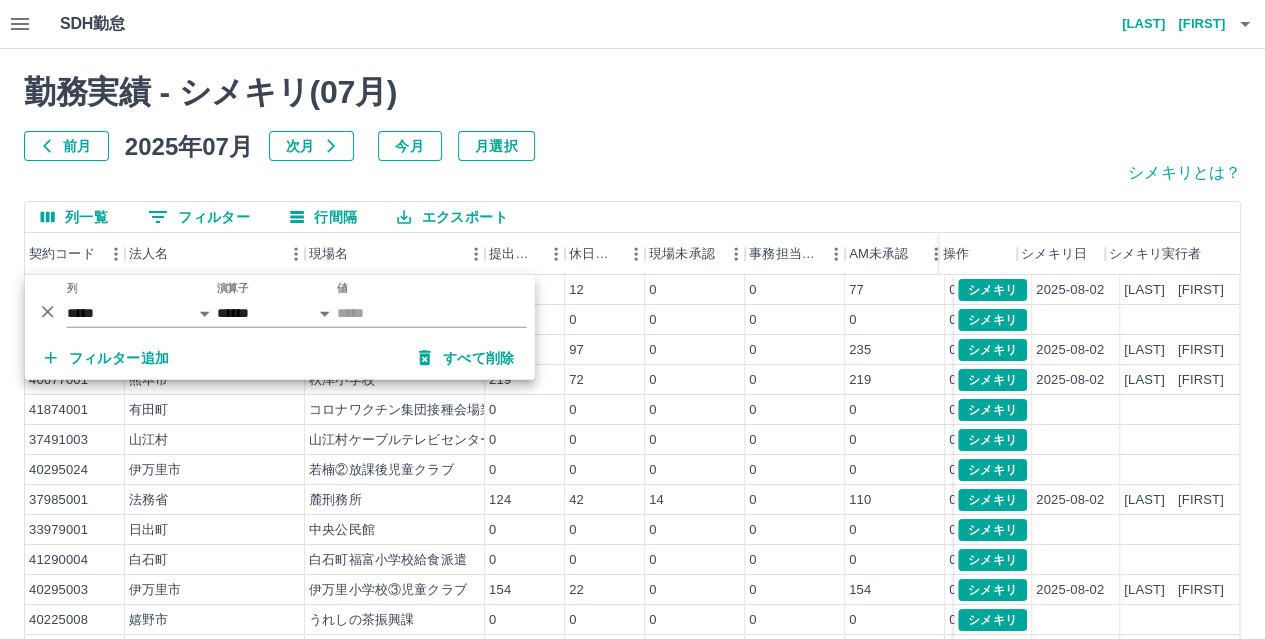 click on "勤務実績 - シメキリ( 07 月) 前月 2025年07月 次月 今月 月選択" at bounding box center [632, 117] 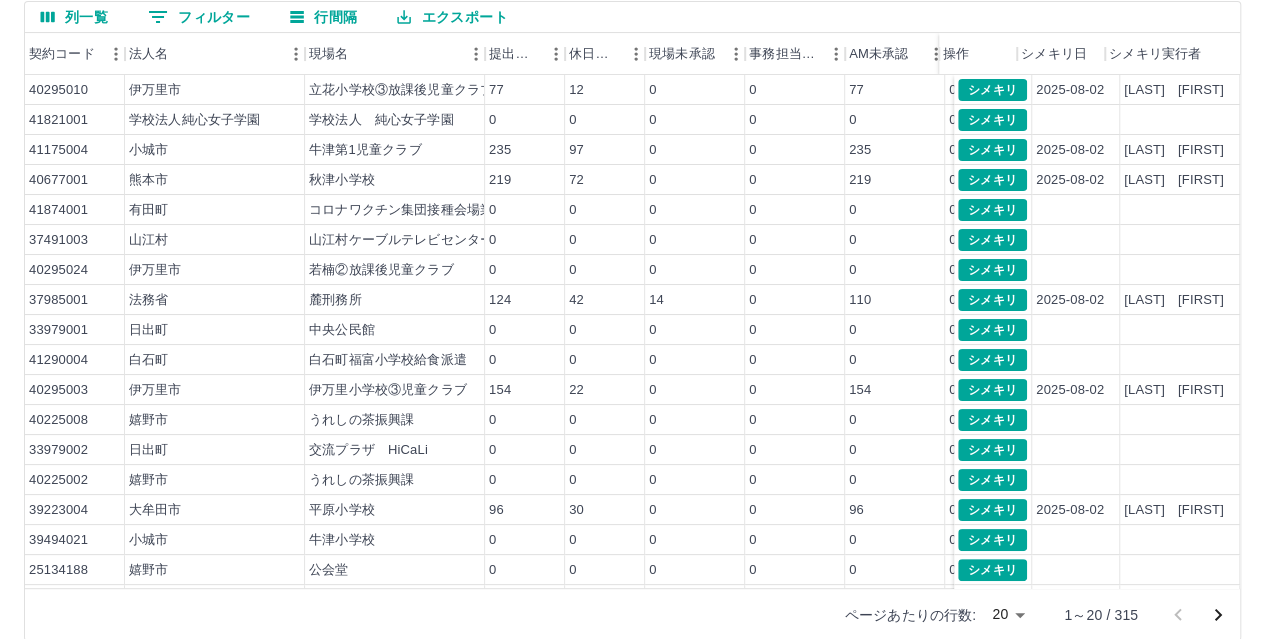scroll, scrollTop: 226, scrollLeft: 0, axis: vertical 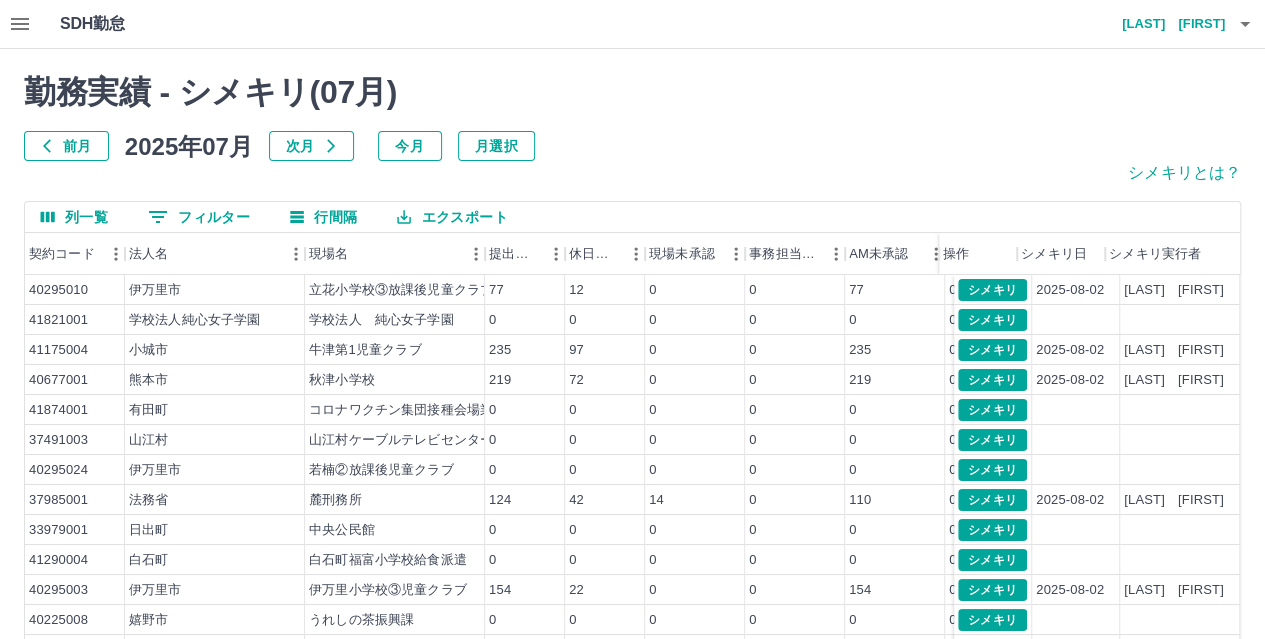 click on "0 フィルター" at bounding box center [199, 217] 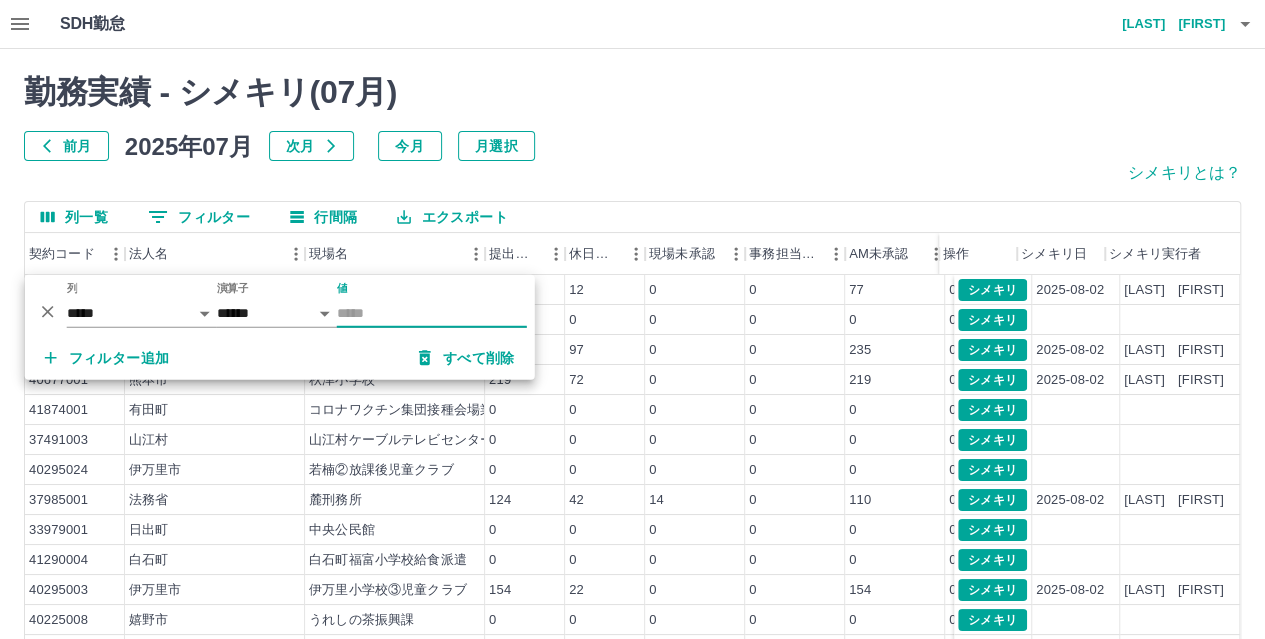 click on "勤務実績 - シメキリ( 07 月) 前月 2025年07月 次月 今月 月選択" at bounding box center [632, 117] 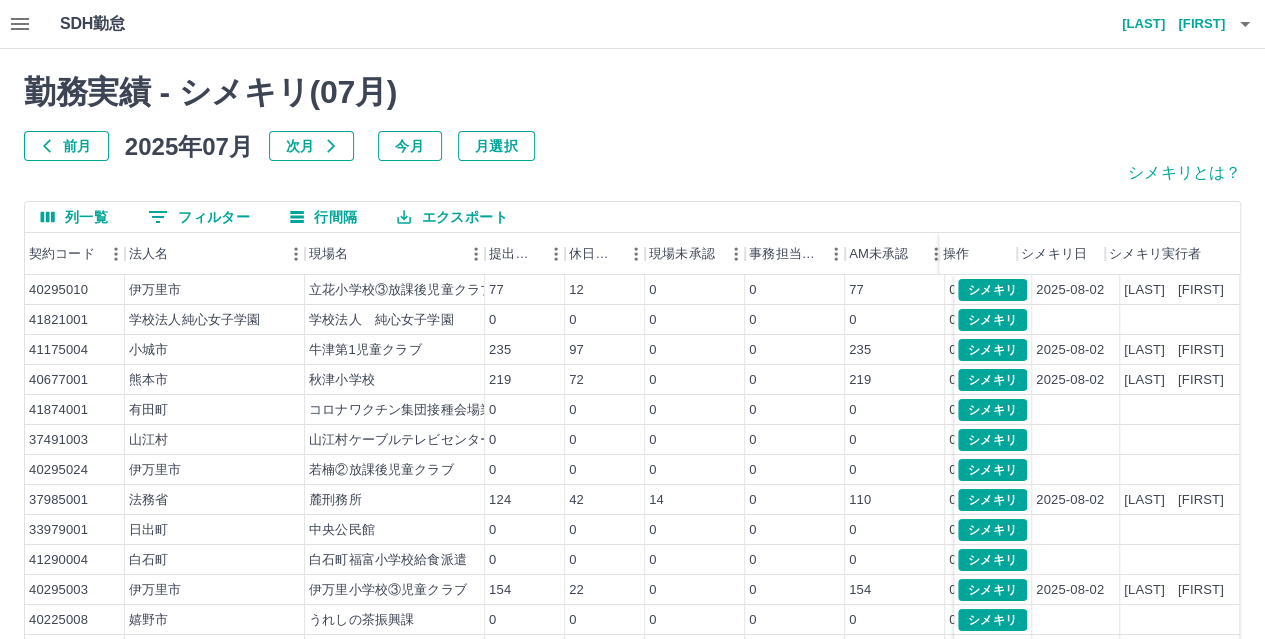 click on "0 フィルター" at bounding box center (199, 217) 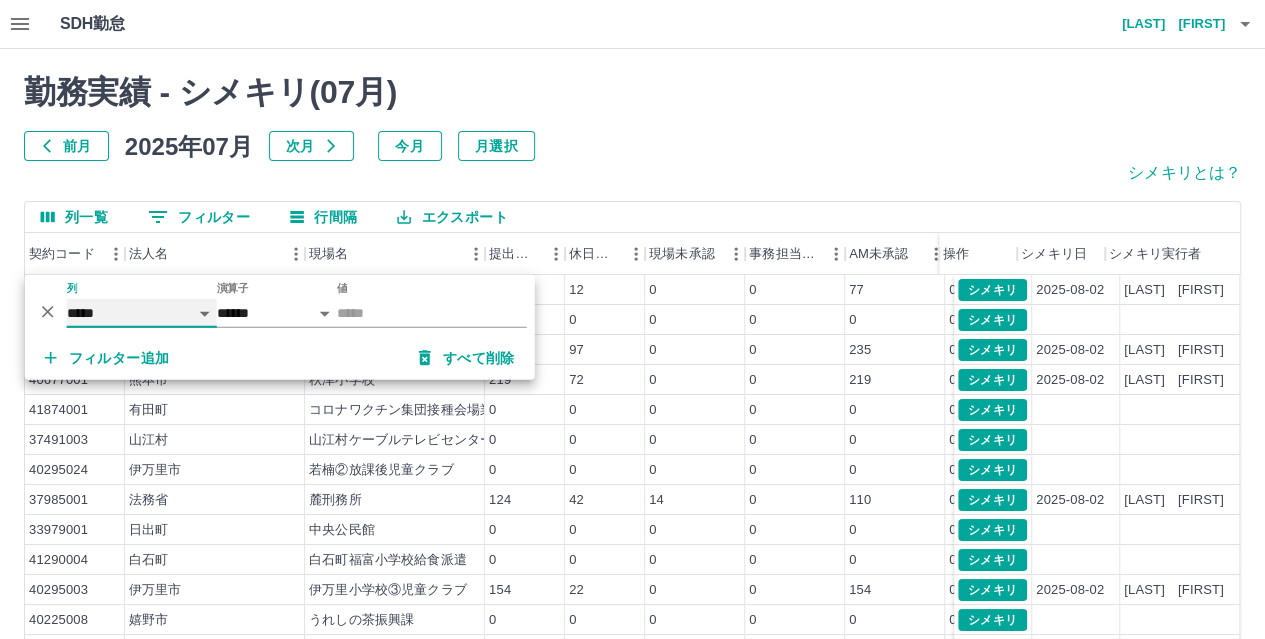 click on "***** *** ***" at bounding box center [142, 313] 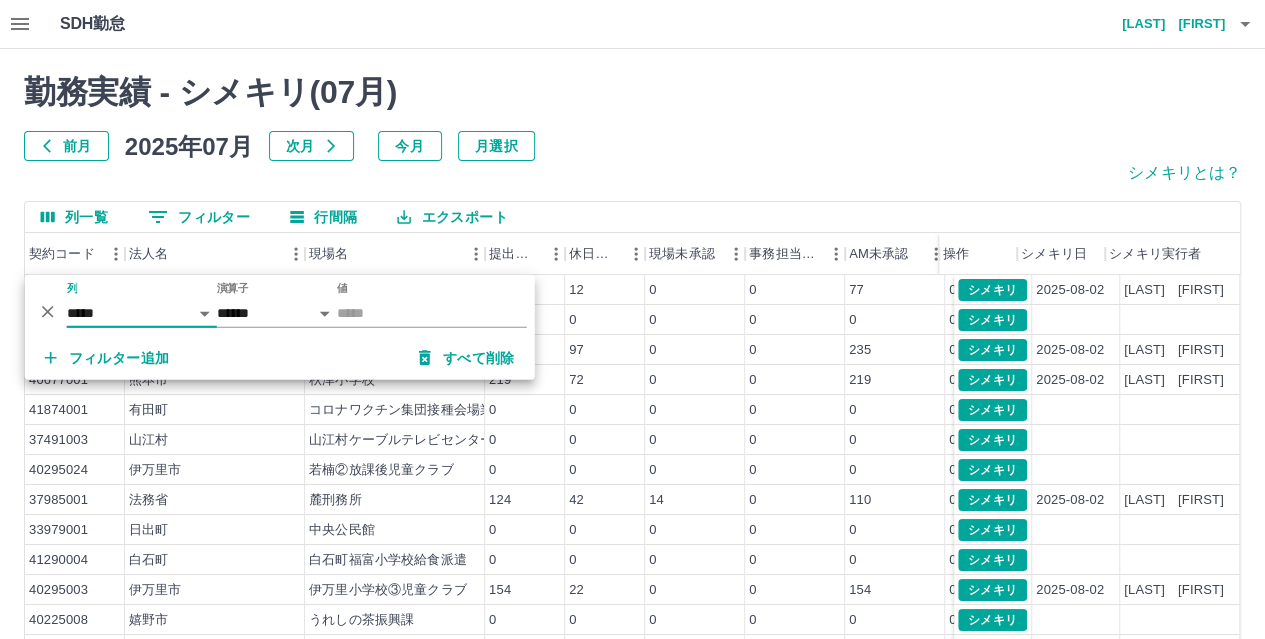 click on "勤務実績 - シメキリ( 07 月) 前月 2025年07月 次月 今月 月選択 シメキリとは？ 列一覧 0 フィルター 行間隔 エクスポート 契約コード 法人名 現場名 提出件数 休日件数 現場未承認 事務担当未承認 AM未承認 営業所長未承認 全承認済 操作 シメキリ日 シメキリ実行者 40295010 伊万里市 立花小学校③放課後児童クラブ 77 12 0 0 77 0 0 41821001 学校法人純心女子学園 学校法人　純心女子学園 0 0 0 0 0 0 0 41175004 小城市 牛津第1児童クラブ 235 97 0 0 235 0 0 40677001 熊本市 秋津小学校 219 72 0 0 219 0 0 41874001 有田町 コロナワクチン集団接種会場業務（有田町福祉健康センター） 0 0 0 0 0 0 0 37491003 山江村 山江村ケーブルテレビセンター 0 0 0 0 0 0 0 40295024 伊万里市 若楠②放課後児童クラブ 0 0 0 0 0 0 0 37985001 法務省 麓刑務所 124 42 14 0 110 0 0 33979001 日出町 中央公民館 0 0 0 0 0 0 0 41290004 白石町" at bounding box center (632, 457) 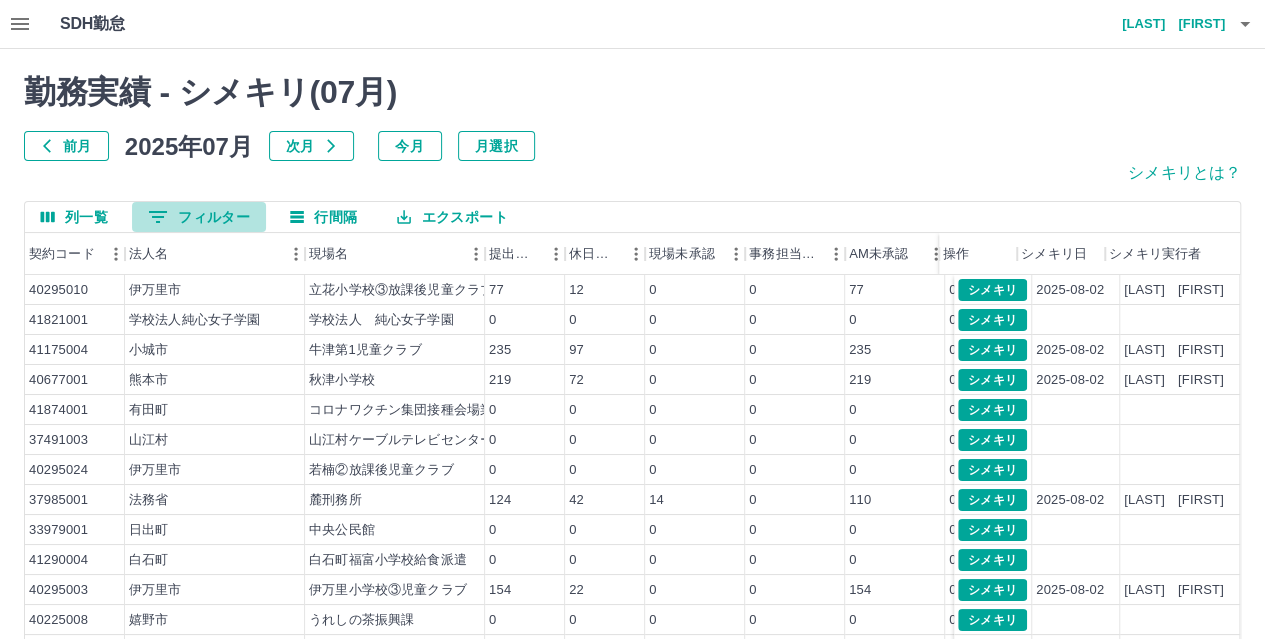 click on "0 フィルター" at bounding box center [199, 217] 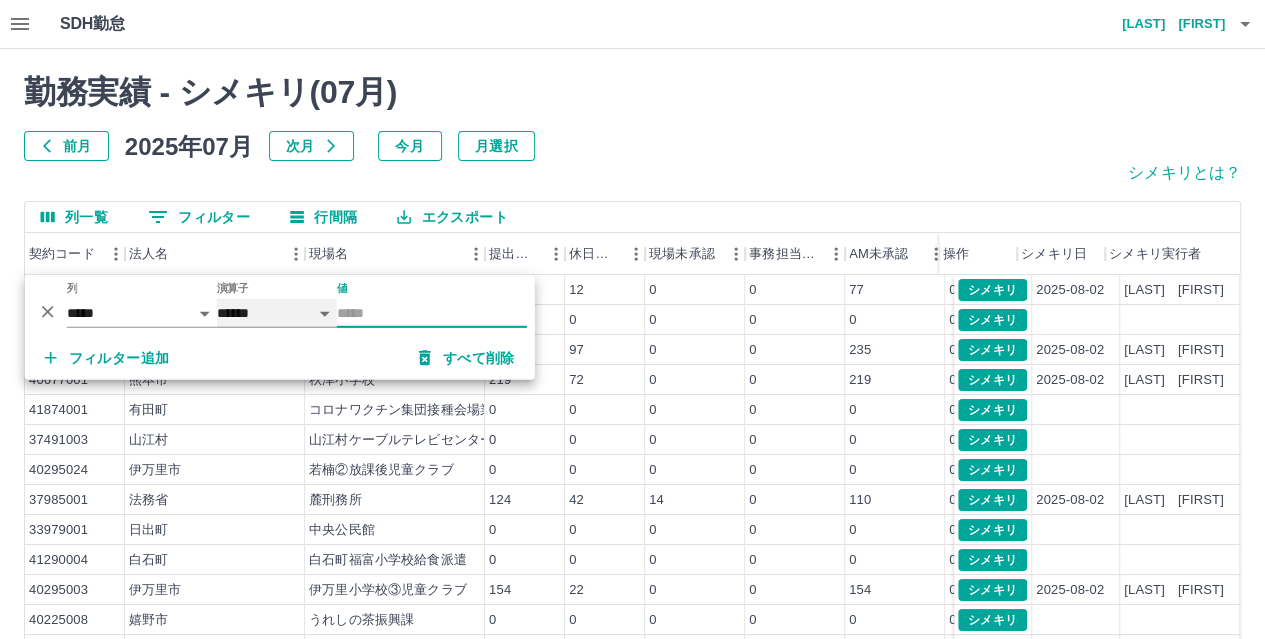 click on "****** *******" at bounding box center (277, 313) 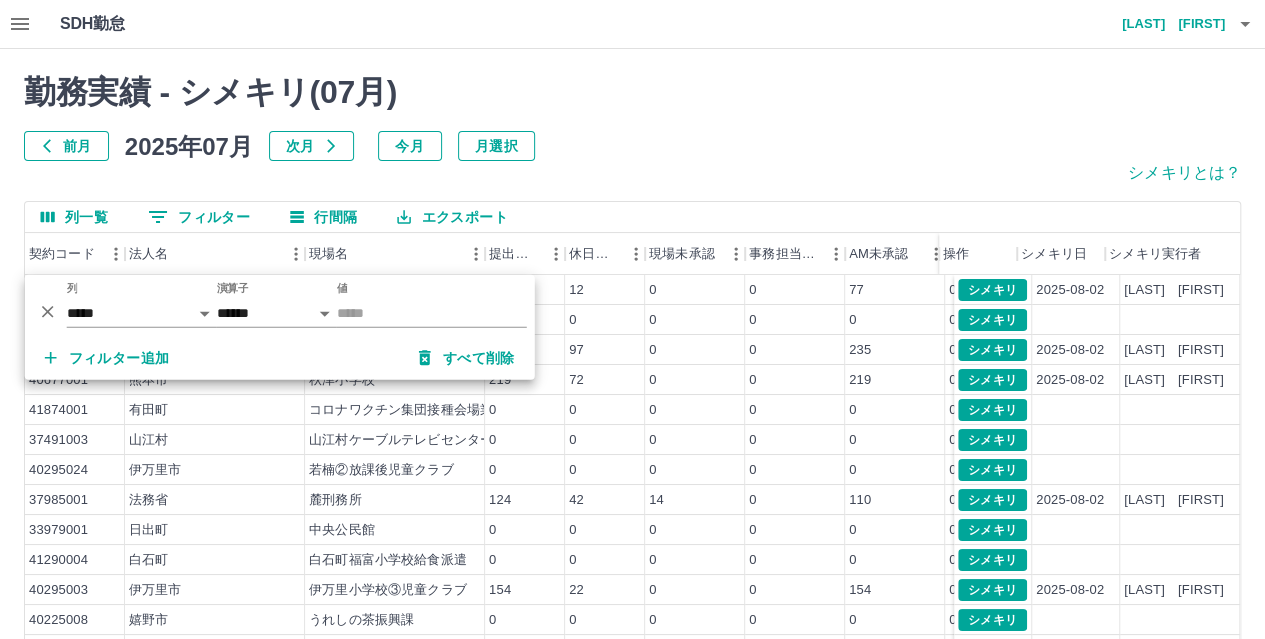 click on "前月 2025年07月 次月 今月 月選択" at bounding box center [632, 146] 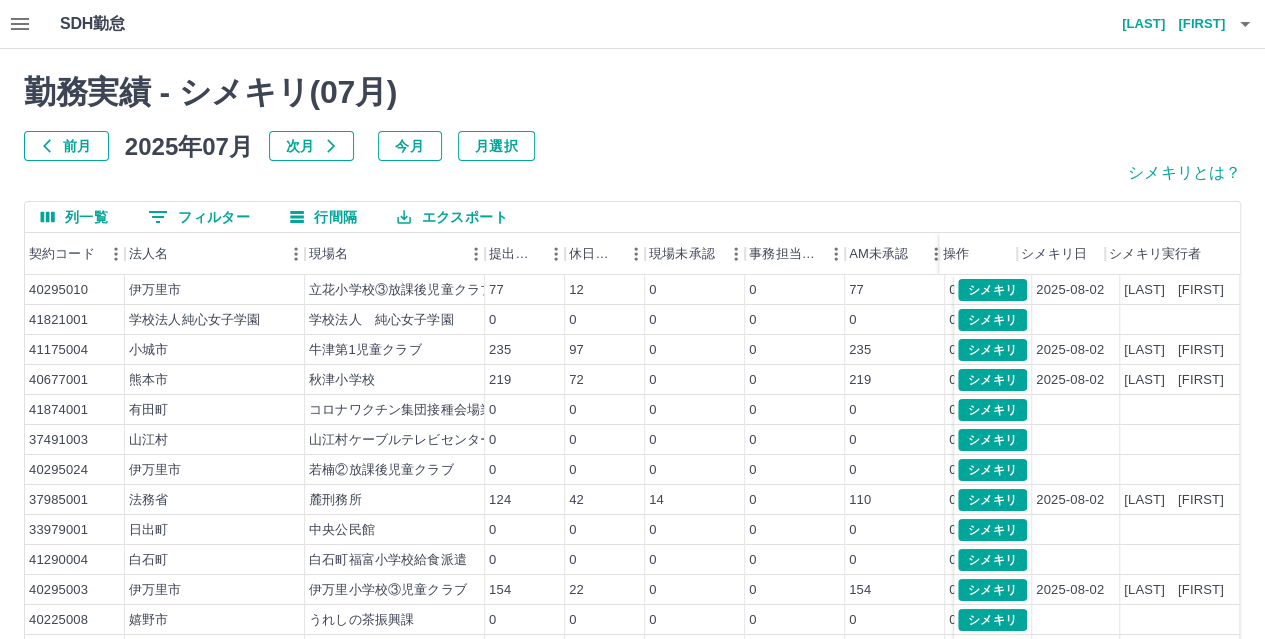 click on "0 フィルター" at bounding box center [199, 217] 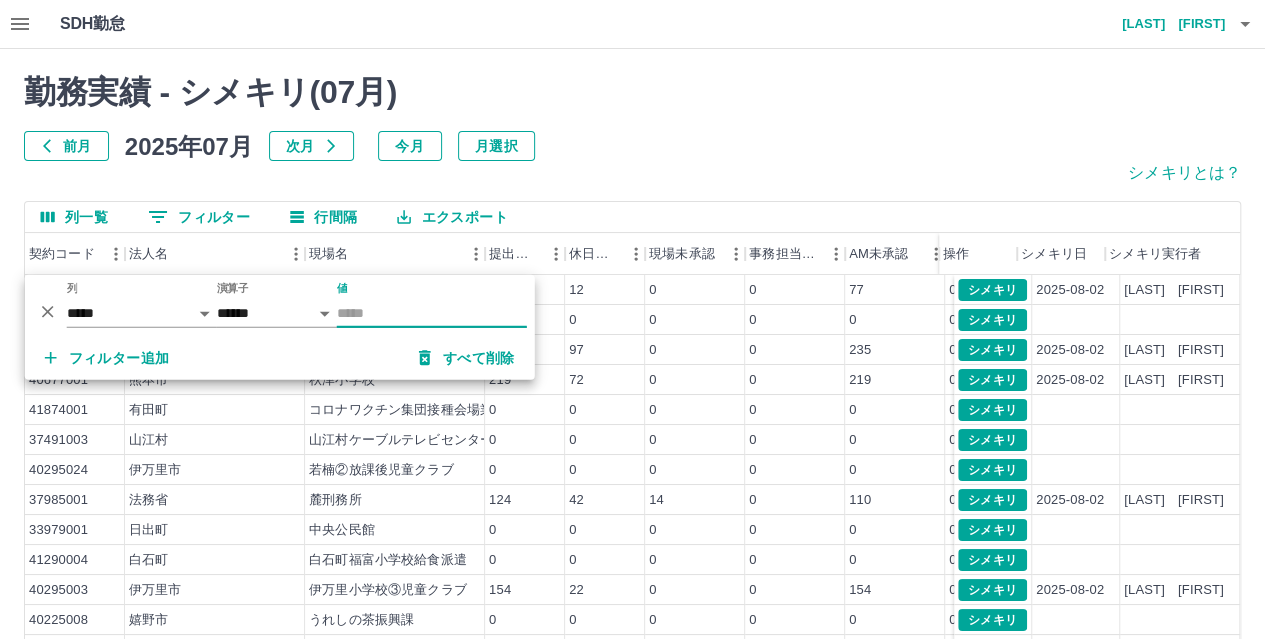 click on "値" at bounding box center [432, 313] 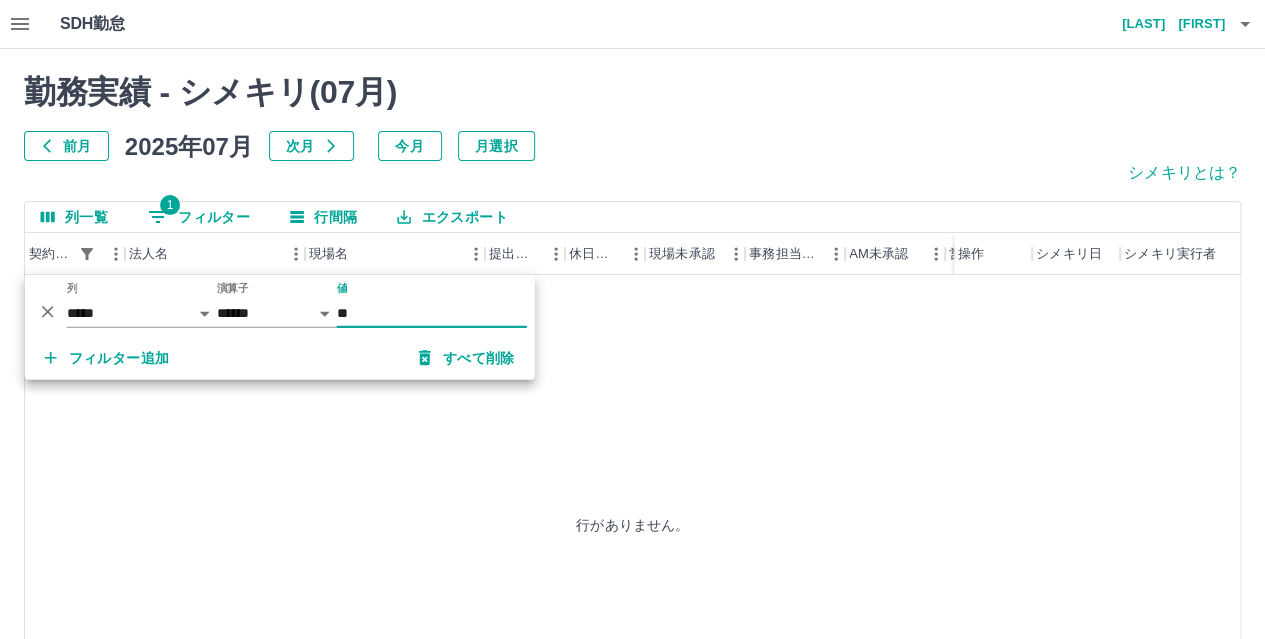 type on "*" 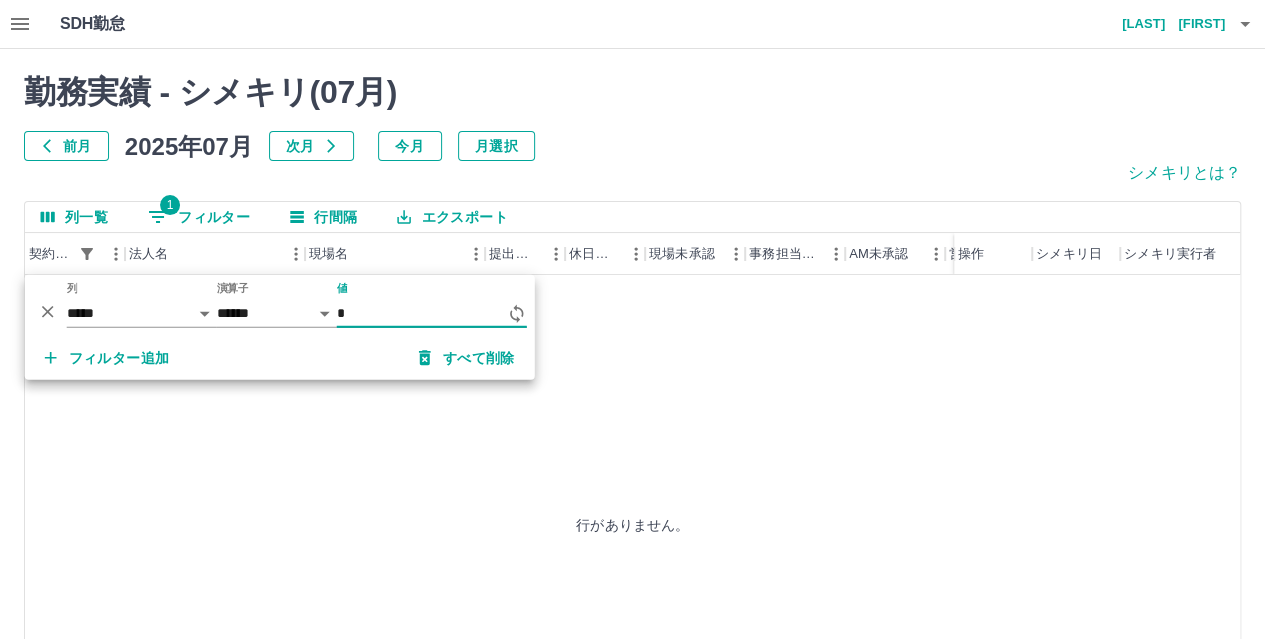 type 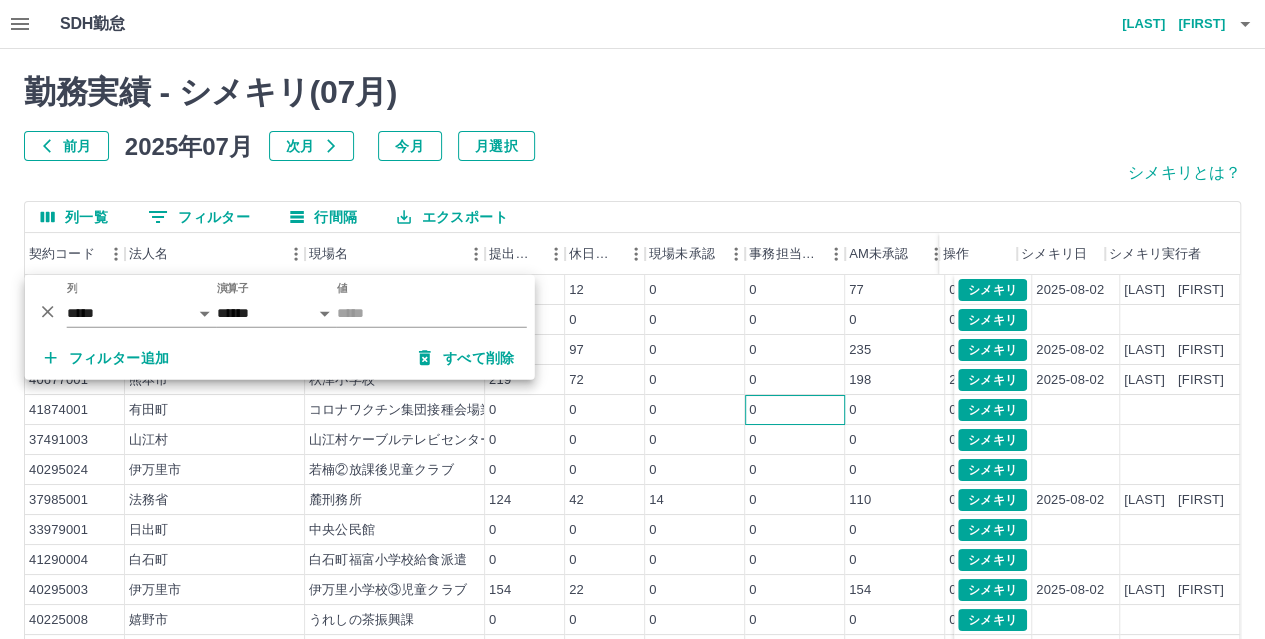 click on "0" at bounding box center (795, 410) 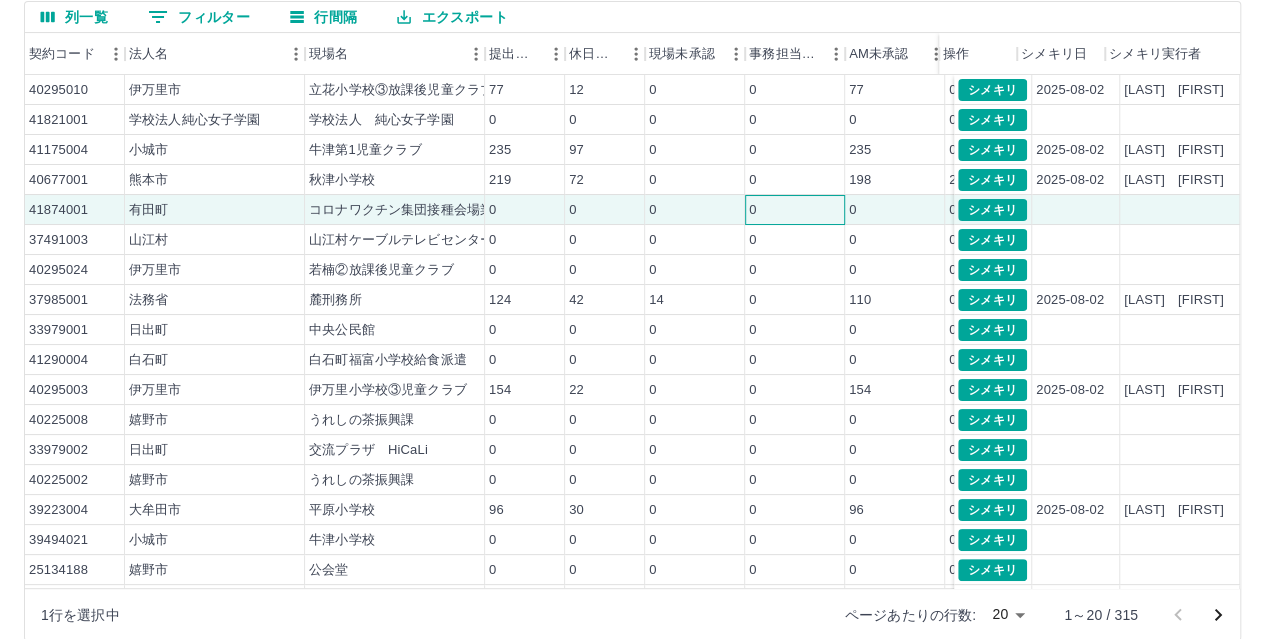 scroll, scrollTop: 226, scrollLeft: 0, axis: vertical 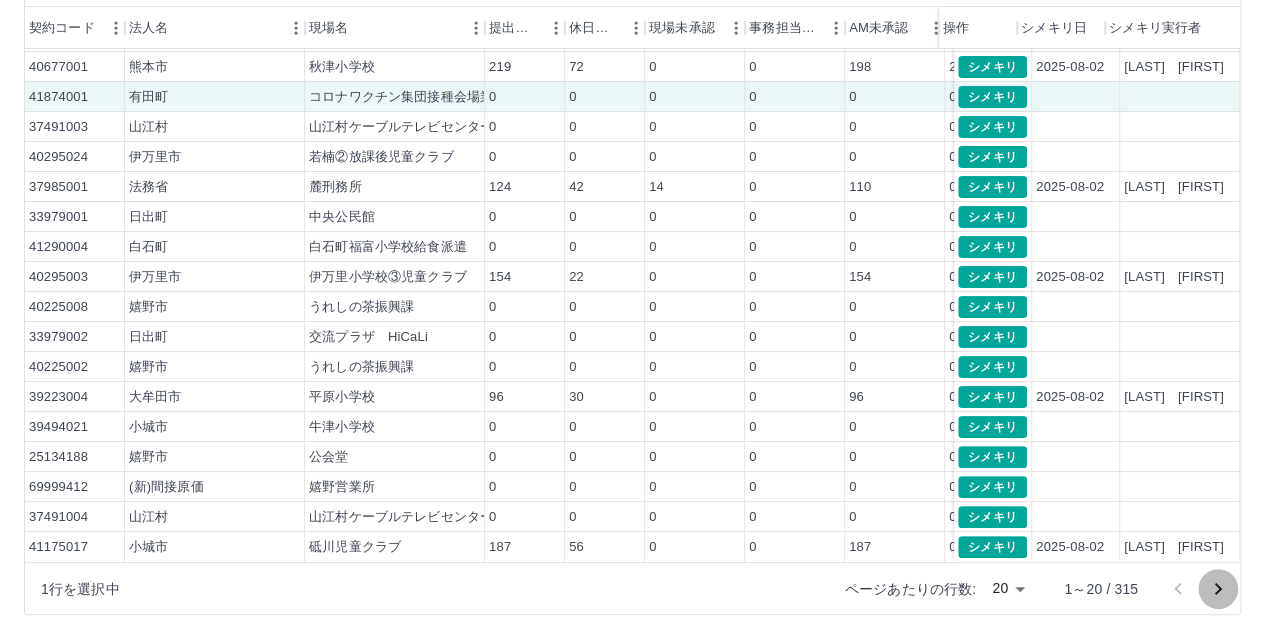 click 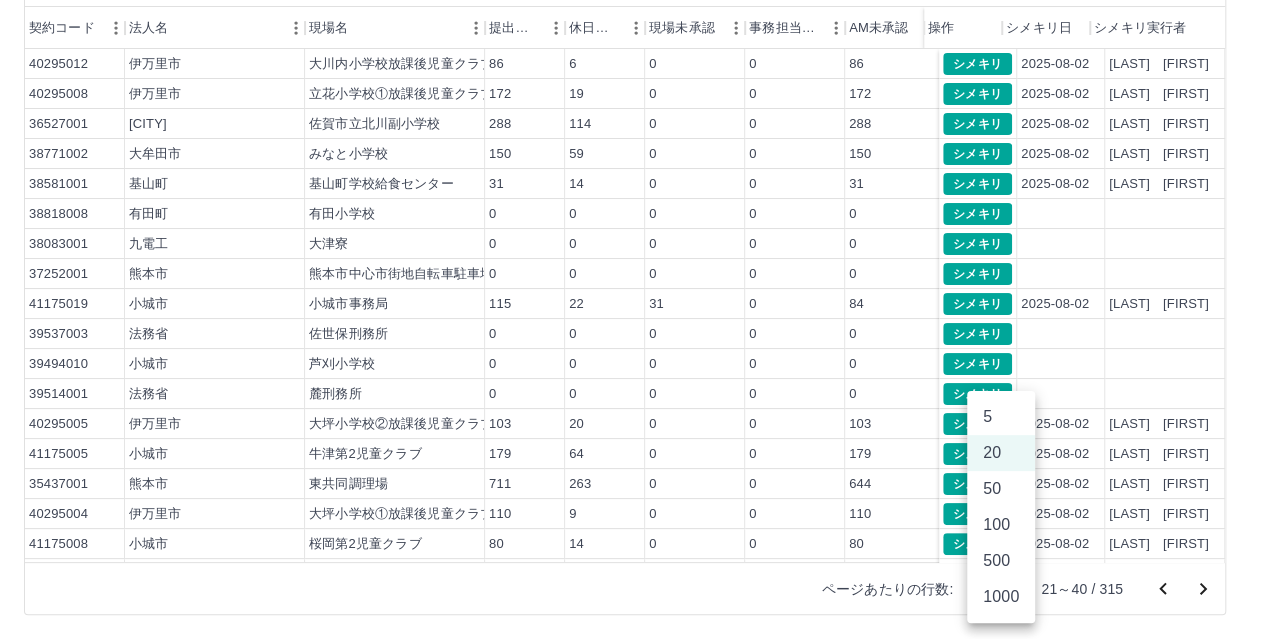 click on "SDH勤怠 中村　早苗 勤務実績 - シメキリ( 07 月) 前月 2025年07月 次月 今月 月選択 シメキリとは？ 列一覧 0 フィルター 行間隔 エクスポート 契約コード 法人名 現場名 提出件数 休日件数 現場未承認 事務担当未承認 AM未承認 営業所長未承認 全承認済 操作 シメキリ日 シメキリ実行者 40295012 伊万里市 大川内小学校放課後児童クラブ 86 6 0 0 86 0 0 40295008 伊万里市 立花小学校①放課後児童クラブ 172 19 0 0 172 0 0 36527001 佐賀市 佐賀市立北川副小学校 288 114 0 0 288 0 0 38771002 大牟田市 みなと小学校 150 59 0 0 150 0 0 38581001 基山町 基山町学校給食センター 31 14 0 0 31 0 0 38818008 有田町 有田小学校 0 0 0 0 0 0 0 38083001 九電工 大津寮 0 0 0 0 0 0 0 37252001 熊本市 熊本市中心市街地自転車駐車場 0 0 0 0 0 0 0 41175019 小城市 小城市事務局 115 22 31 0 84 0 0 39537003 法務省 佐世保刑務所 0 0 0 0 0 0 0 0 0" at bounding box center (632, 206) 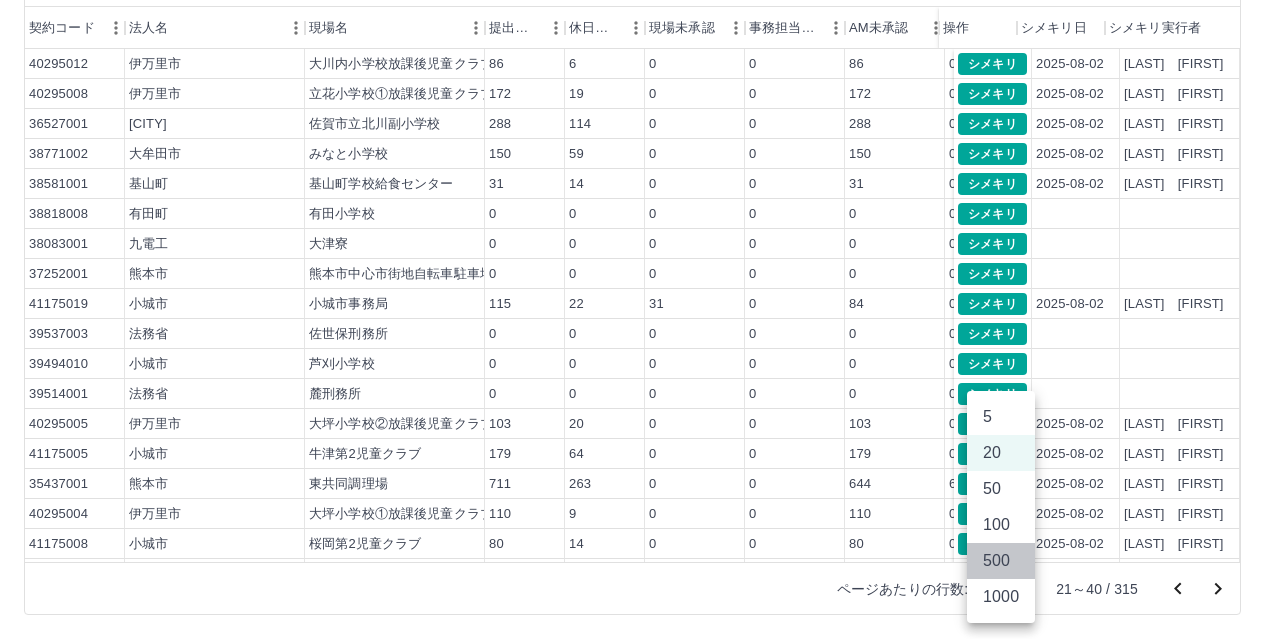 click on "500" at bounding box center (1001, 561) 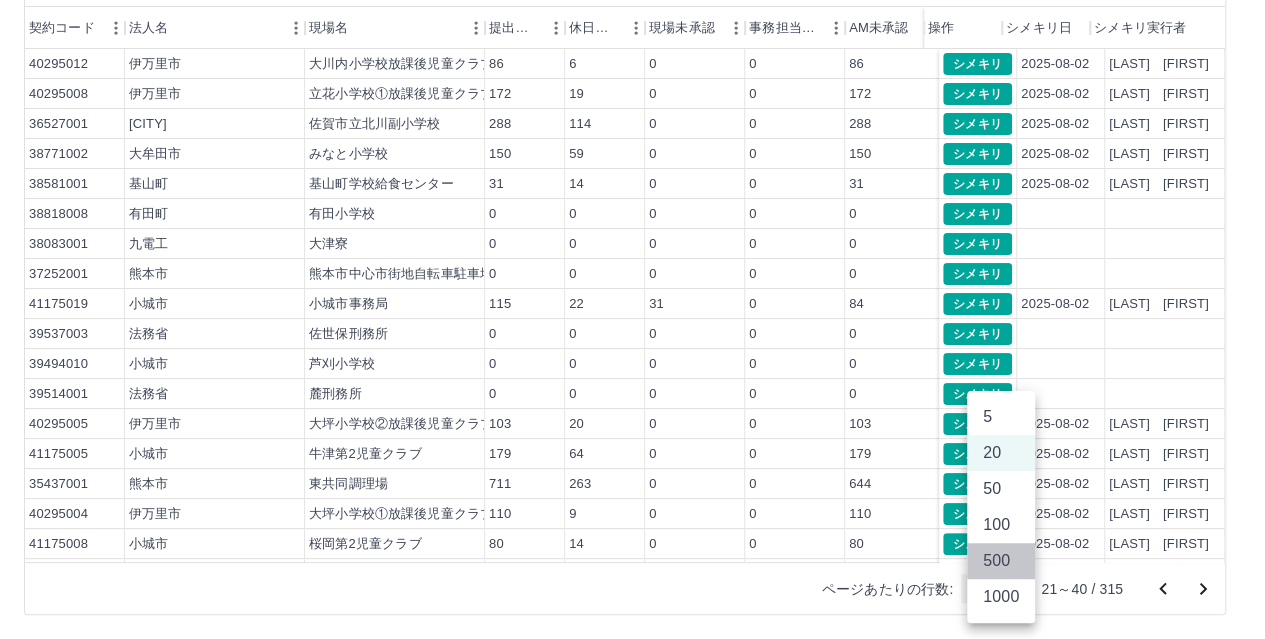type on "***" 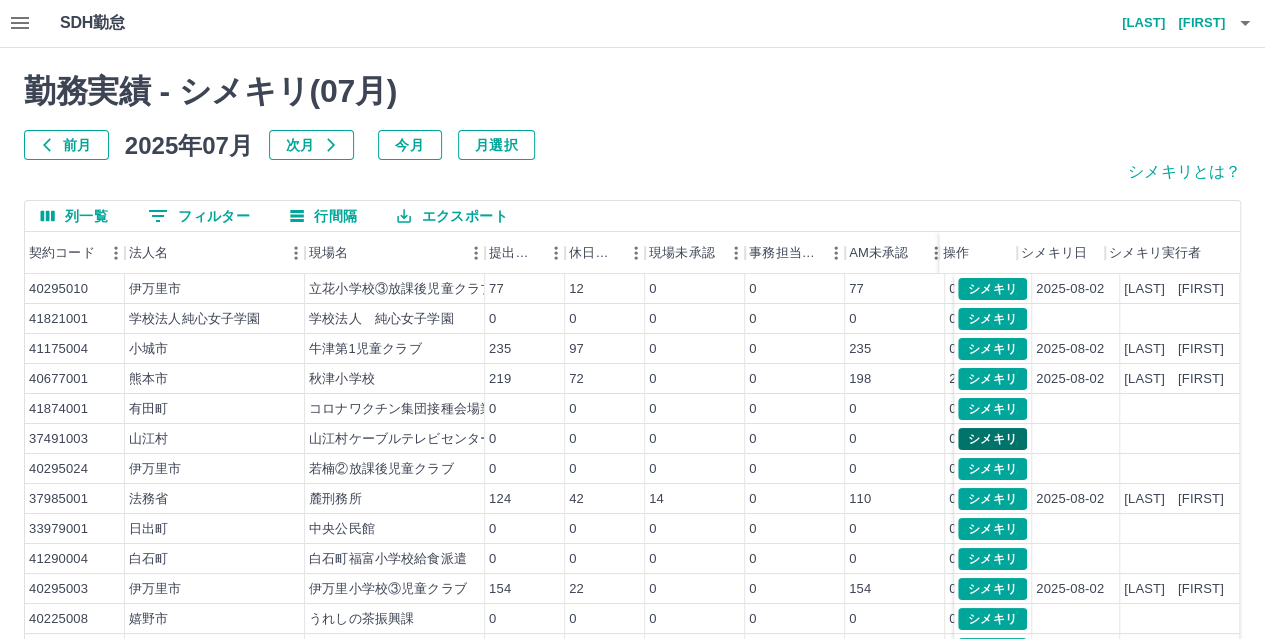 scroll, scrollTop: 0, scrollLeft: 0, axis: both 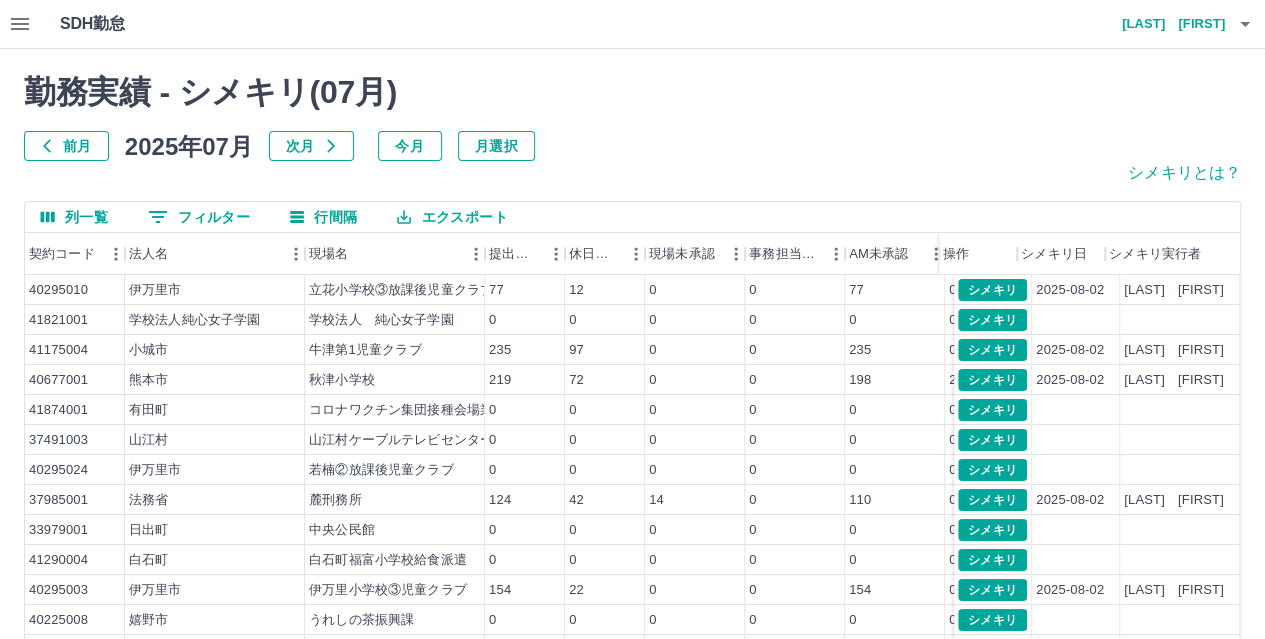 click on "エクスポート" at bounding box center [452, 217] 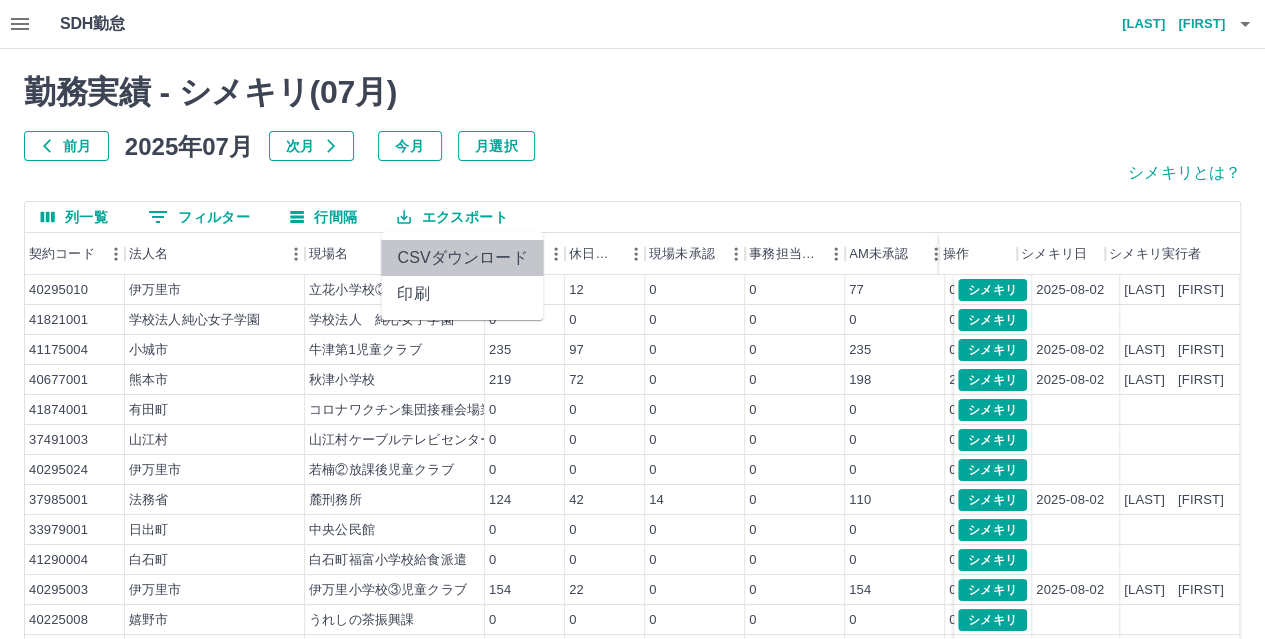 click on "CSVダウンロード" at bounding box center [462, 258] 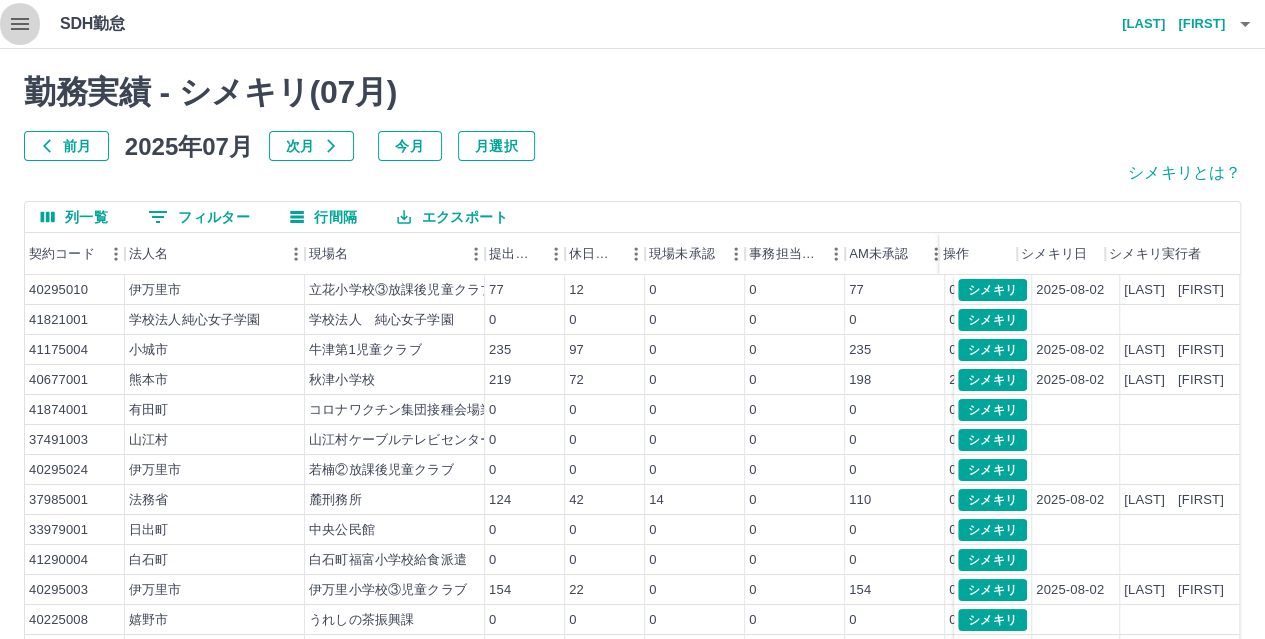 click 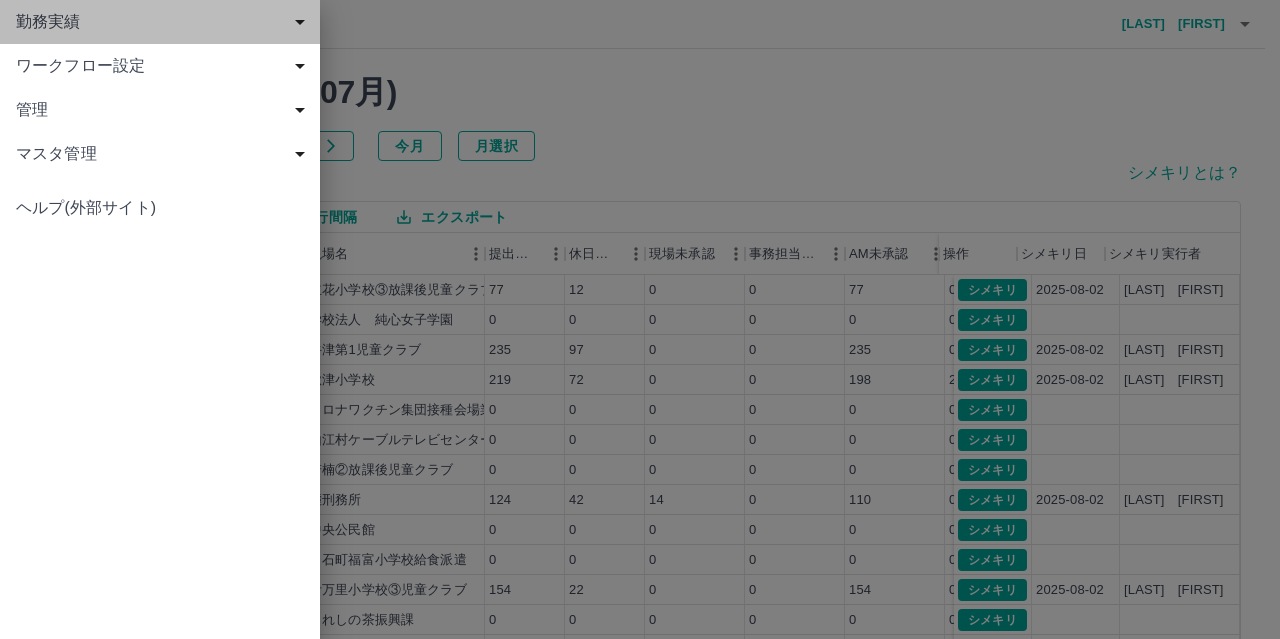 click on "勤務実績" at bounding box center (164, 22) 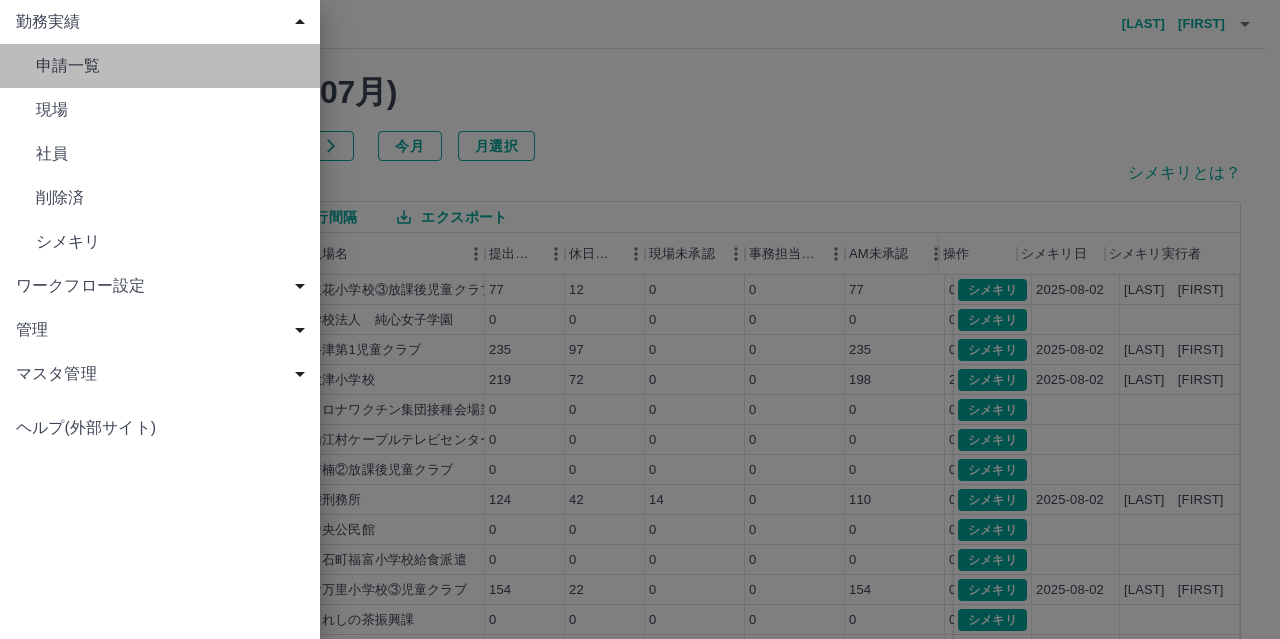click on "申請一覧" at bounding box center (170, 66) 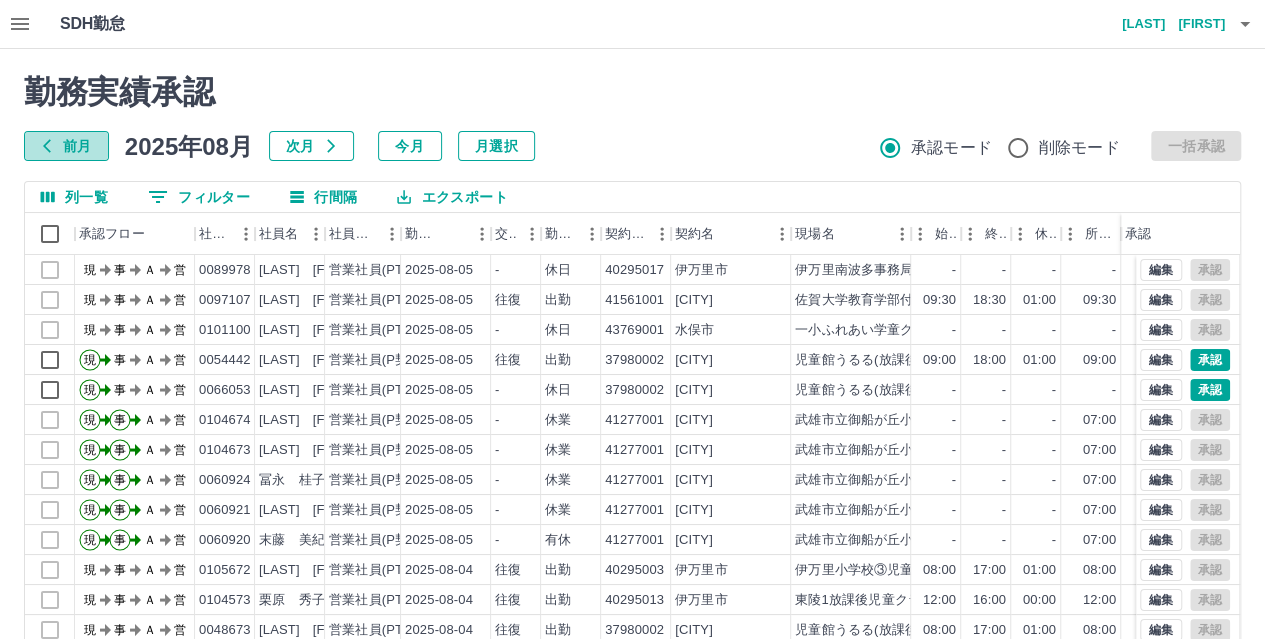 click on "前月" at bounding box center [66, 146] 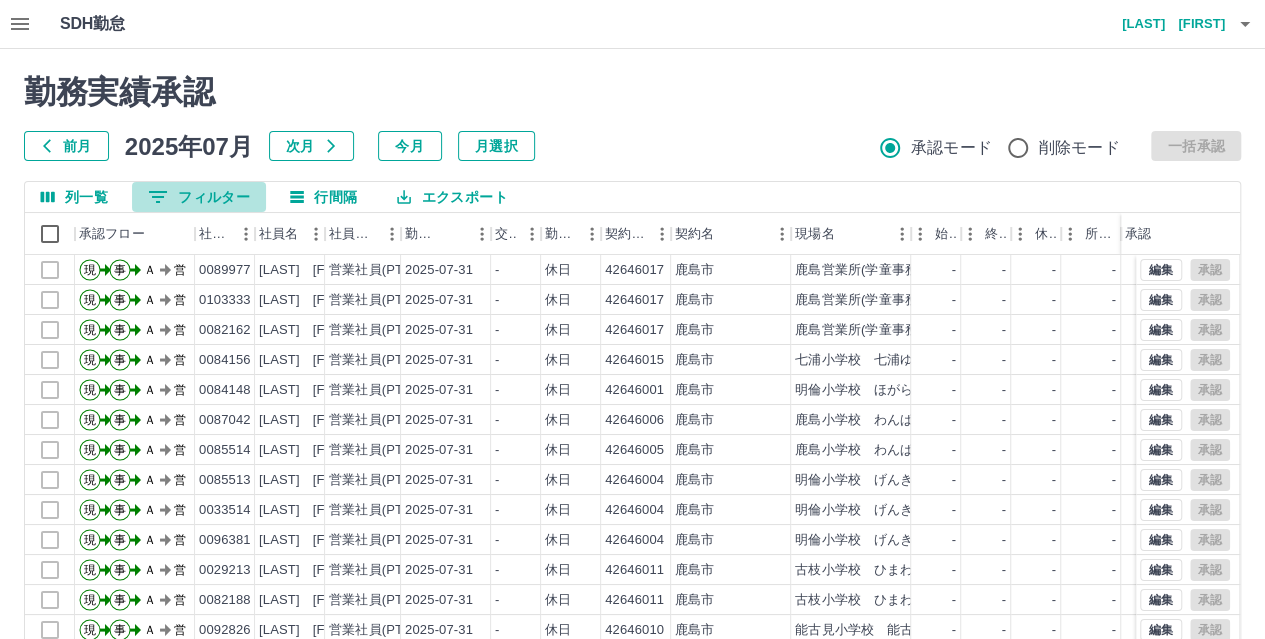 click on "0 フィルター" at bounding box center (199, 197) 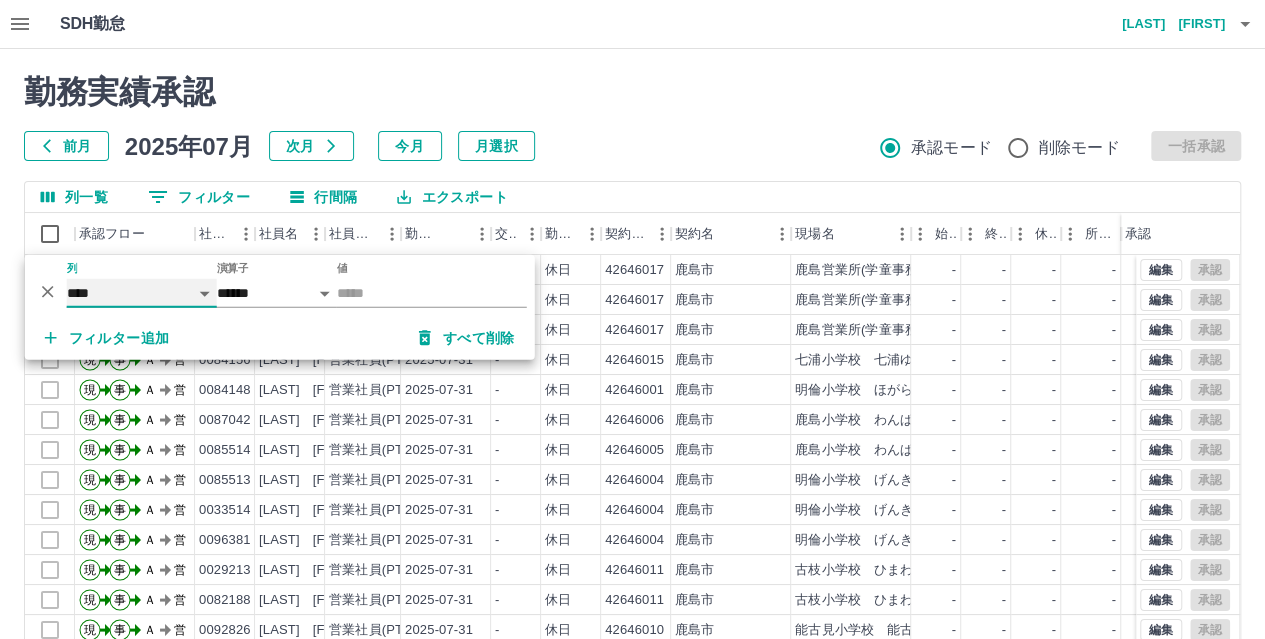 click on "**** *** **** *** *** **** ***** *** *** ** ** ** **** **** **** ** ** *** **** *****" at bounding box center (142, 293) 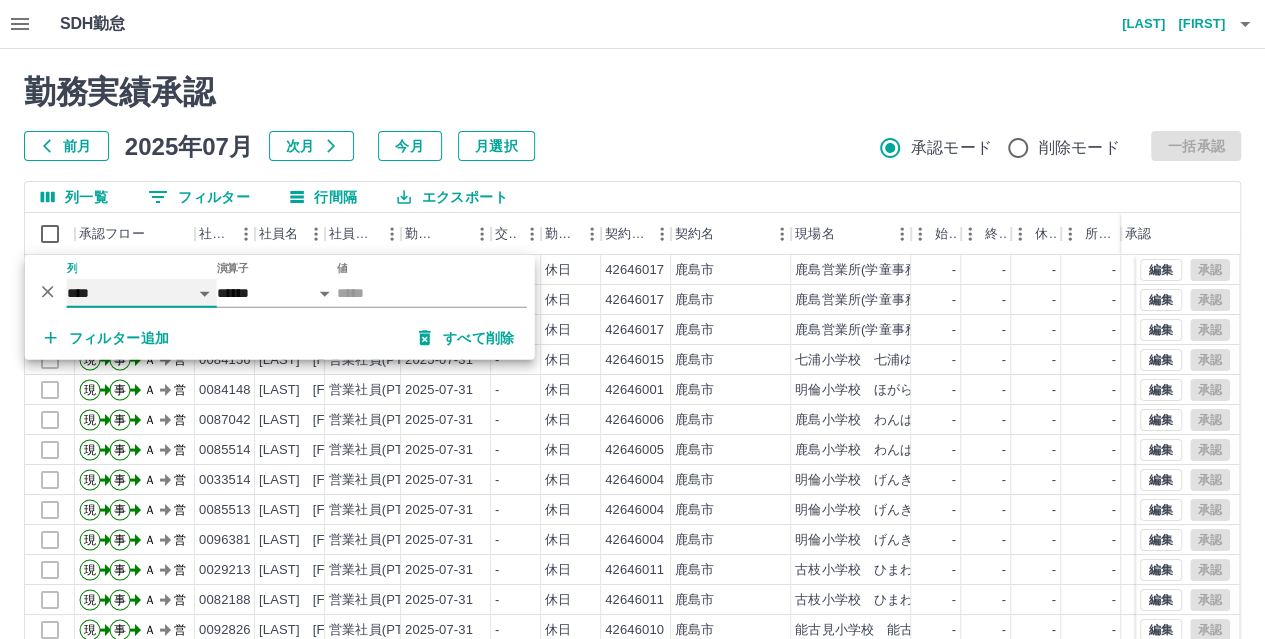 click on "**** *** **** *** *** **** ***** *** *** ** ** ** **** **** **** ** ** *** **** *****" at bounding box center [142, 293] 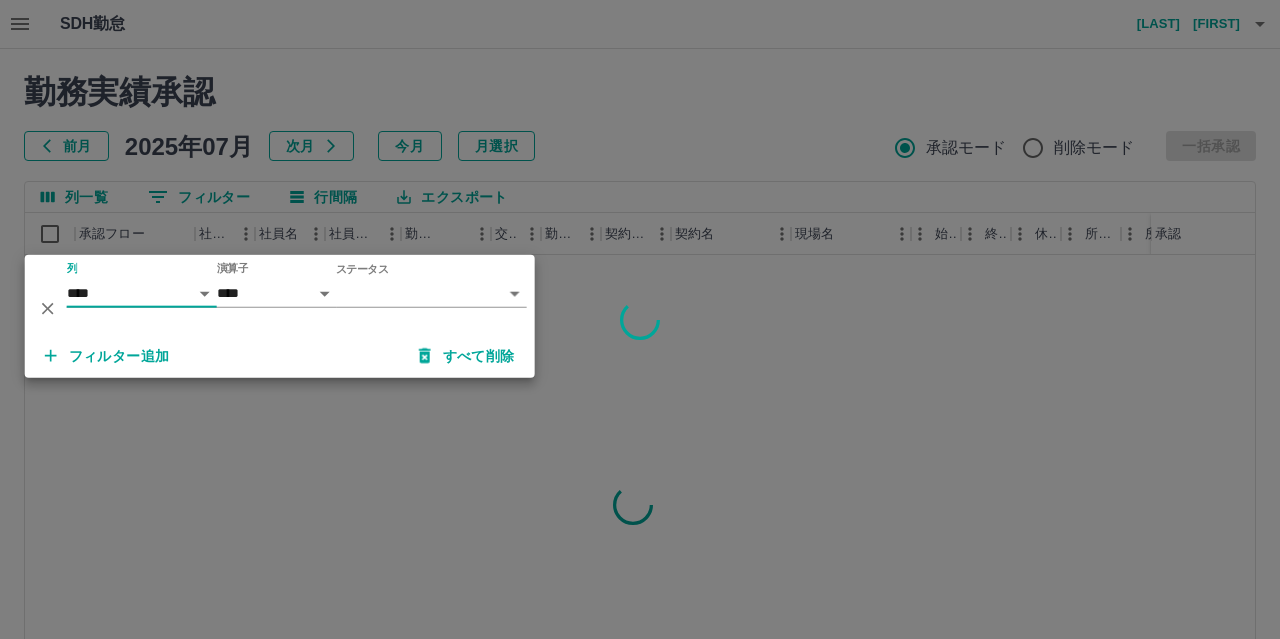 click on "SDH勤怠 中村　早苗 勤務実績承認 前月 2025年07月 次月 今月 月選択 承認モード 削除モード 一括承認 列一覧 0 フィルター 行間隔 エクスポート 承認フロー 社員番号 社員名 社員区分 勤務日 交通費 勤務区分 契約コード 契約名 現場名 始業 終業 休憩 所定開始 所定終業 所定休憩 拘束 勤務 遅刻等 承認 ページあたりの行数: 20 ** 1～20 / 30577 SDH勤怠 *** ** 列 **** *** **** *** *** **** ***** *** *** ** ** ** **** **** **** ** ** *** **** ***** 演算子 **** ****** ステータス ​ ********* フィルター追加 すべて削除" at bounding box center (640, 422) 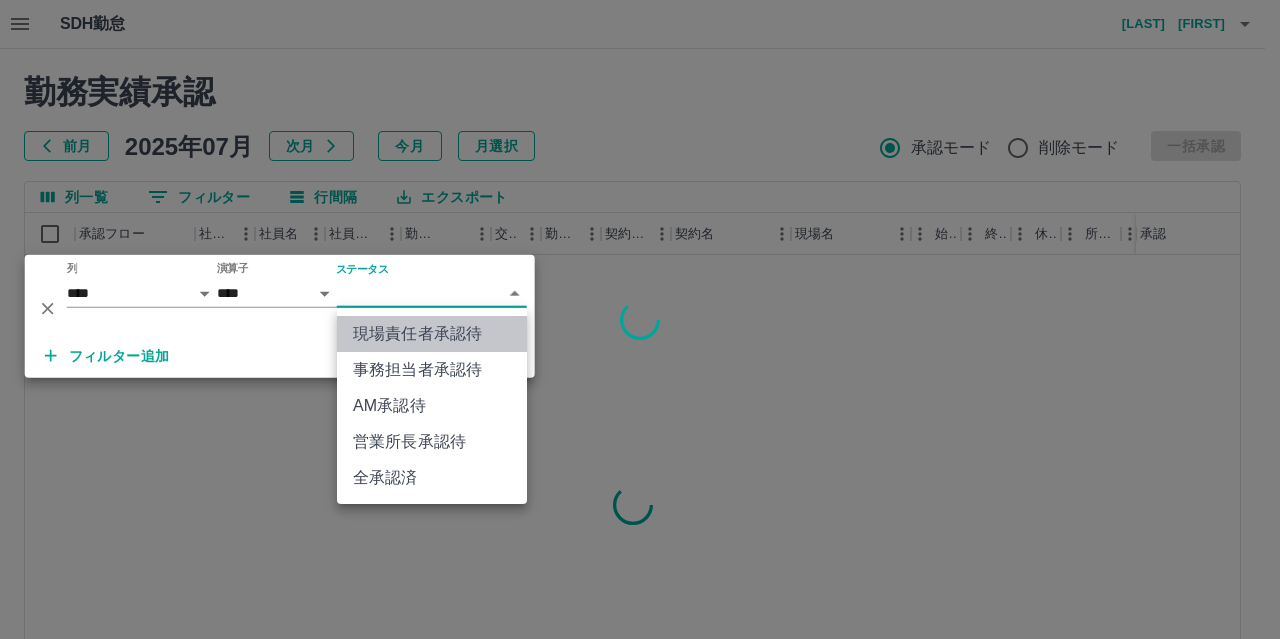click on "現場責任者承認待" at bounding box center (432, 334) 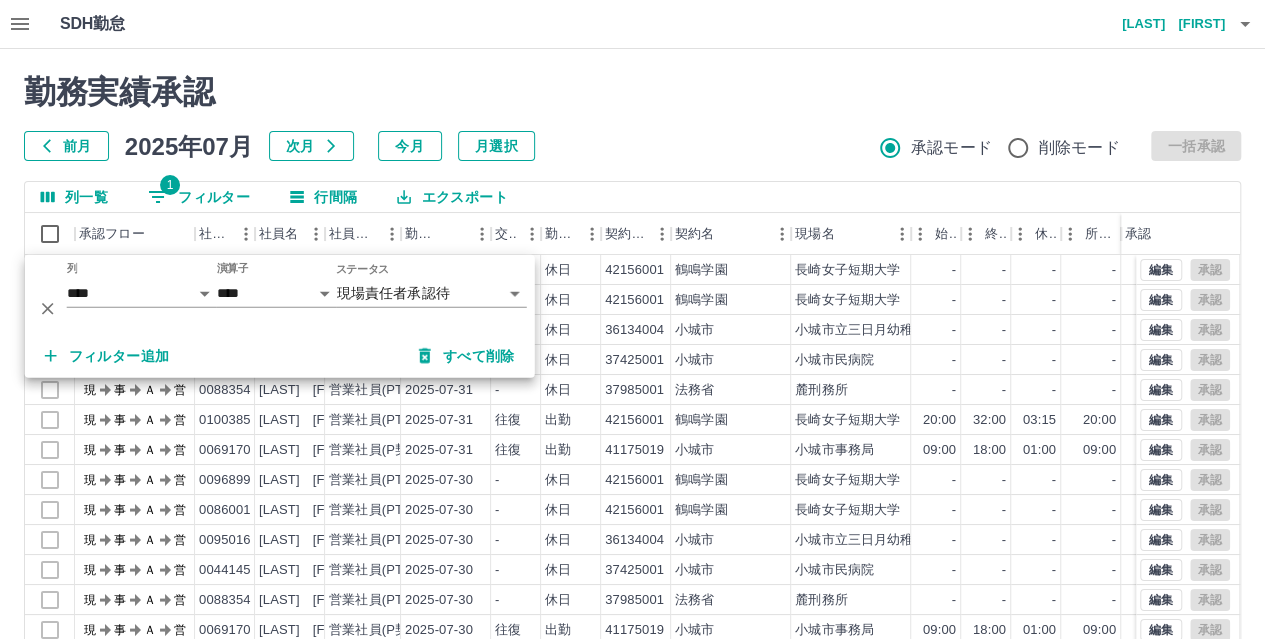 click on "勤務実績承認 前月 2025年07月 次月 今月 月選択 承認モード 削除モード 一括承認" at bounding box center [632, 117] 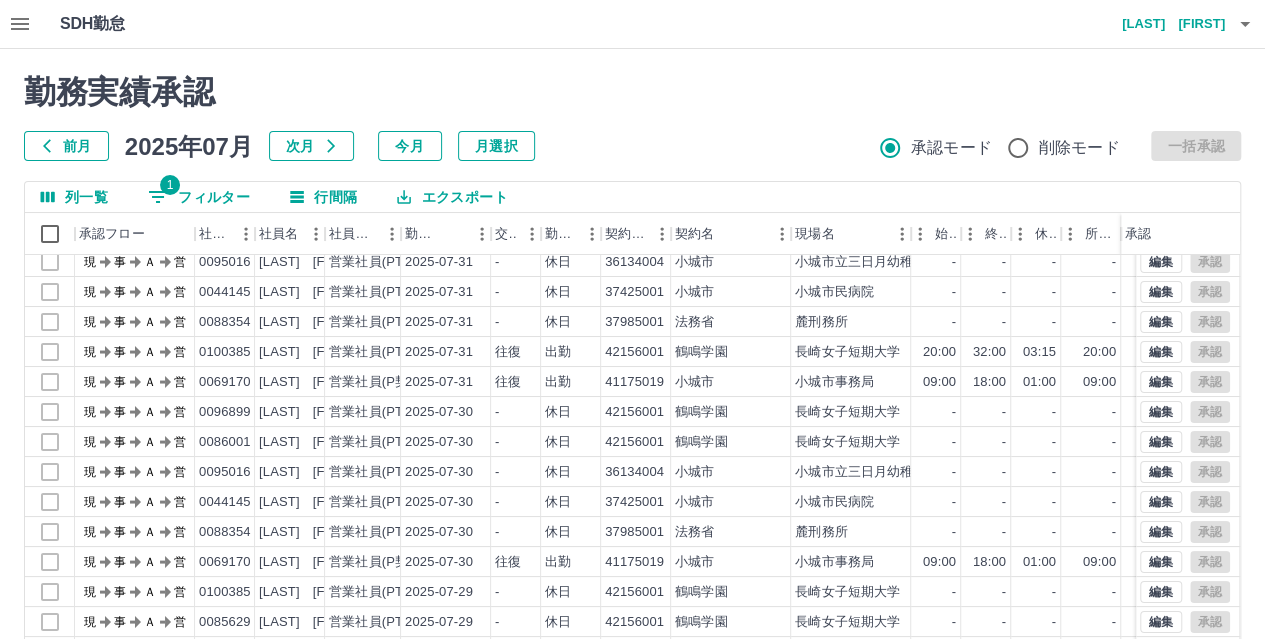 scroll, scrollTop: 101, scrollLeft: 0, axis: vertical 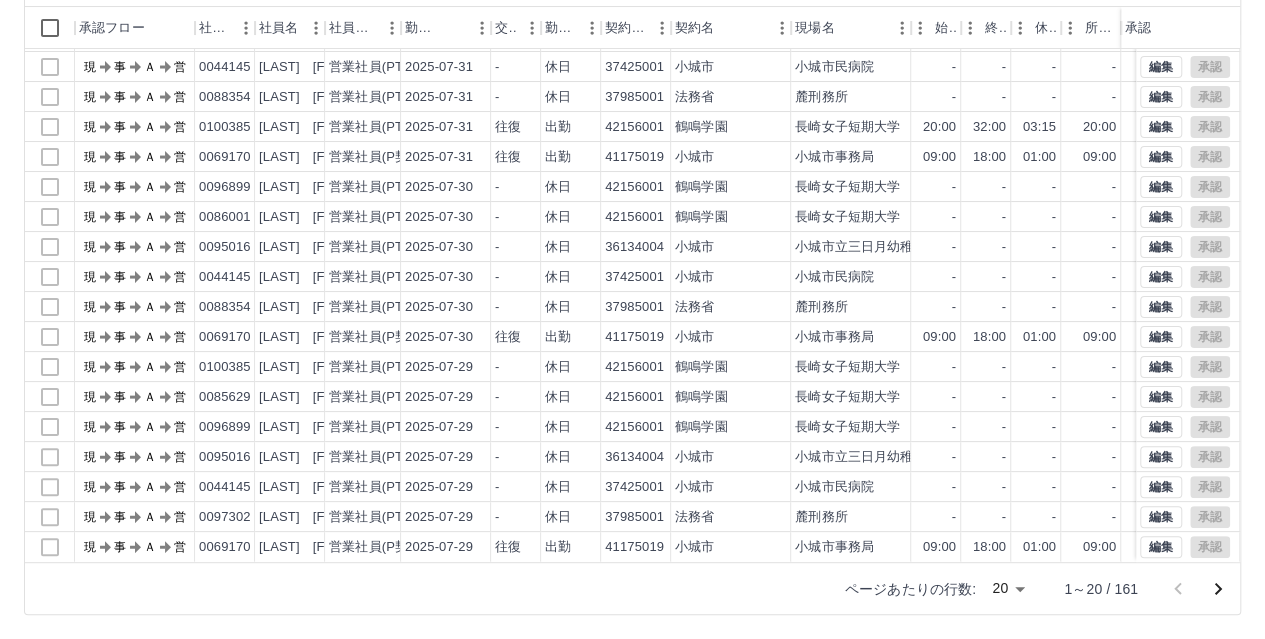 click on "SDH勤怠 [LAST]　[FIRST] 勤務実績承認 前月 2025年07月 次月 今月 月選択 承認モード 削除モード 一括承認 列一覧 1 フィルター 行間隔 エクスポート 承認フロー 社員番号 社員名 社員区分 勤務日 交通費 勤務区分 契約コード 契約名 現場名 始業 終業 休憩 所定開始 所定終業 所定休憩 拘束 勤務 遅刻等 承認 現 事 Ａ 営 [NUMBER] [LAST]　[FIRST] 営業社員(PT契約) 2025-07-31  -  休日 42156001 [CITY] [CITY] - - - - - - 00:00 00:00 00:00 現 事 Ａ 営 [NUMBER] [LAST]　[FIRST] 営業社員(PT契約) 2025-07-31  -  休日 36134004 [CITY] [CITY] - - - - - - 00:00 00:00 00:00 現 事 Ａ 営 [NUMBER] [LAST]　[FIRST] 営業社員(PT契約) 2025-07-31  -  休日 37425001 [CITY] [CITY] - - - - - - 00:00 00:00 00:00 現 事 Ａ 営 [NUMBER] [LAST]　[FIRST] 営業社員(PT契約) 2025-07-31  -  休日 37985001 法務省 麓刑務所 - - - - - - 00:00 00:00" at bounding box center (632, 216) 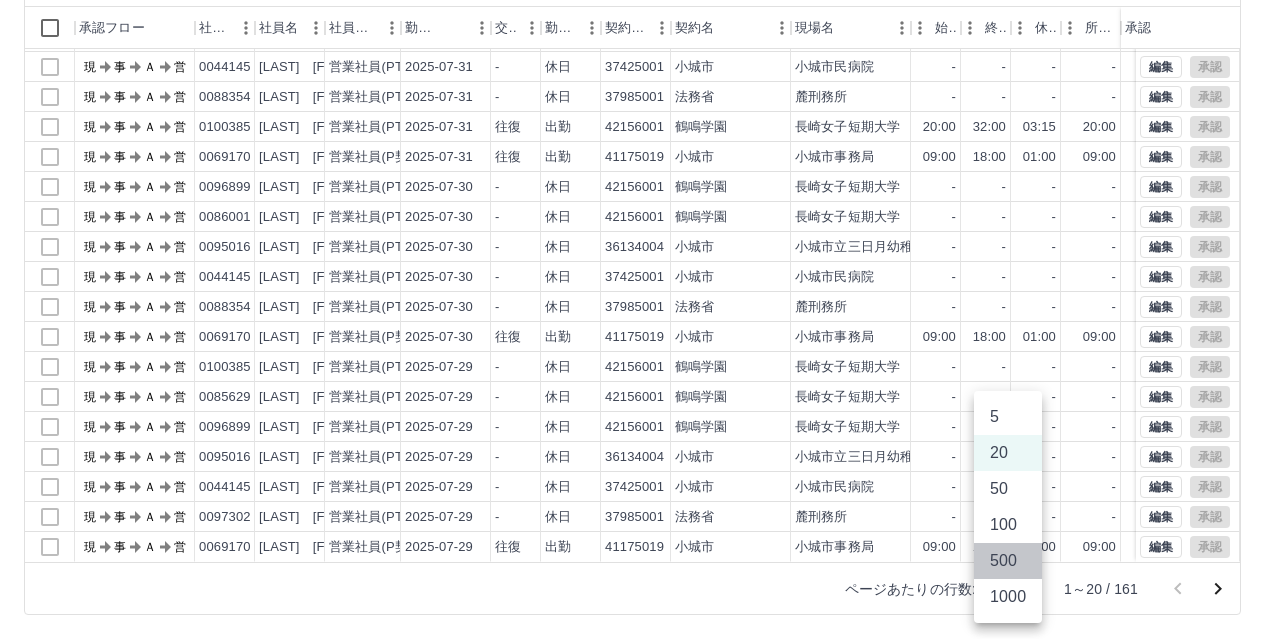 click on "500" at bounding box center [1008, 561] 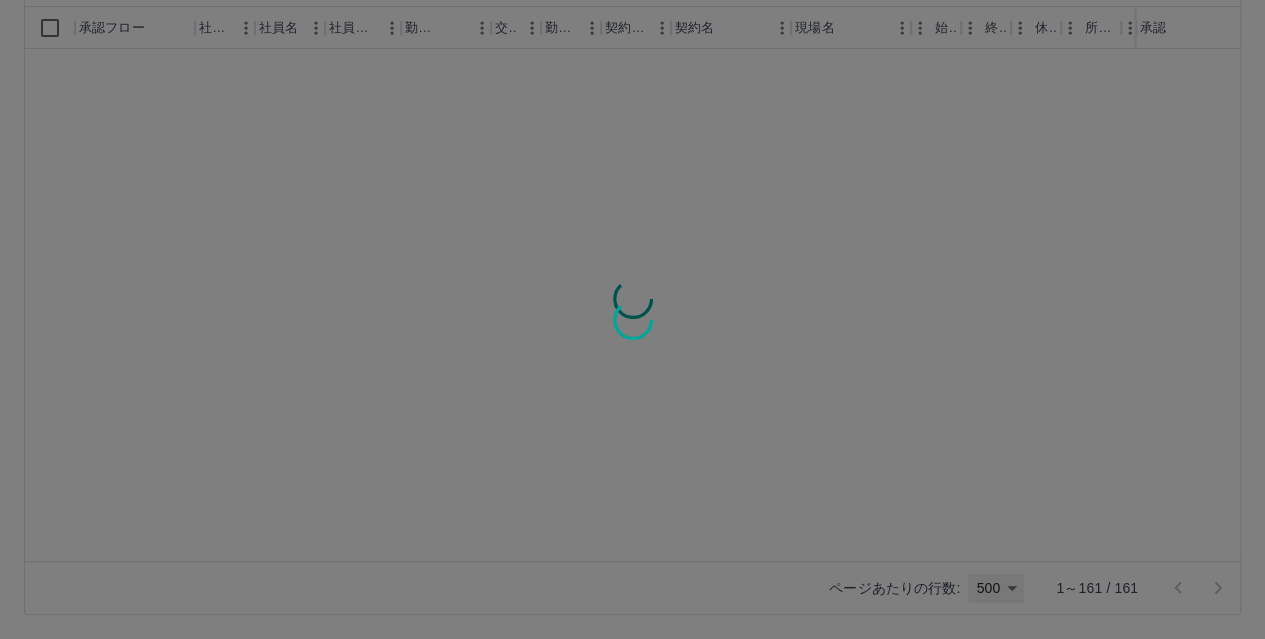 scroll, scrollTop: 0, scrollLeft: 0, axis: both 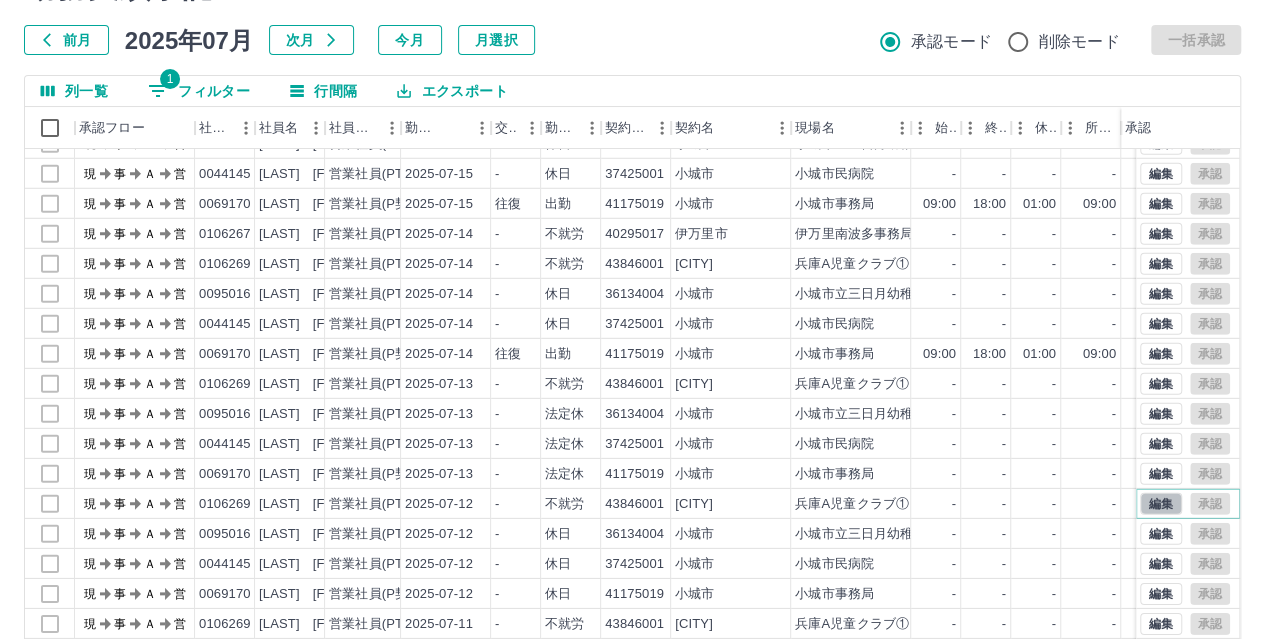 click on "編集" at bounding box center (1161, 504) 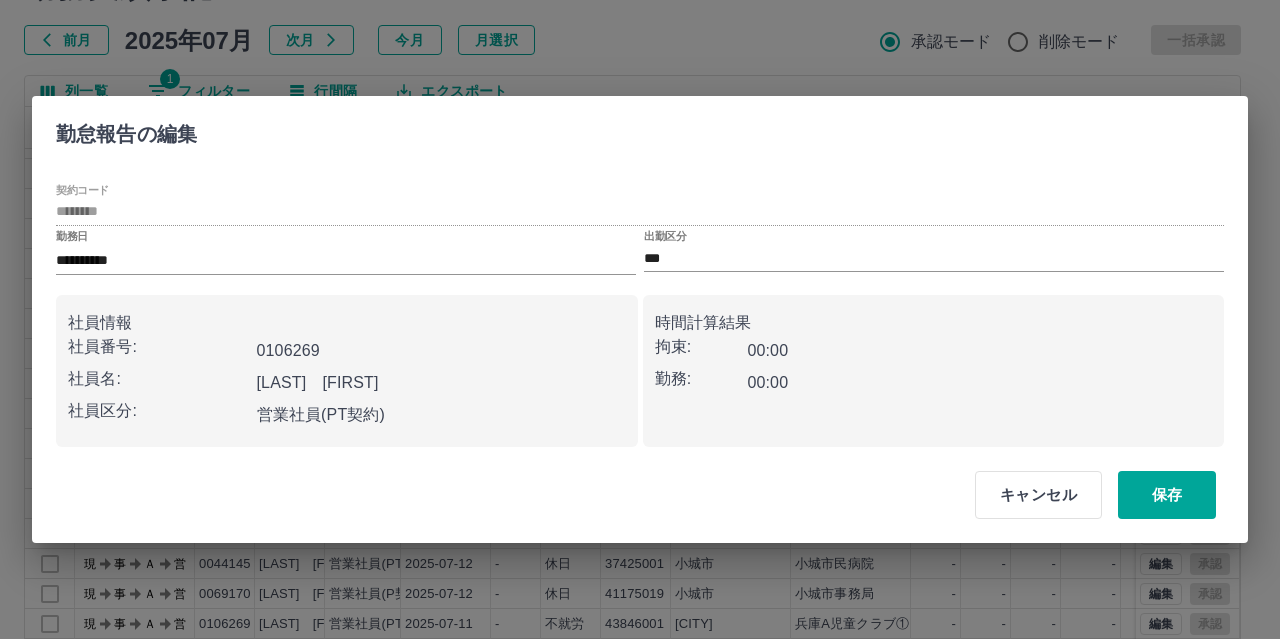 click on "出勤区分 ***" at bounding box center [934, 251] 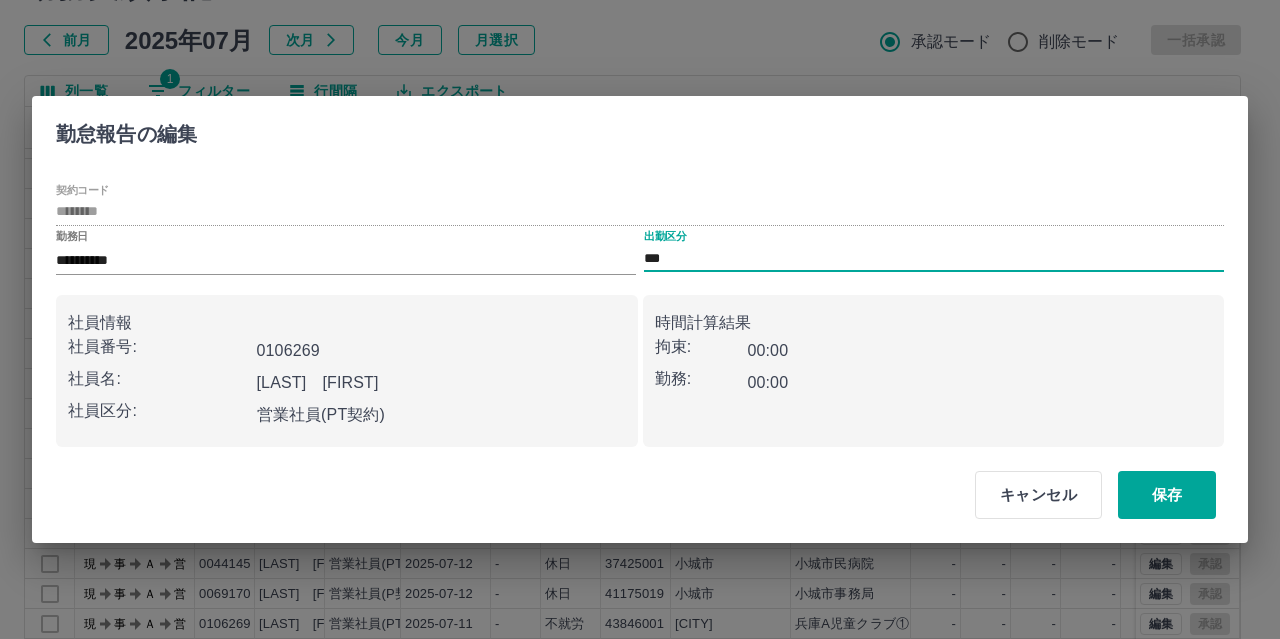 click on "出勤区分 ***" at bounding box center [934, 251] 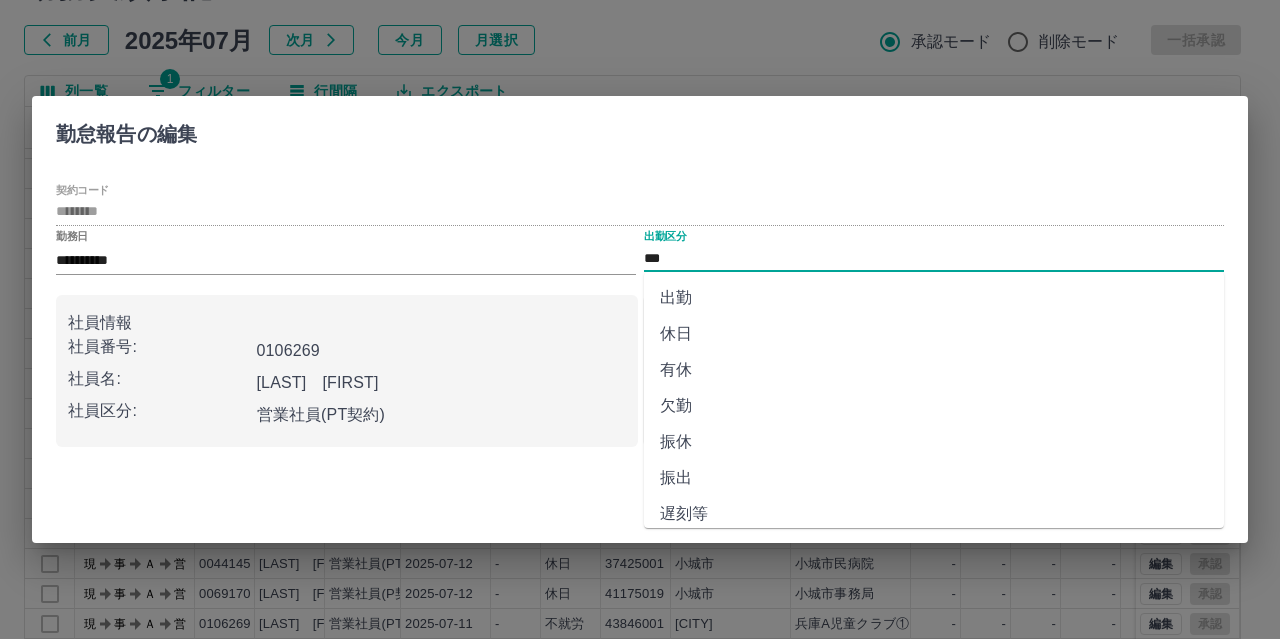 click on "休日" at bounding box center [934, 334] 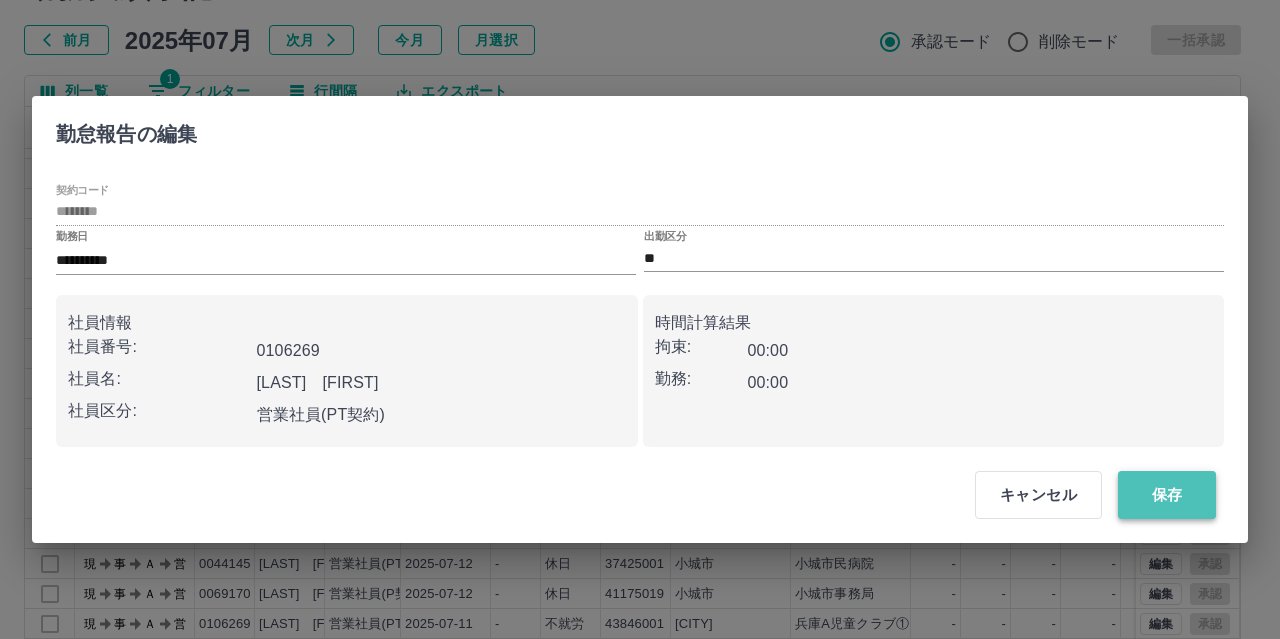 click on "保存" at bounding box center [1167, 495] 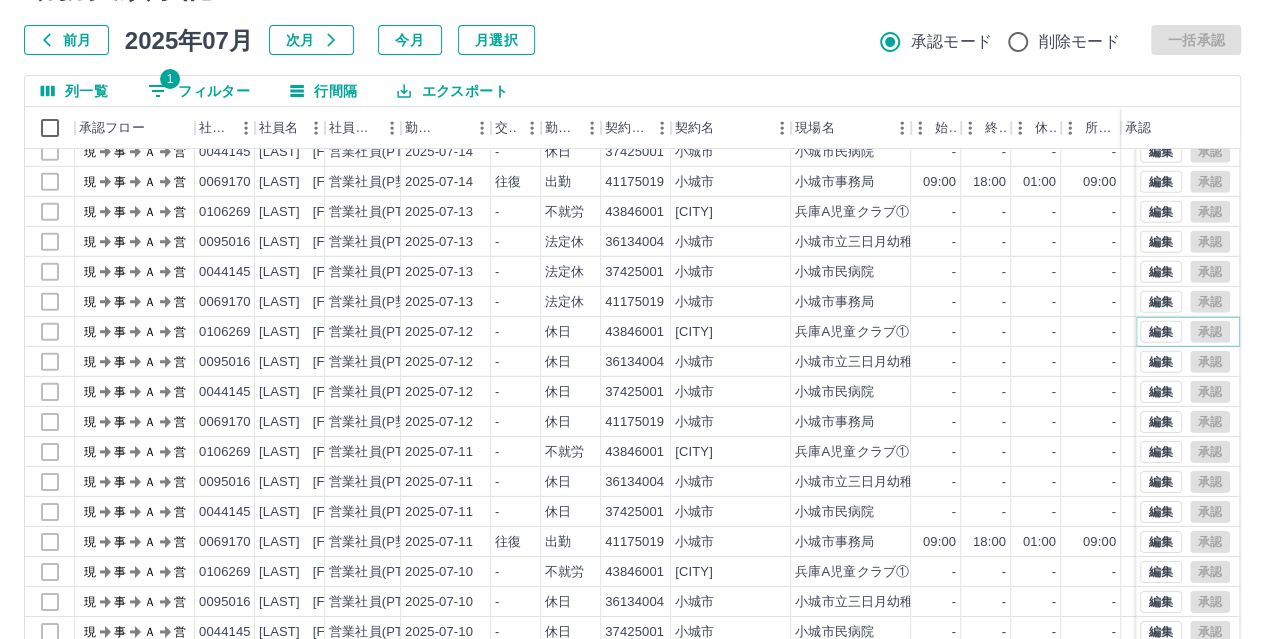 scroll, scrollTop: 3100, scrollLeft: 0, axis: vertical 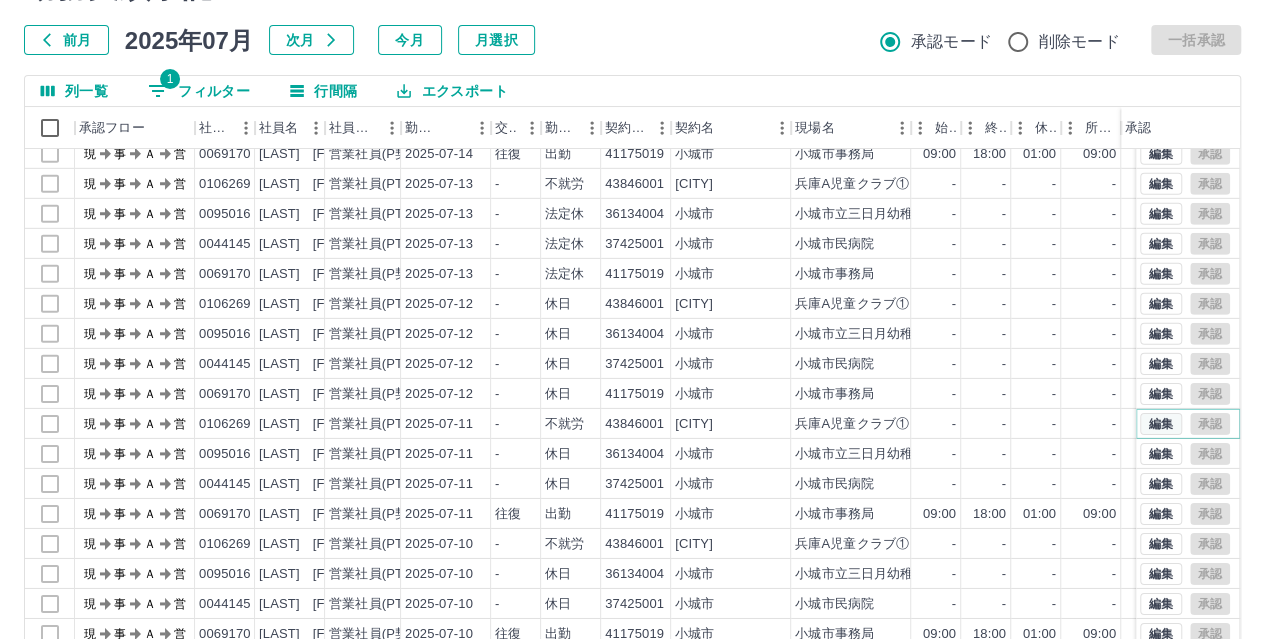click on "編集" at bounding box center [1161, 424] 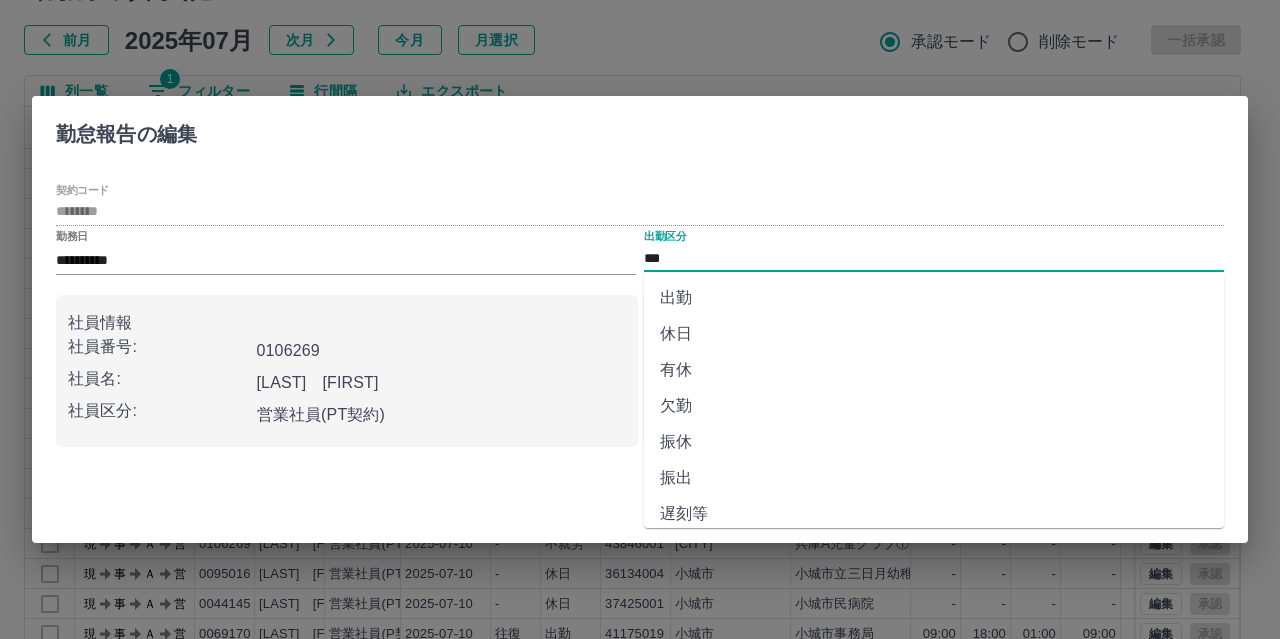 click on "***" at bounding box center [934, 258] 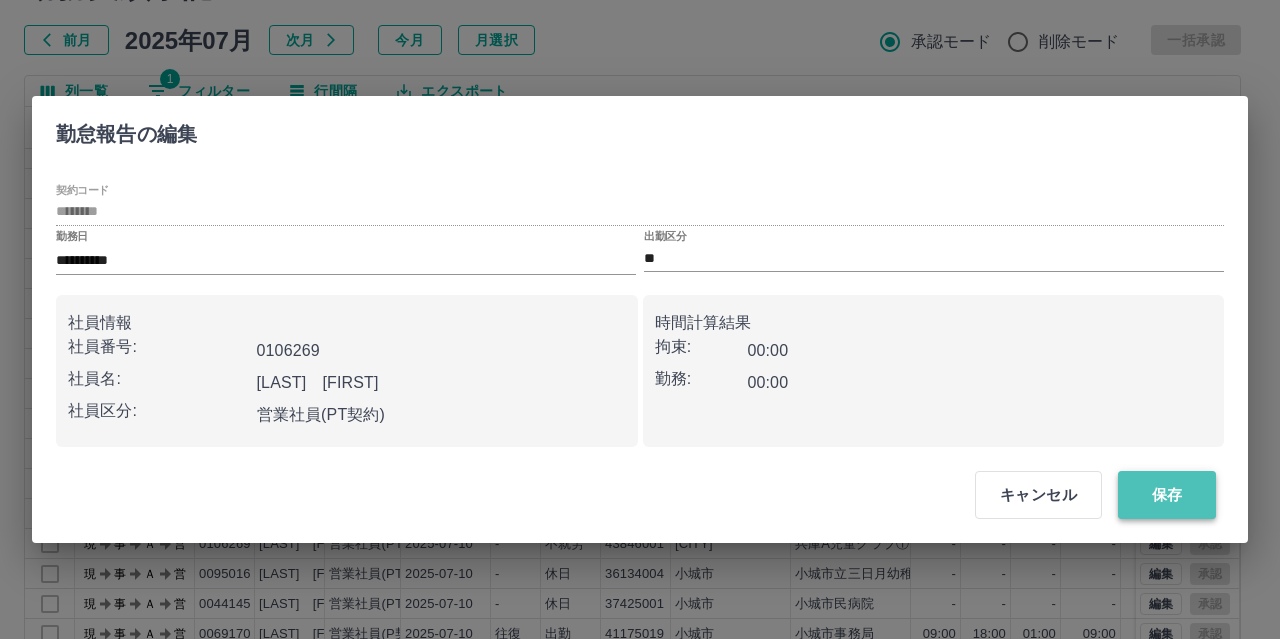 click on "保存" at bounding box center (1167, 495) 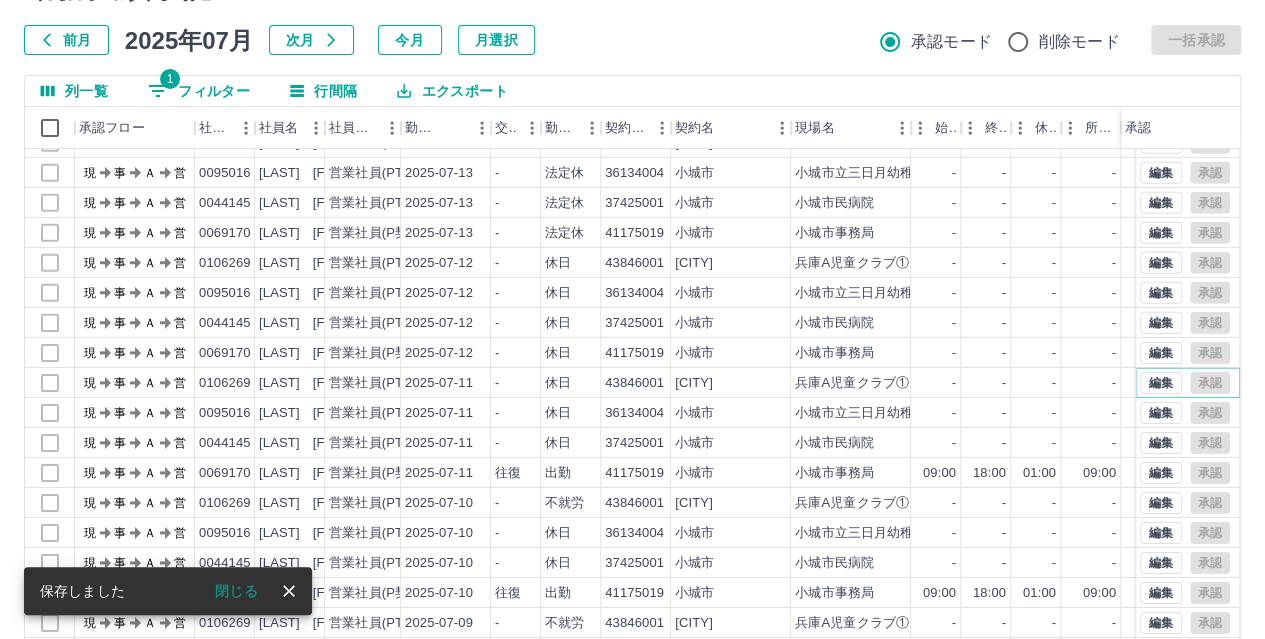 scroll, scrollTop: 3200, scrollLeft: 0, axis: vertical 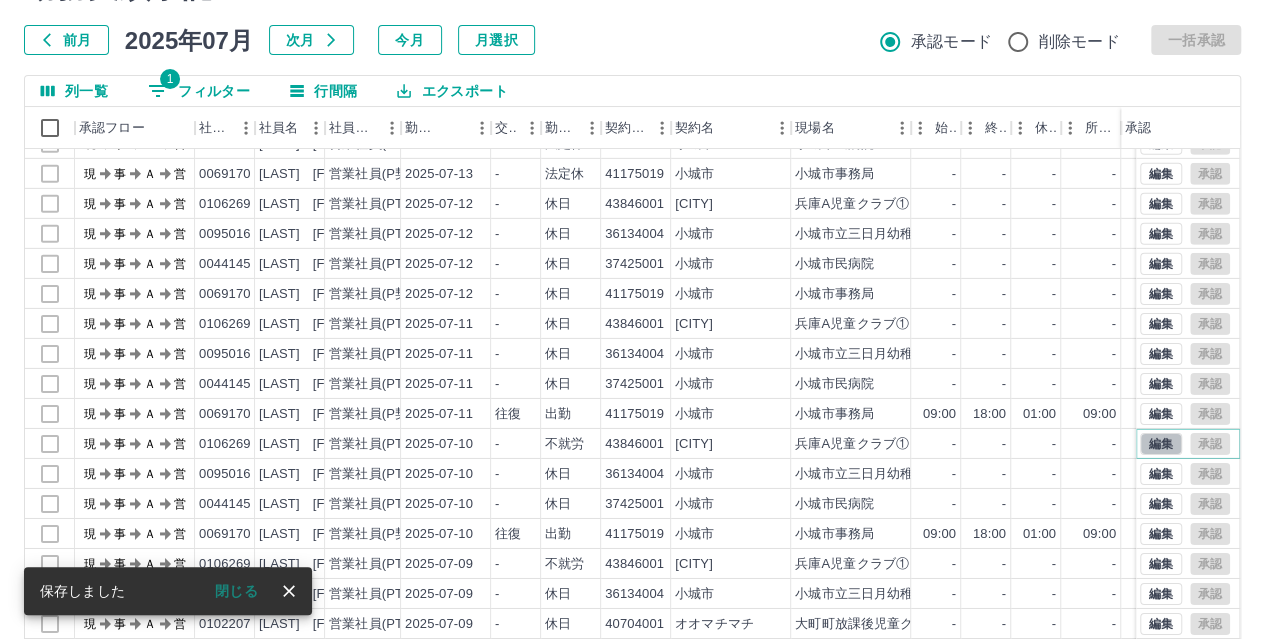 click on "編集" at bounding box center (1161, 444) 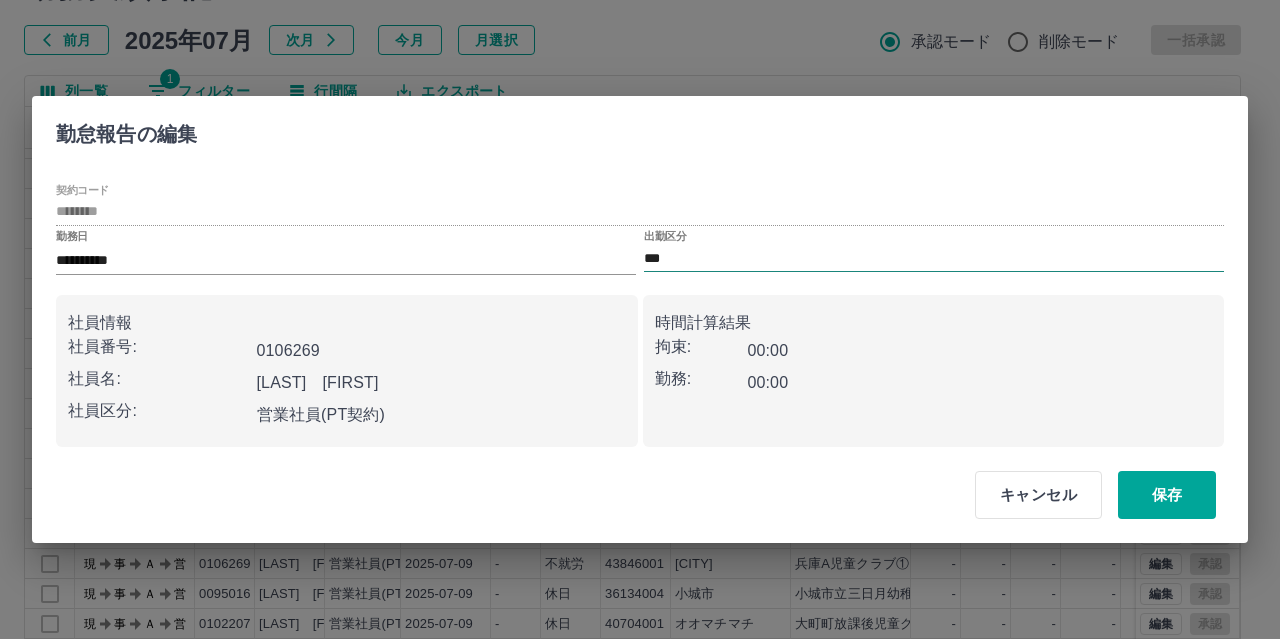 click on "***" at bounding box center [934, 258] 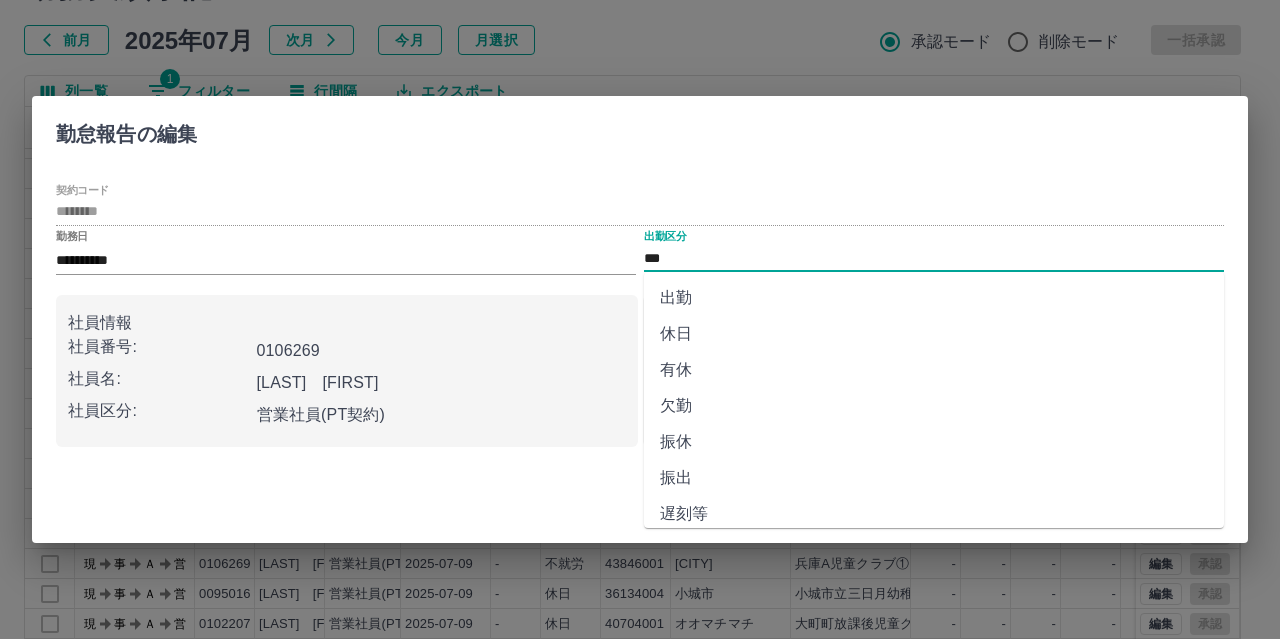 click on "休日" at bounding box center (934, 334) 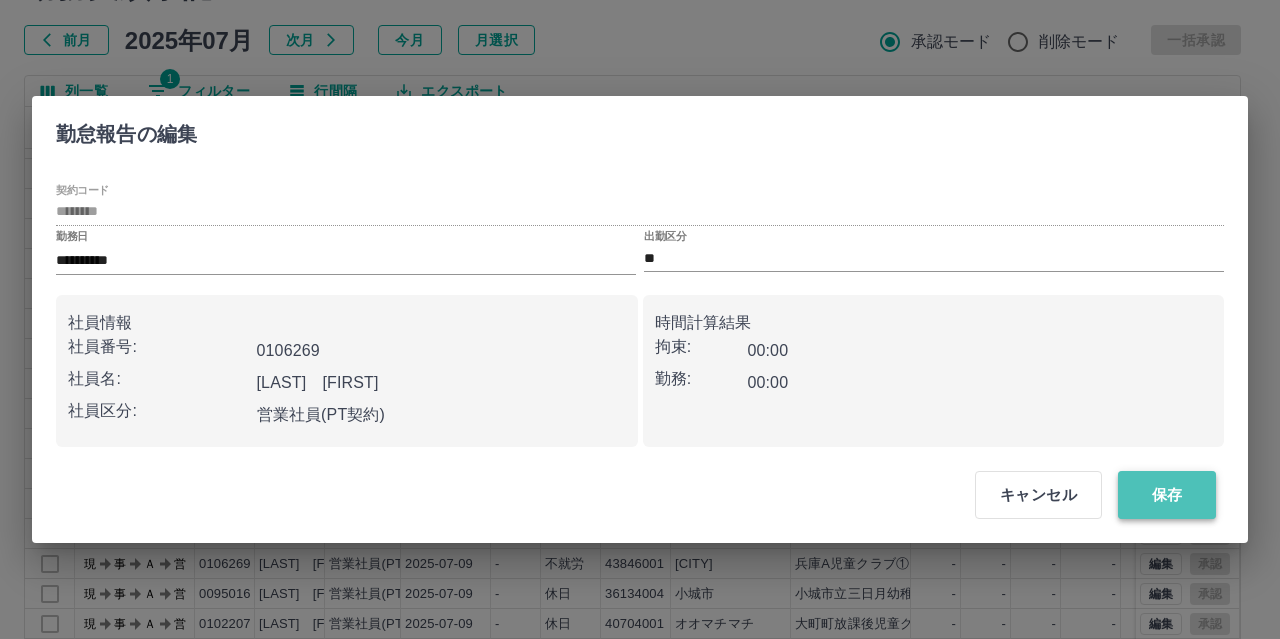 click on "保存" at bounding box center (1167, 495) 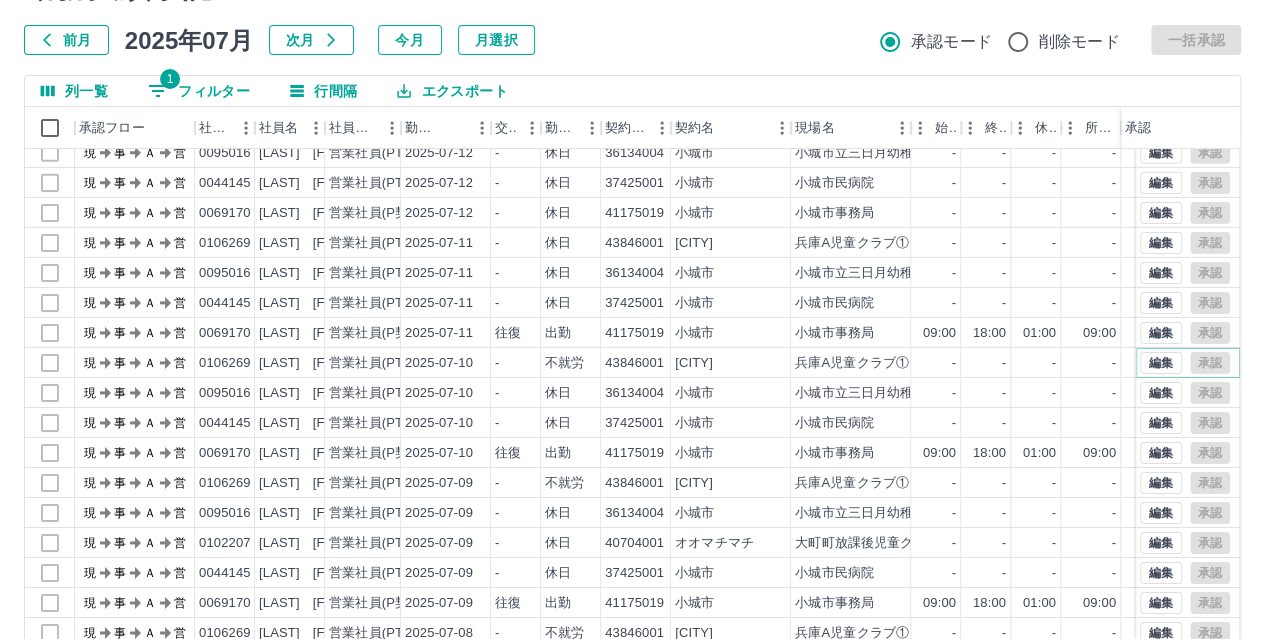 scroll, scrollTop: 3300, scrollLeft: 0, axis: vertical 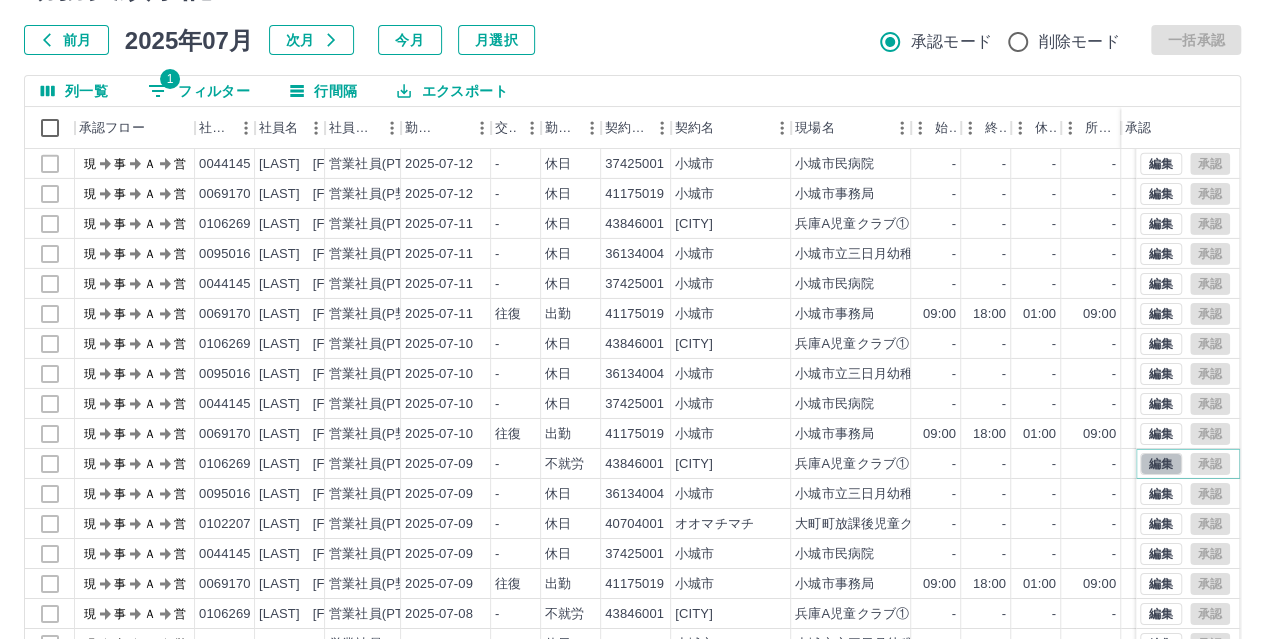 click on "編集" at bounding box center [1161, 464] 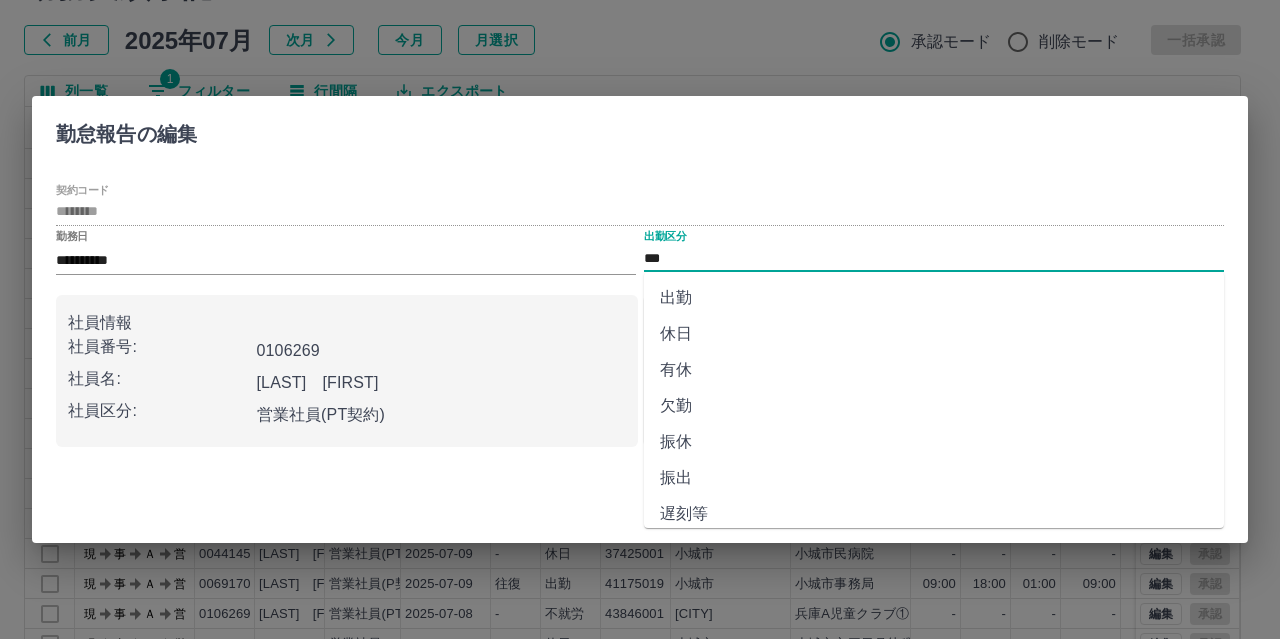 click on "***" at bounding box center (934, 258) 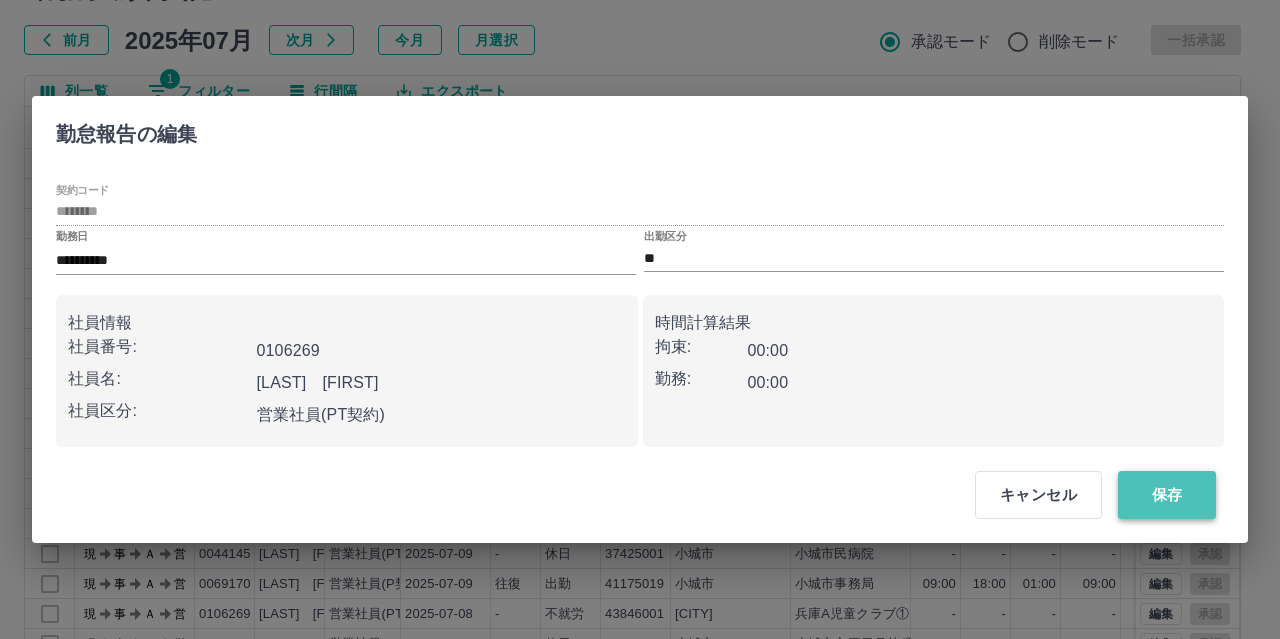 click on "保存" at bounding box center [1167, 495] 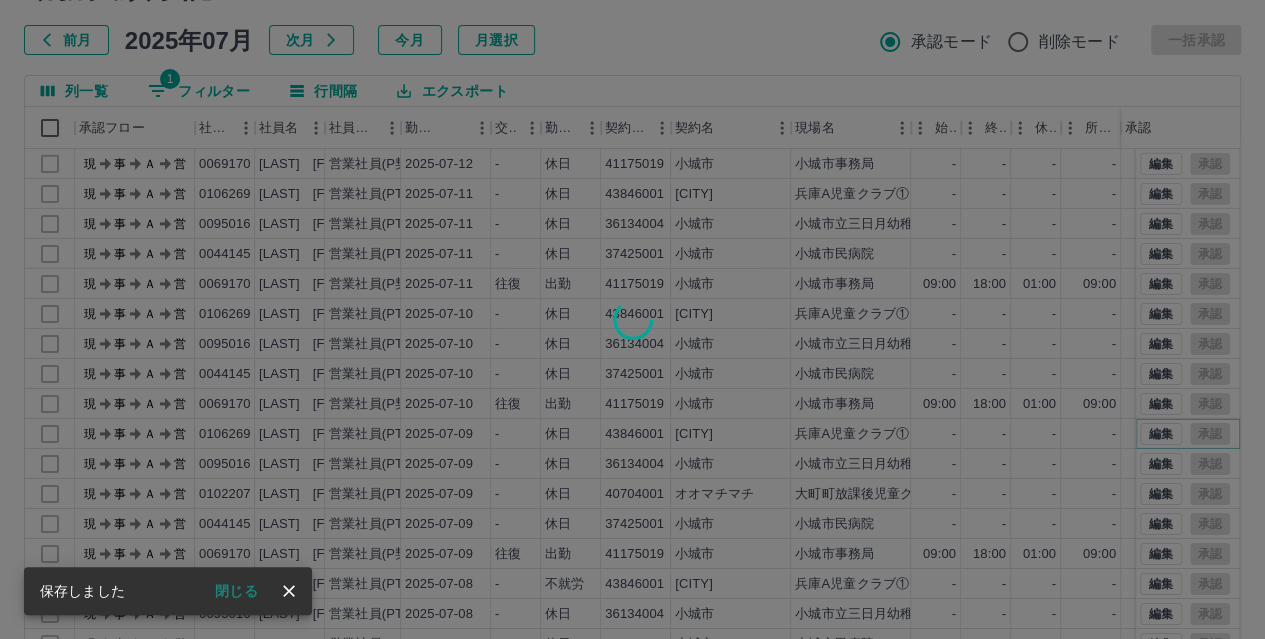 scroll, scrollTop: 3270, scrollLeft: 0, axis: vertical 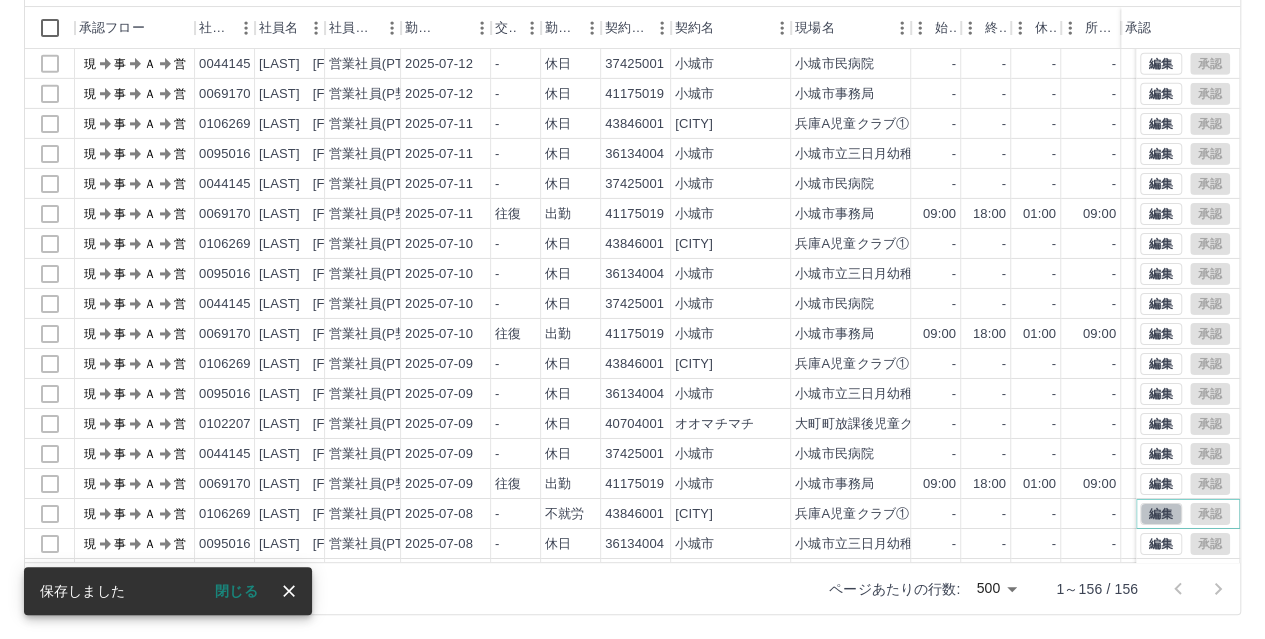 click on "編集" at bounding box center [1161, 514] 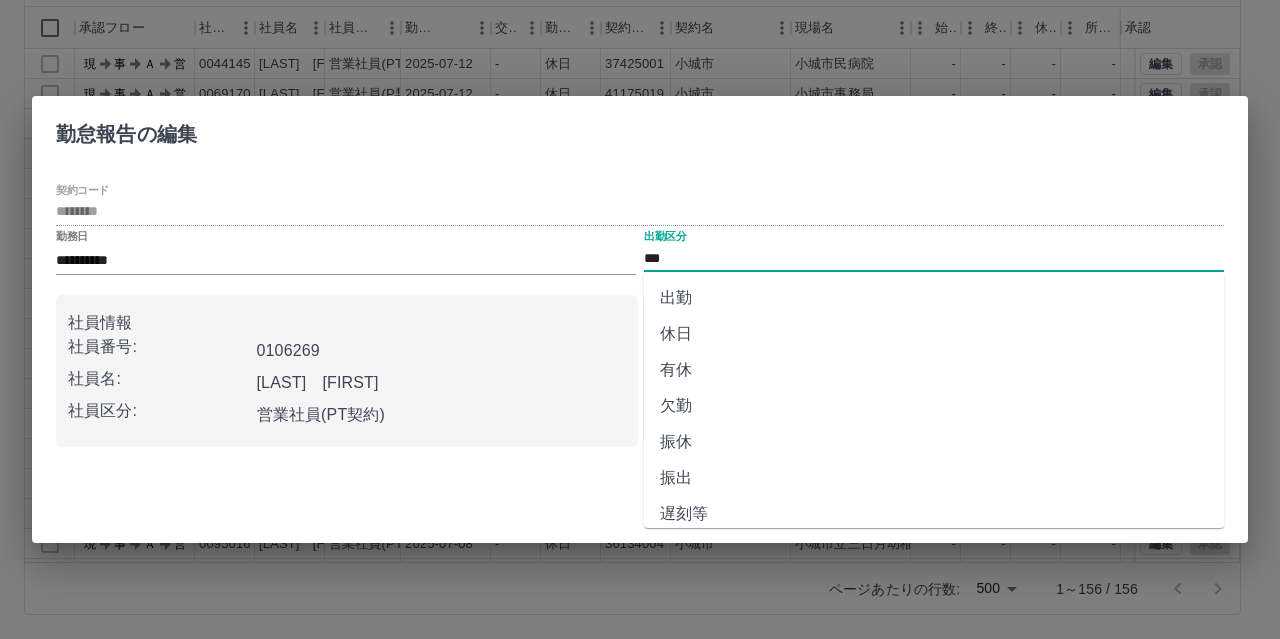 click on "***" at bounding box center [934, 258] 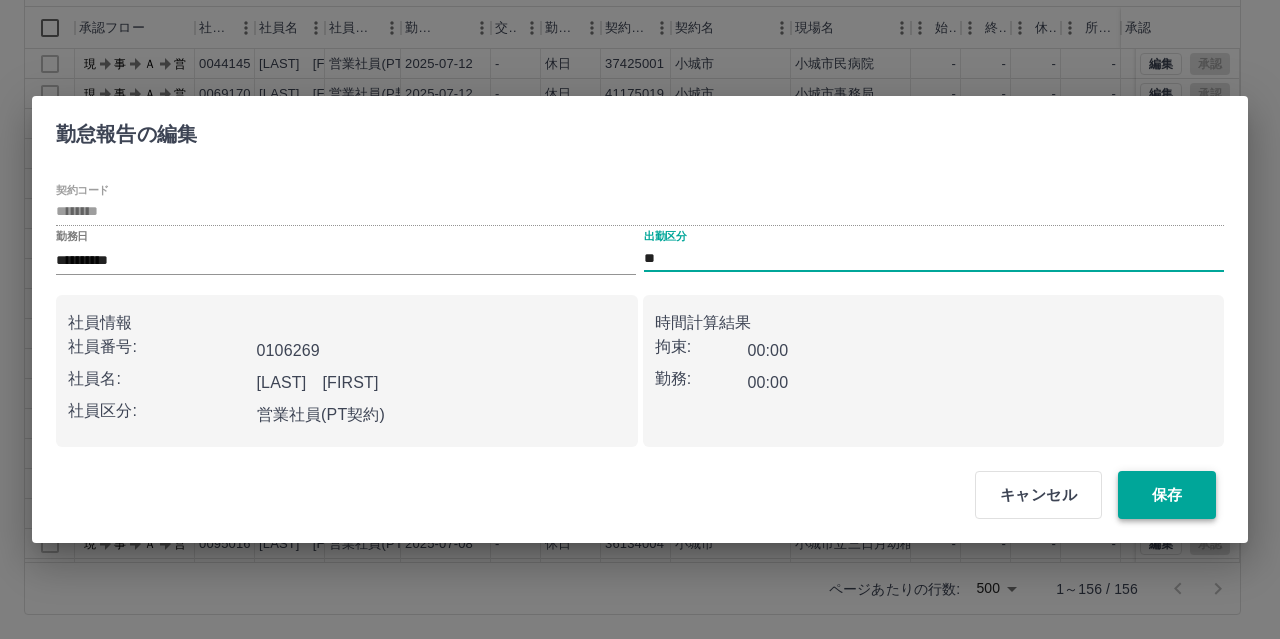 click on "保存" at bounding box center (1167, 495) 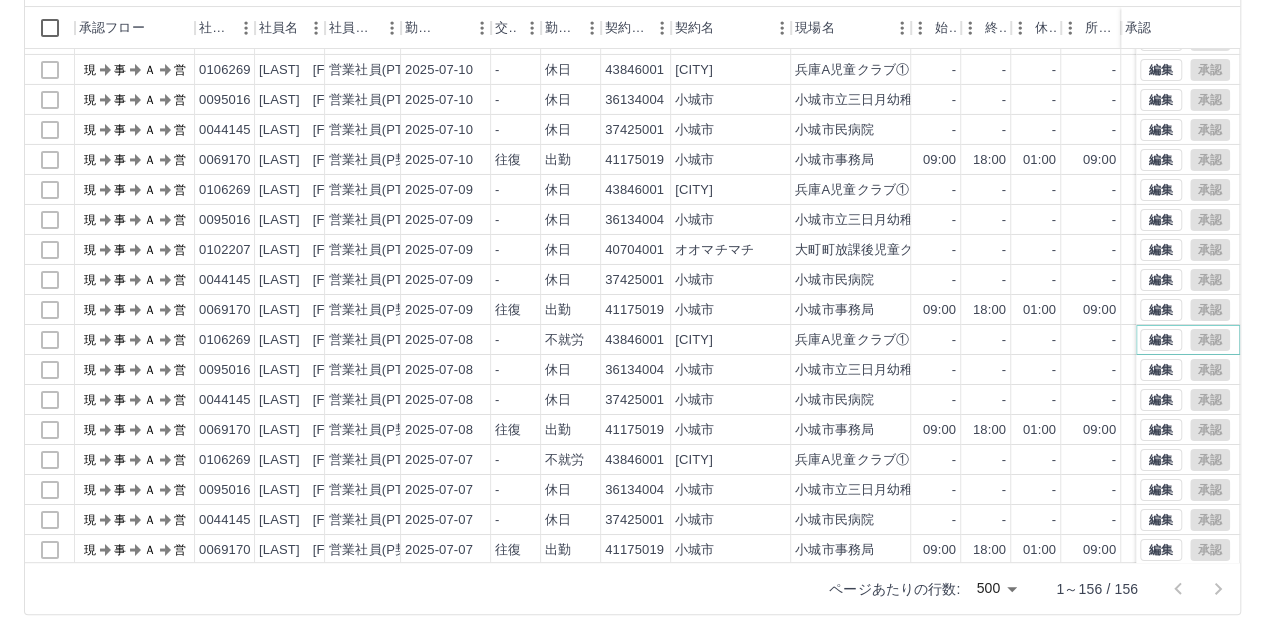 scroll, scrollTop: 3470, scrollLeft: 0, axis: vertical 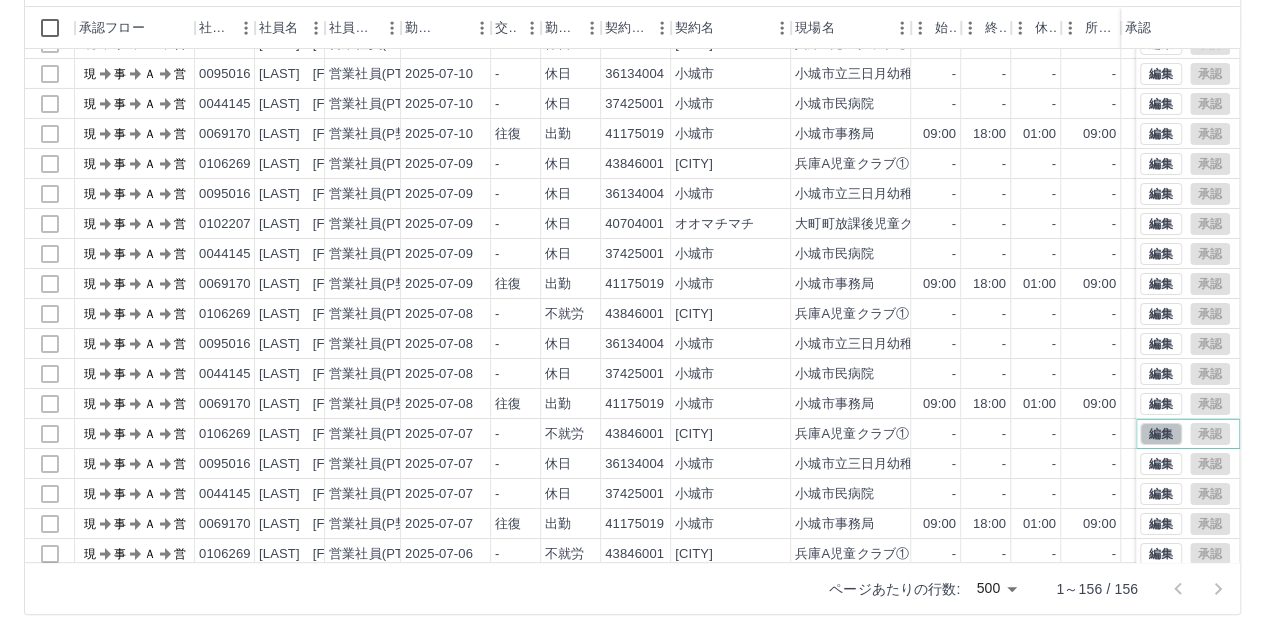 click on "編集" at bounding box center [1161, 434] 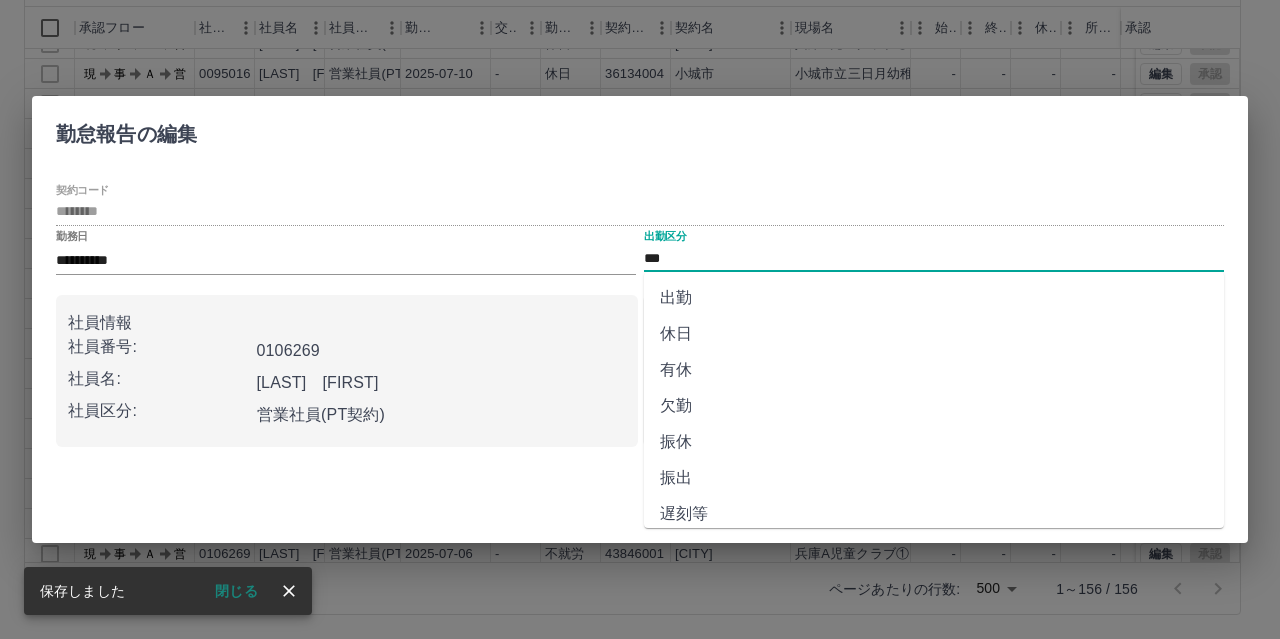 click on "***" at bounding box center (934, 258) 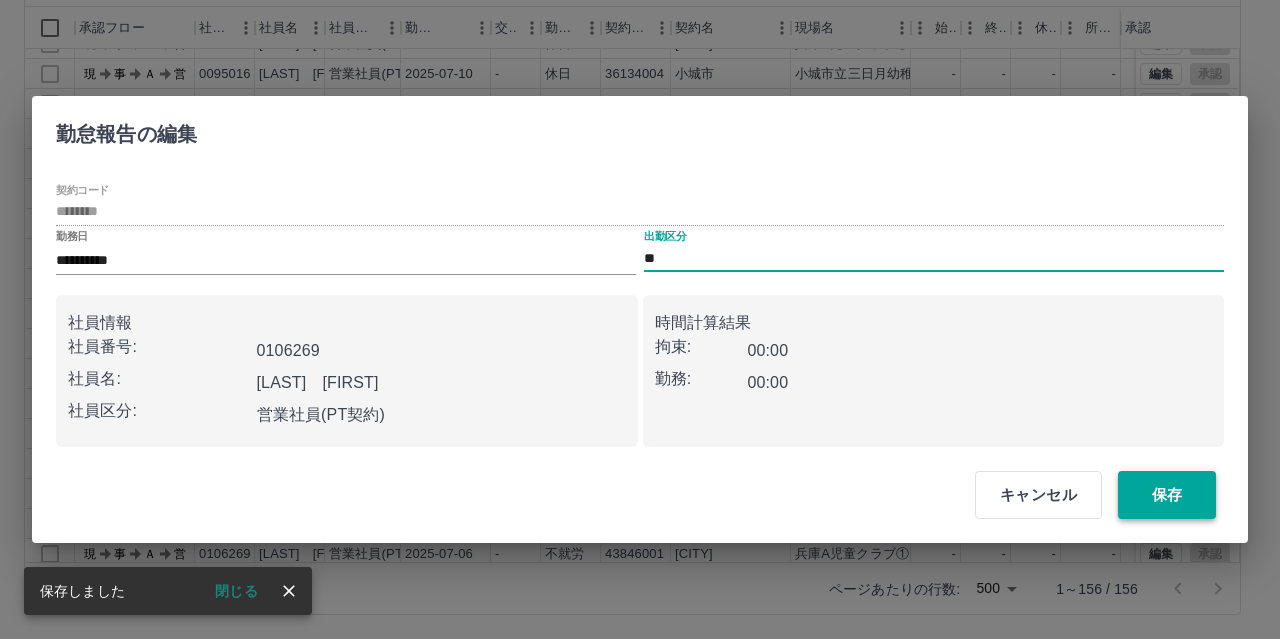 click on "保存" at bounding box center [1167, 495] 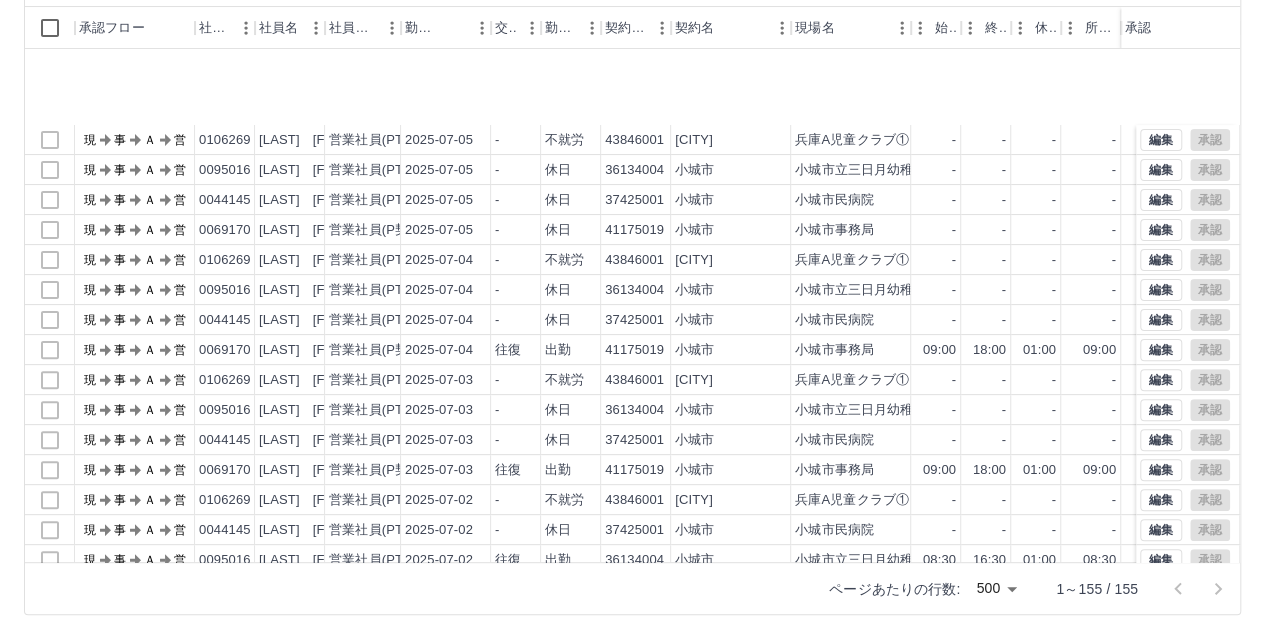 scroll, scrollTop: 4151, scrollLeft: 0, axis: vertical 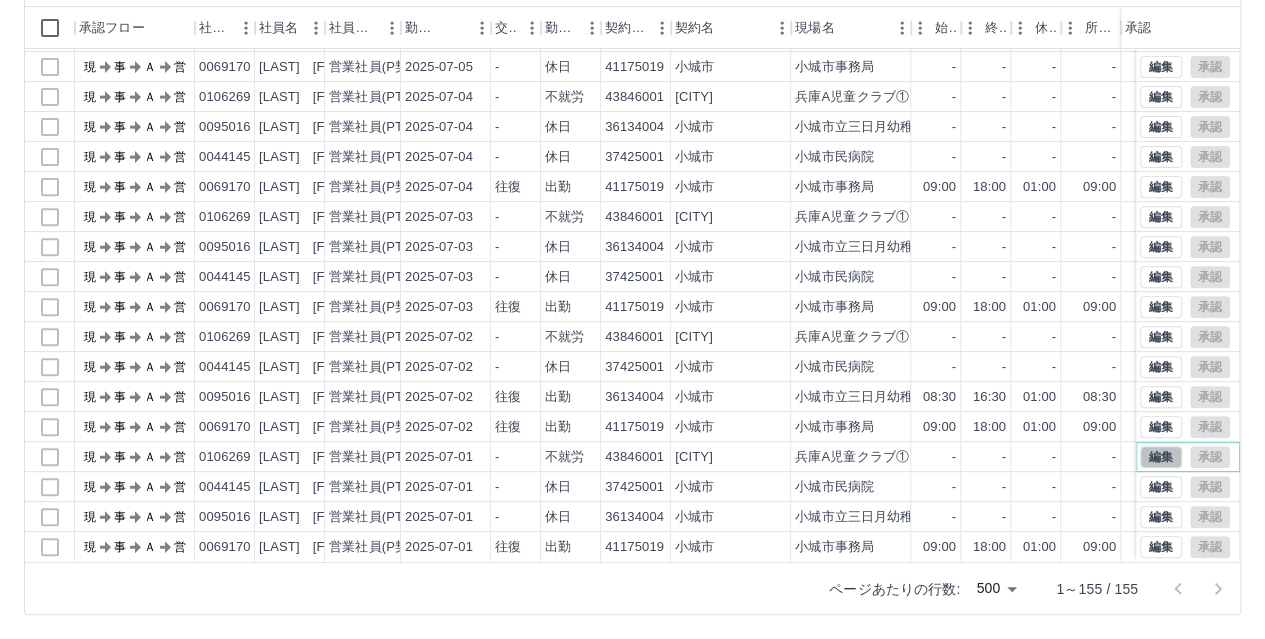 click on "編集" at bounding box center [1161, 457] 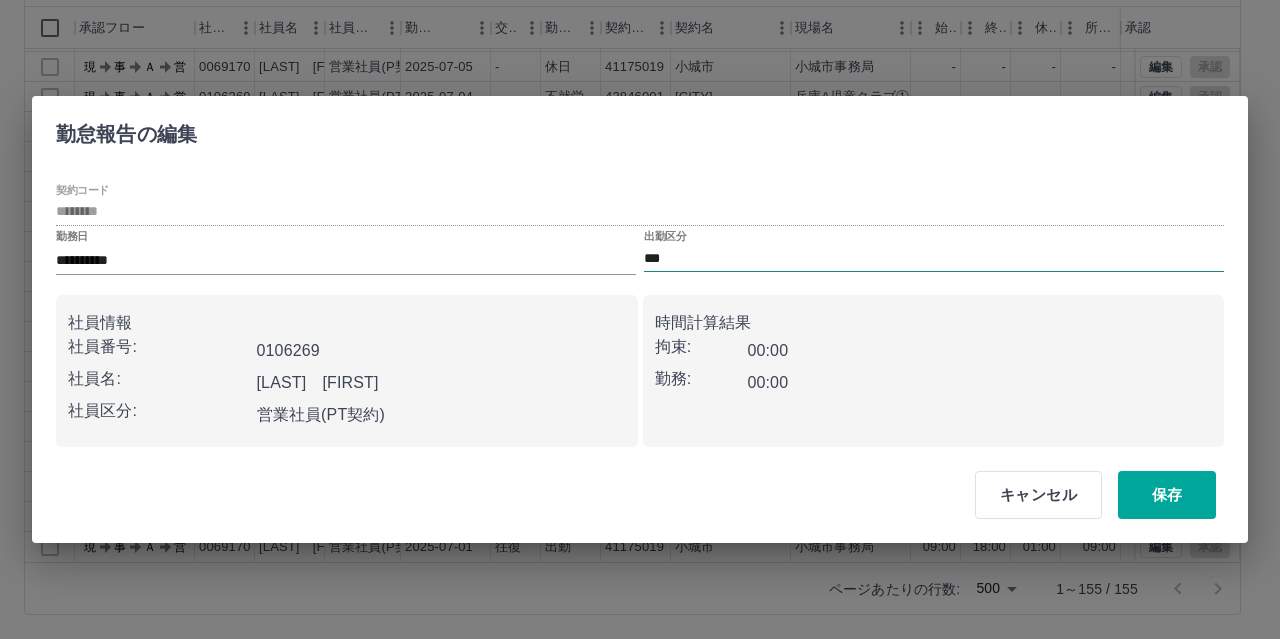 click on "***" at bounding box center (934, 258) 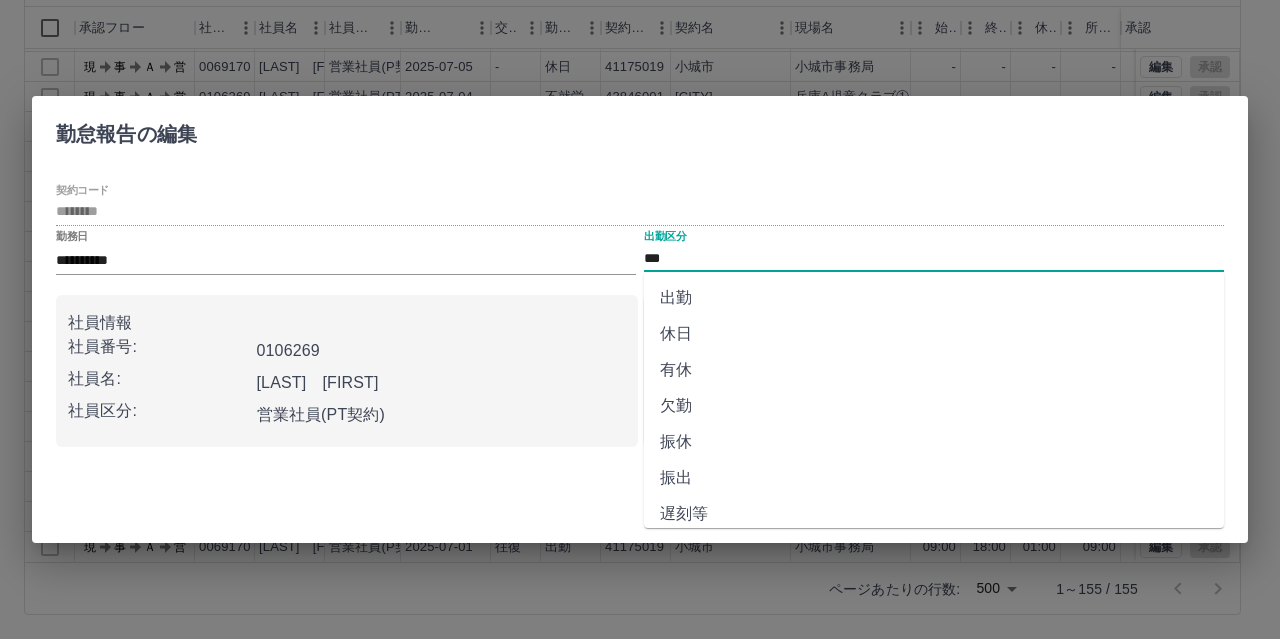 click on "休日" at bounding box center [934, 334] 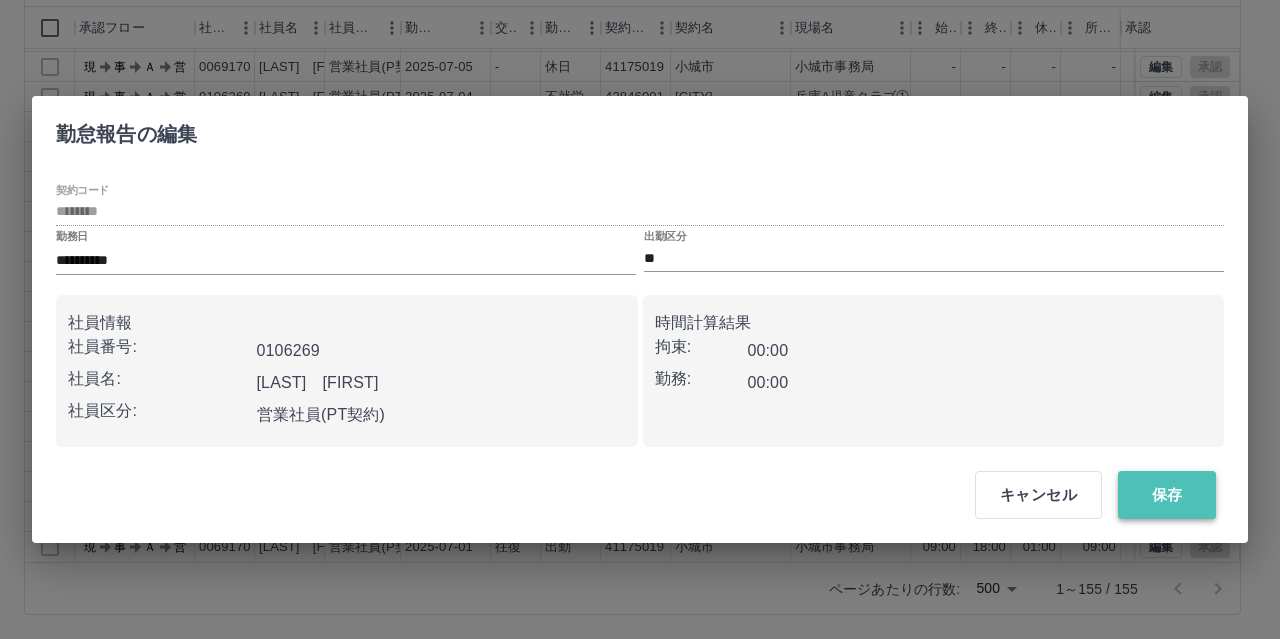 click on "保存" at bounding box center (1167, 495) 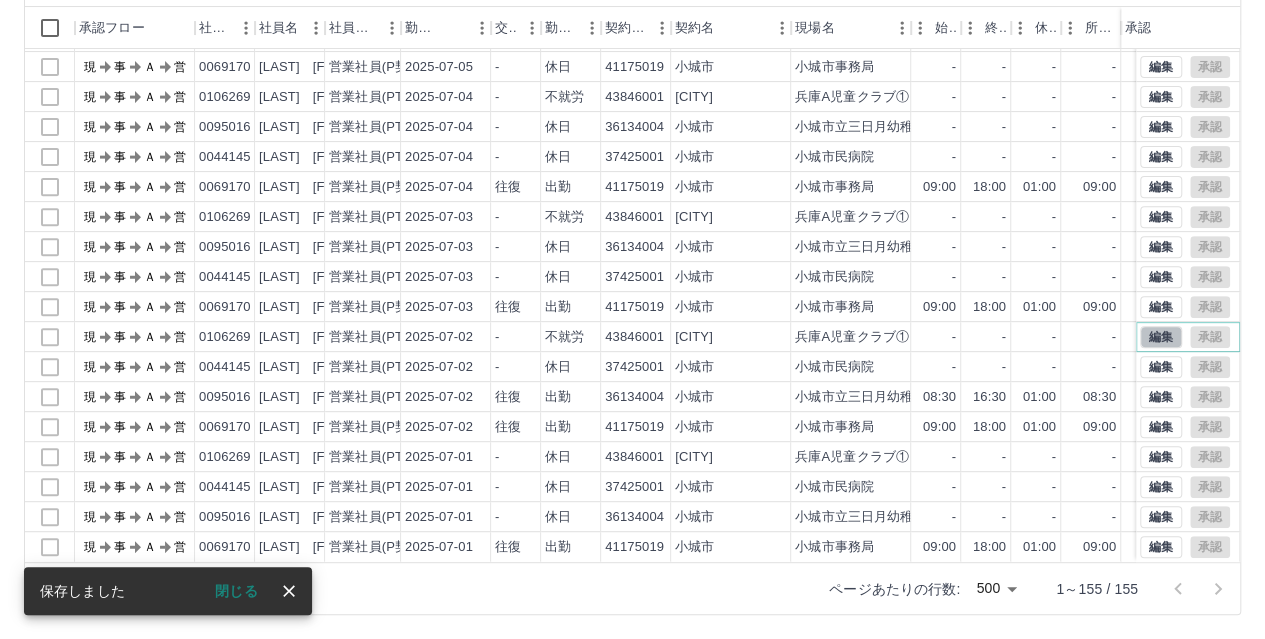 click on "編集" at bounding box center (1161, 337) 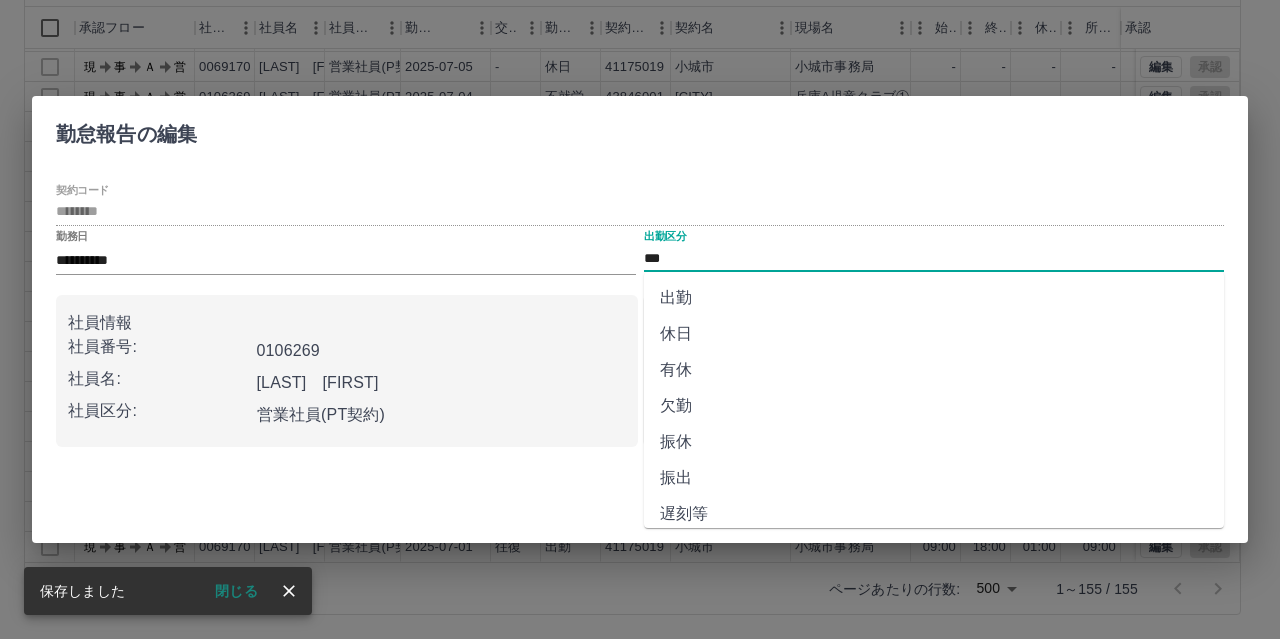 click on "***" at bounding box center [934, 258] 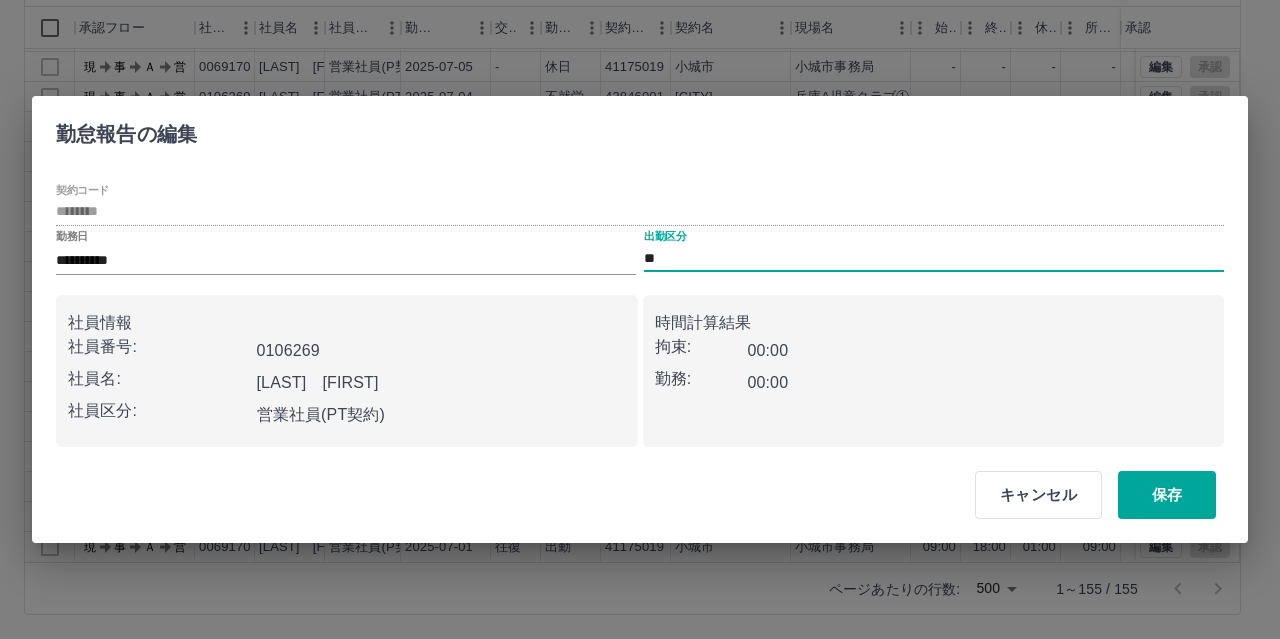 type on "**" 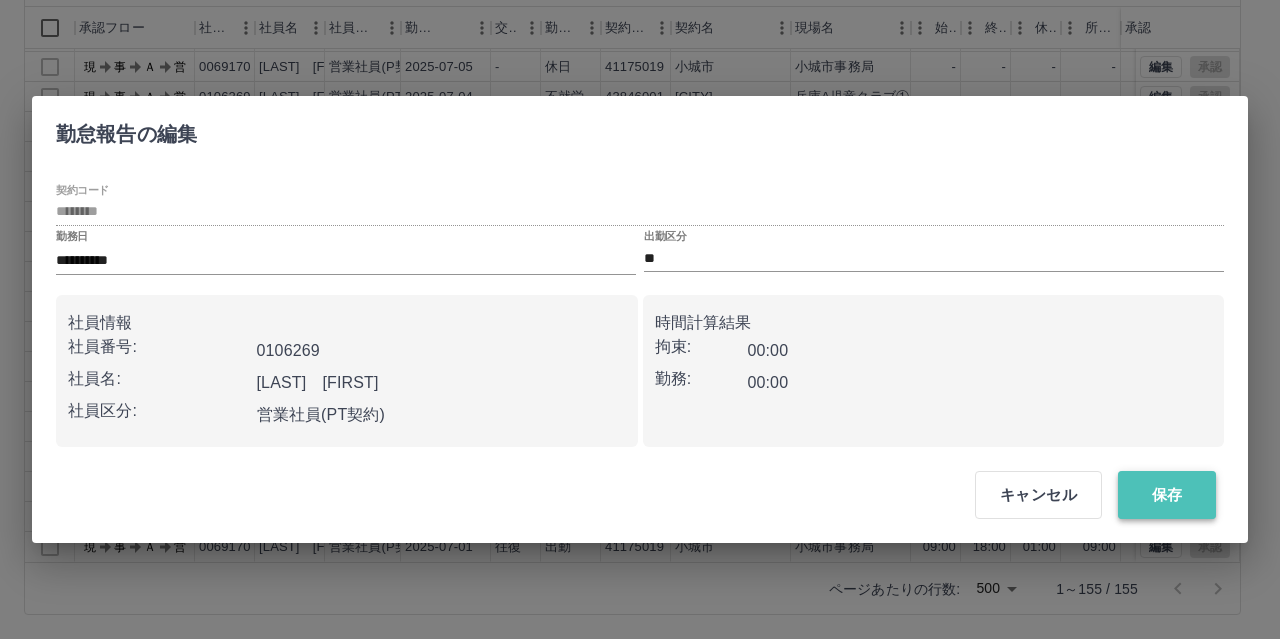 click on "保存" at bounding box center (1167, 495) 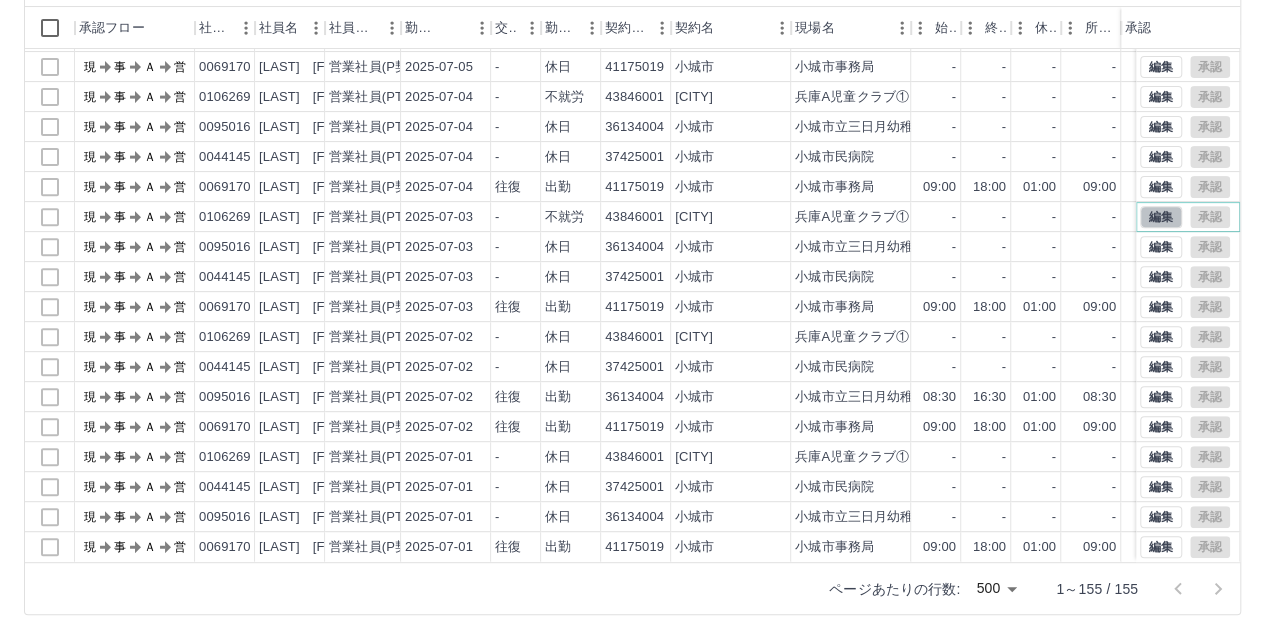 click on "編集" at bounding box center [1161, 217] 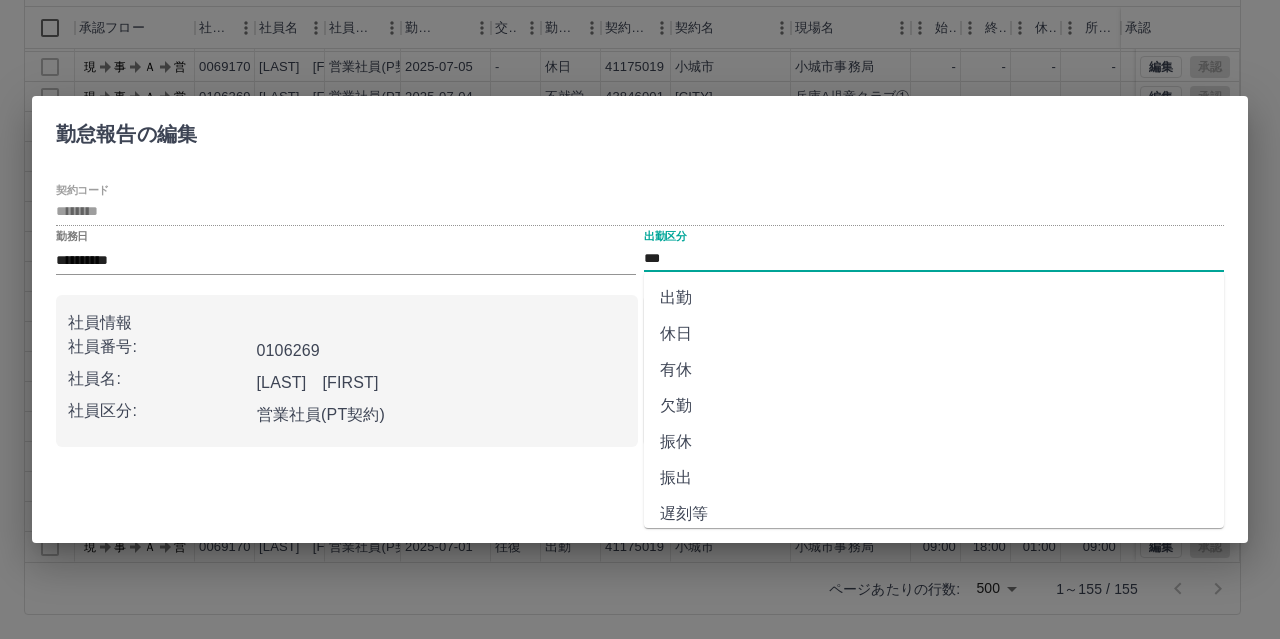 click on "***" at bounding box center (934, 258) 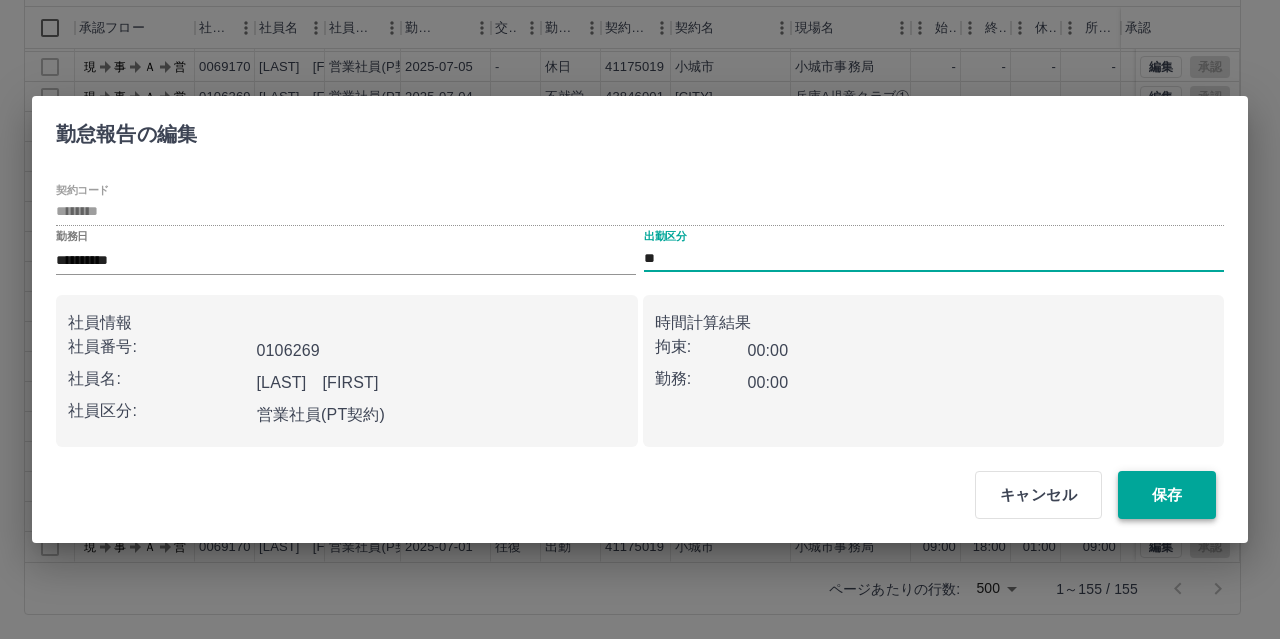 click on "保存" at bounding box center (1167, 495) 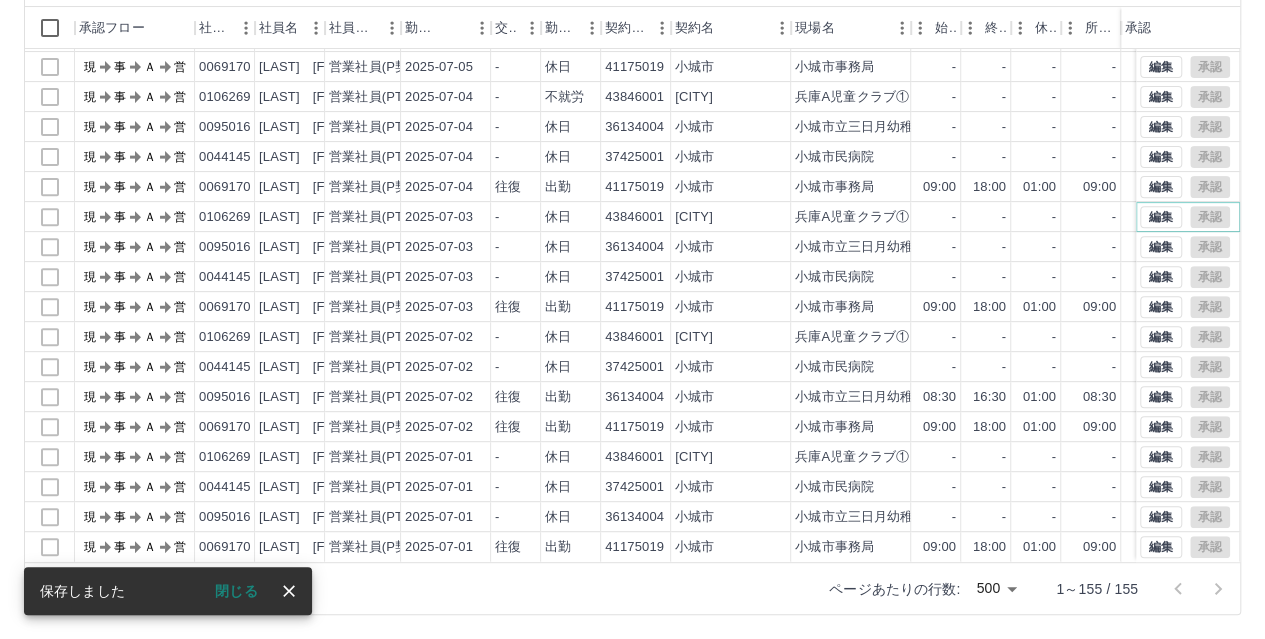 scroll, scrollTop: 4051, scrollLeft: 0, axis: vertical 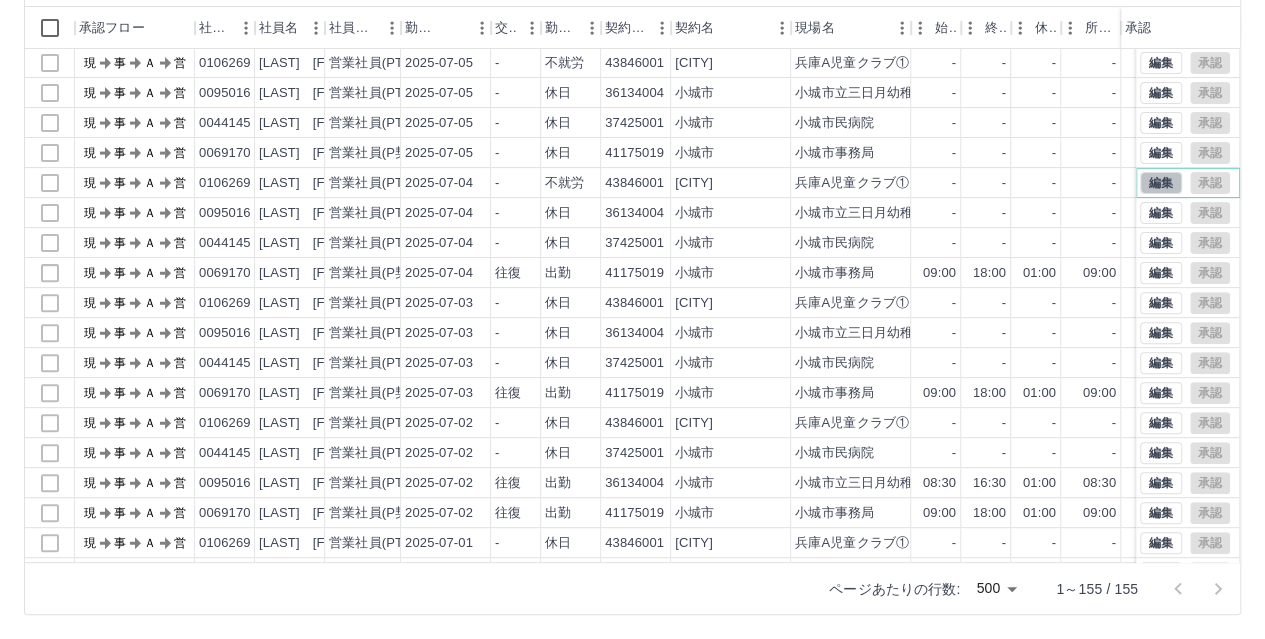 click on "編集" at bounding box center [1161, 183] 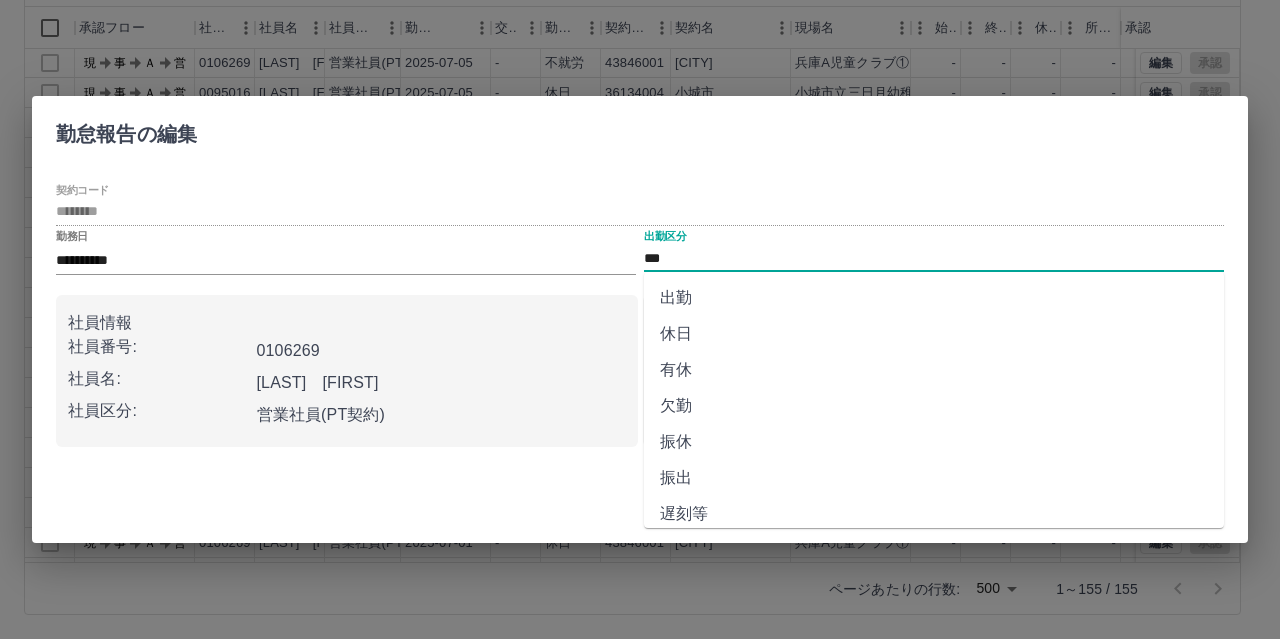 click on "***" at bounding box center [934, 258] 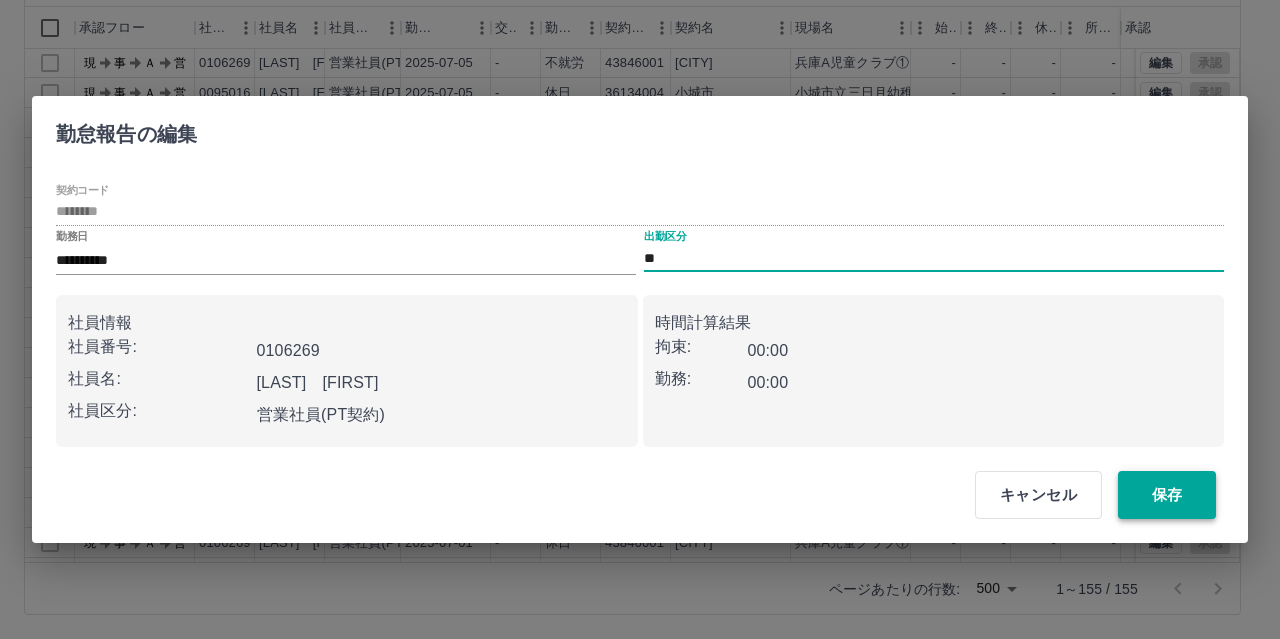 click on "保存" at bounding box center (1167, 495) 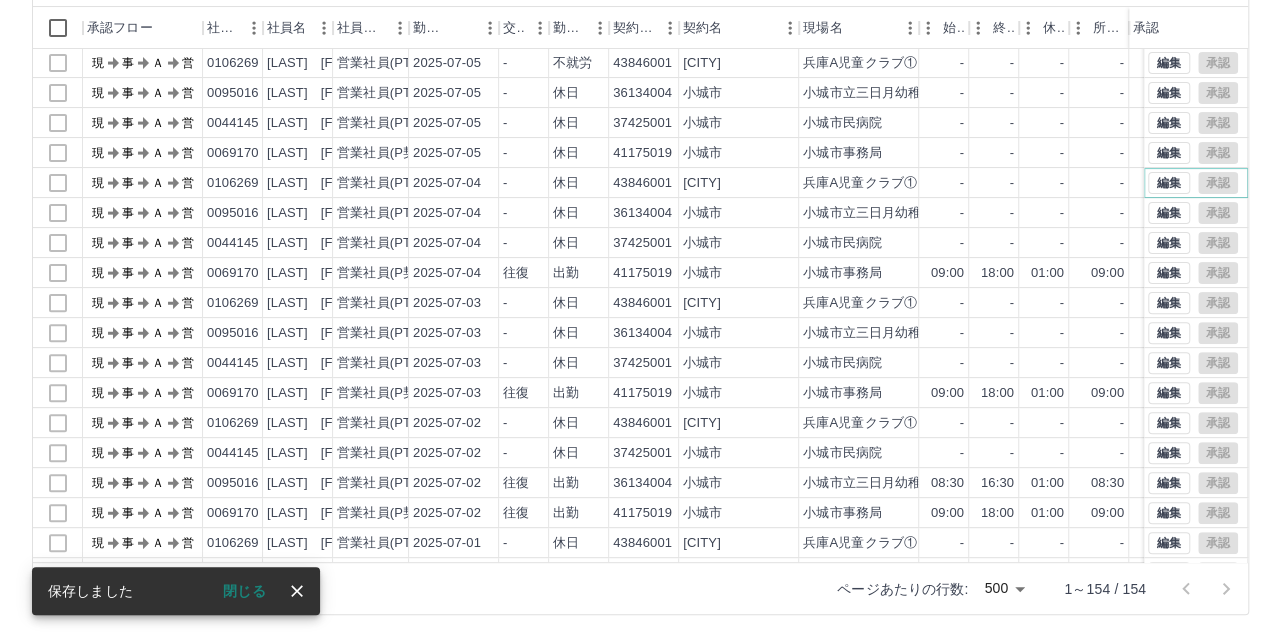 scroll, scrollTop: 3921, scrollLeft: 0, axis: vertical 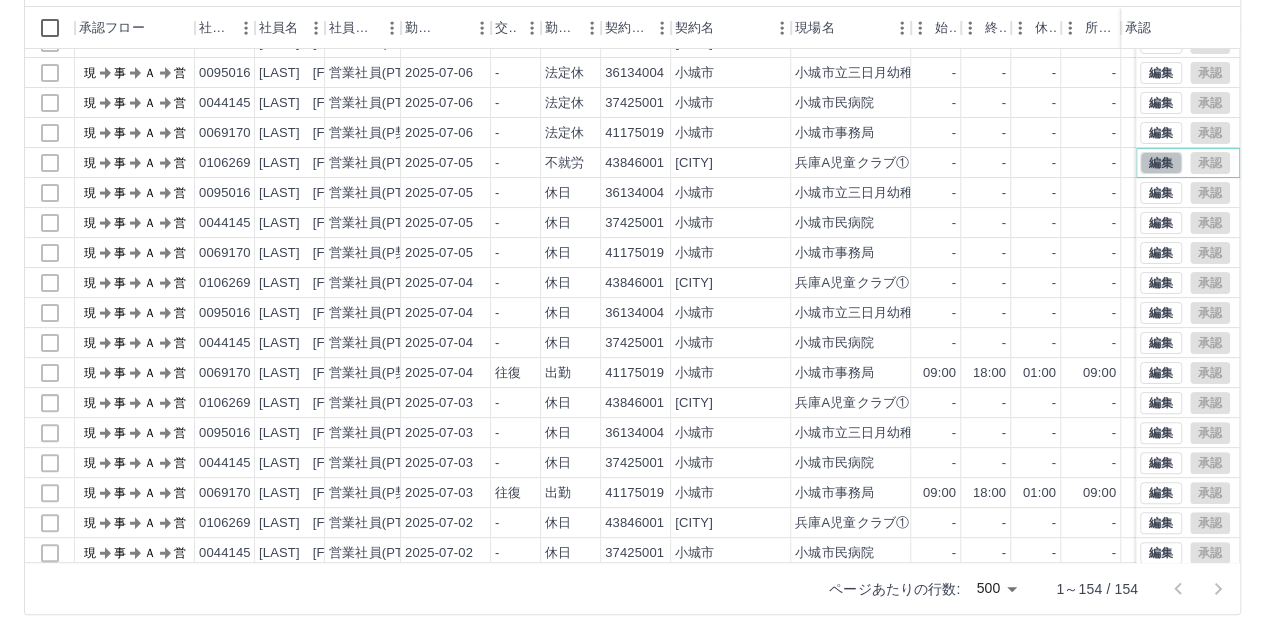 click on "編集" at bounding box center (1161, 163) 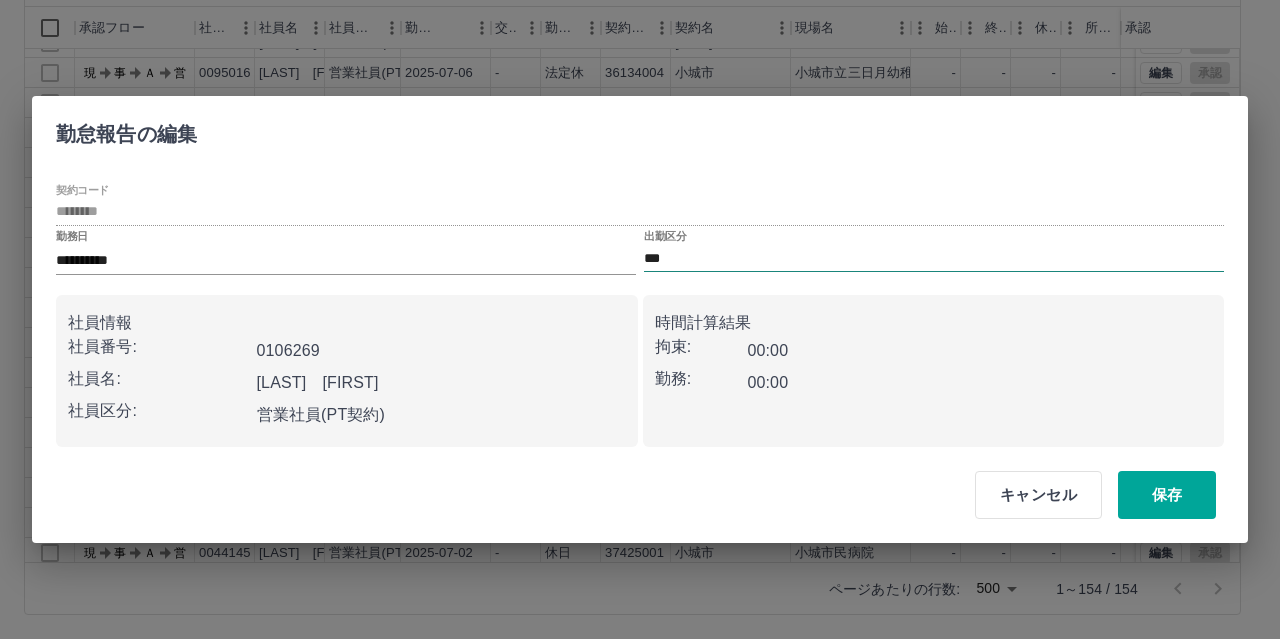 click on "***" at bounding box center [934, 258] 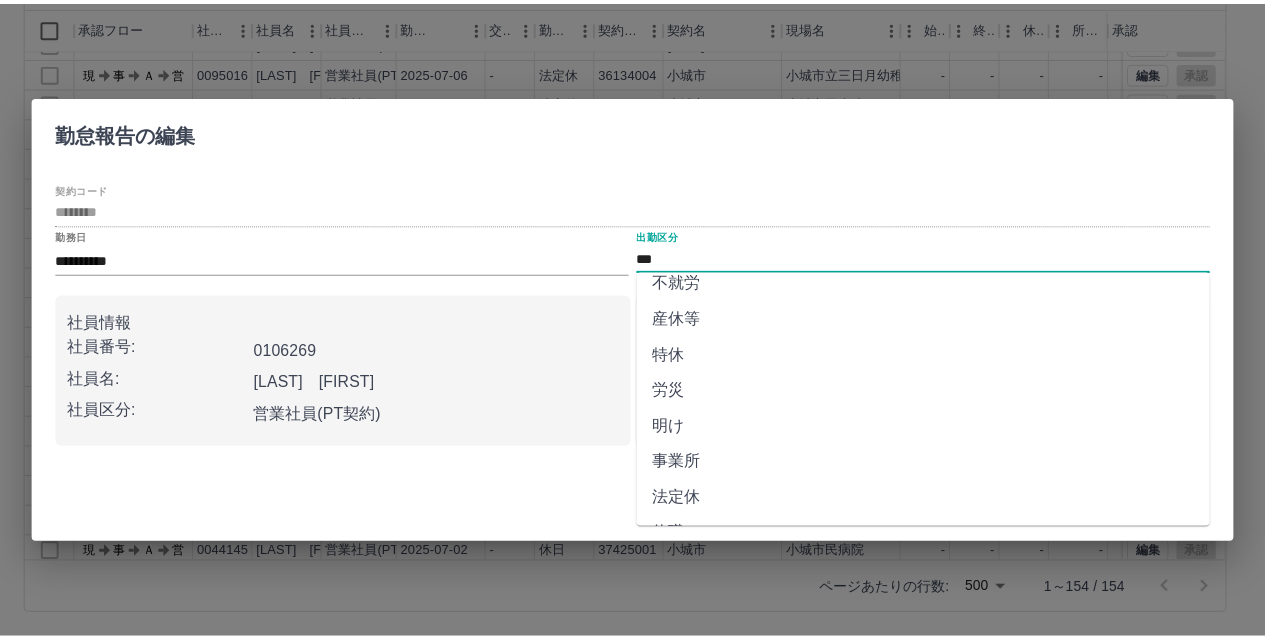 scroll, scrollTop: 408, scrollLeft: 0, axis: vertical 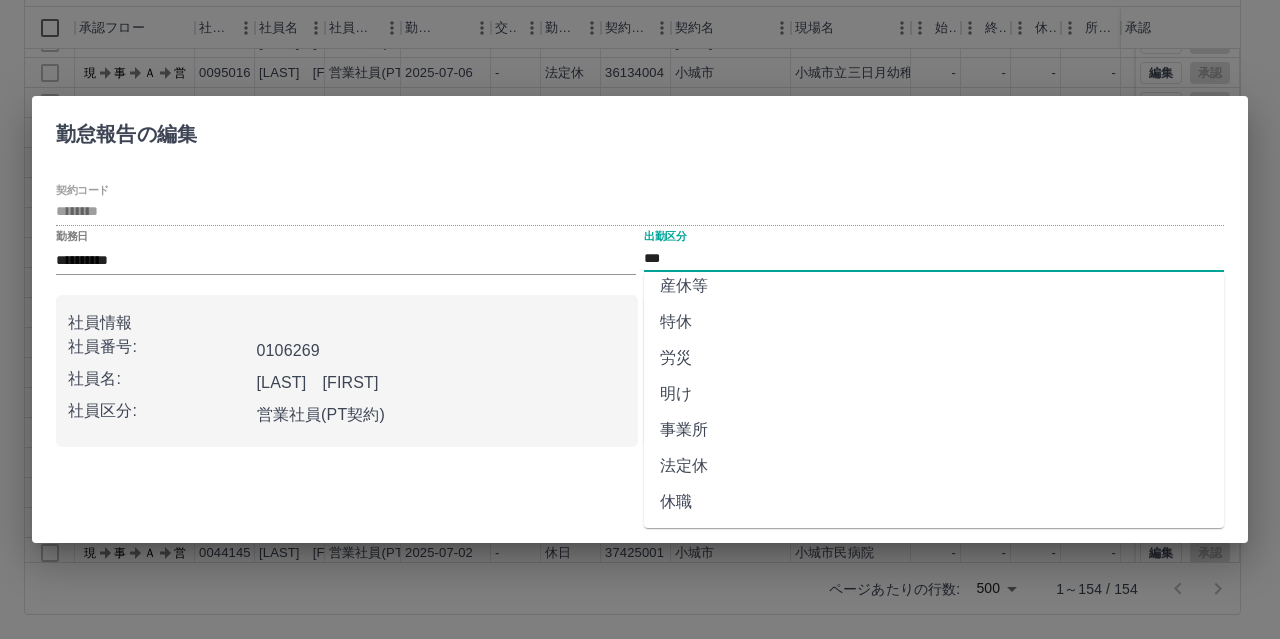 click on "法定休" at bounding box center (934, 466) 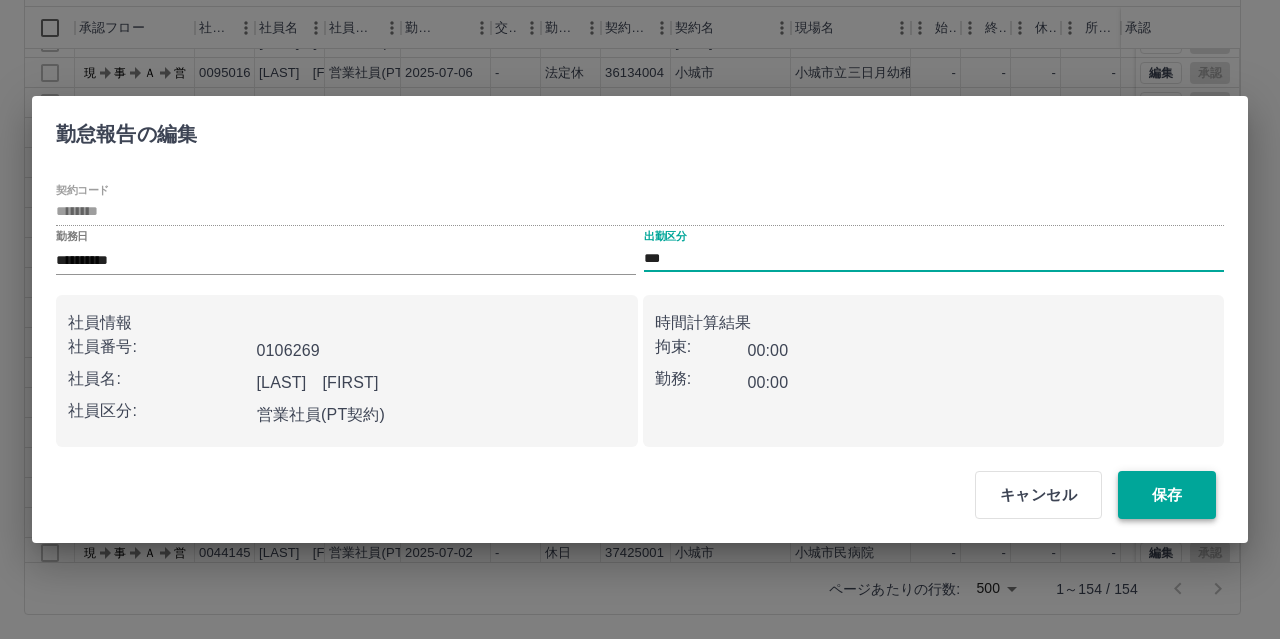 click on "保存" at bounding box center [1167, 495] 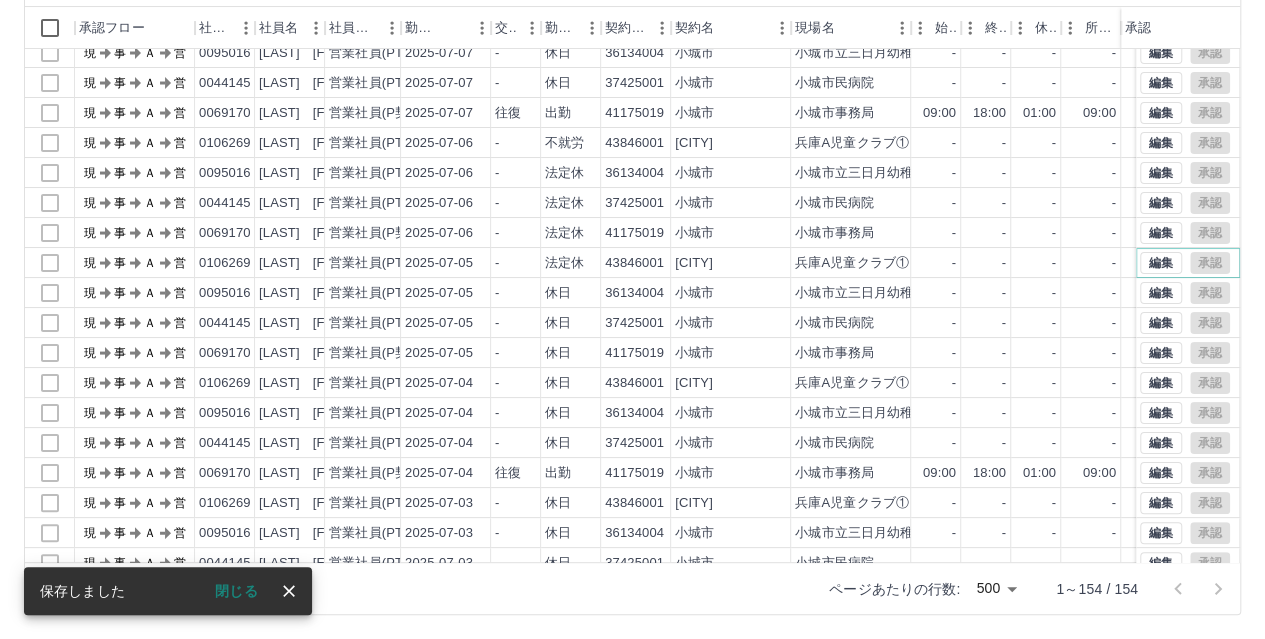 scroll, scrollTop: 3721, scrollLeft: 0, axis: vertical 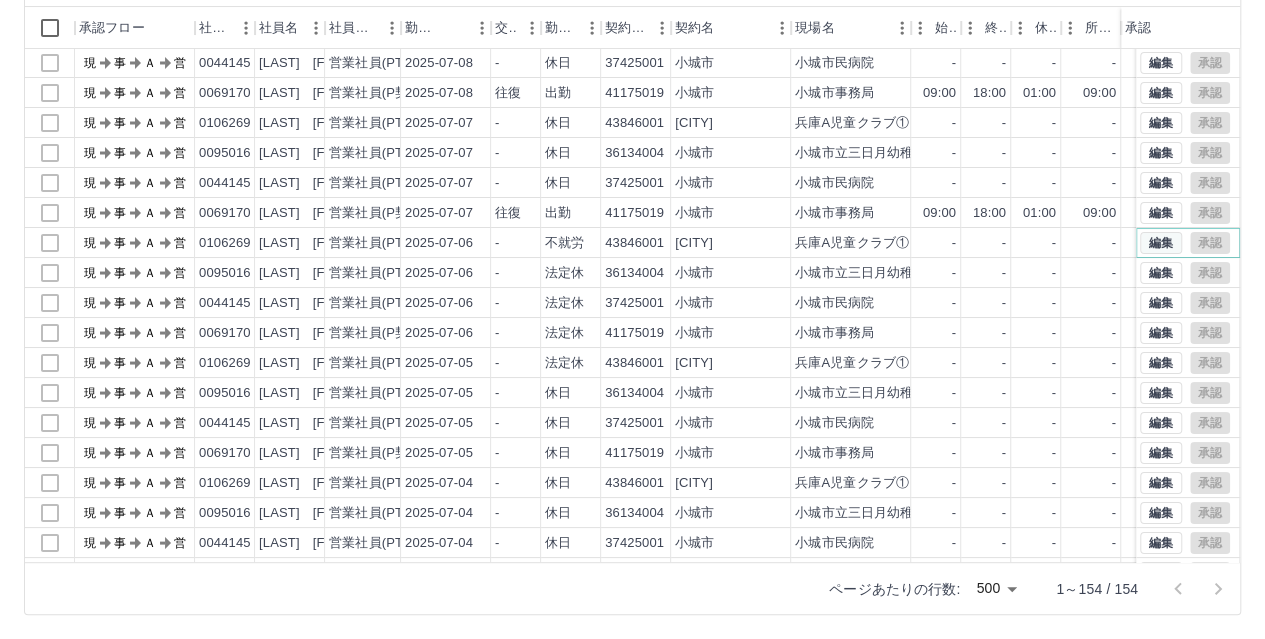 click on "編集" at bounding box center [1161, 243] 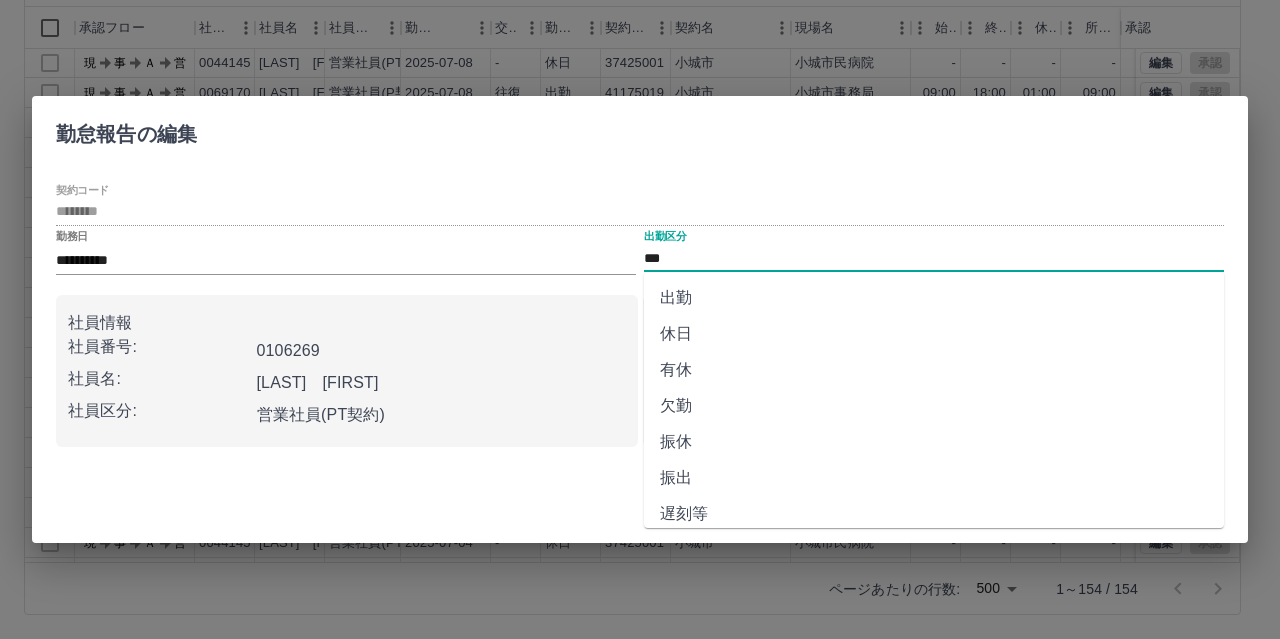 click on "***" at bounding box center [934, 258] 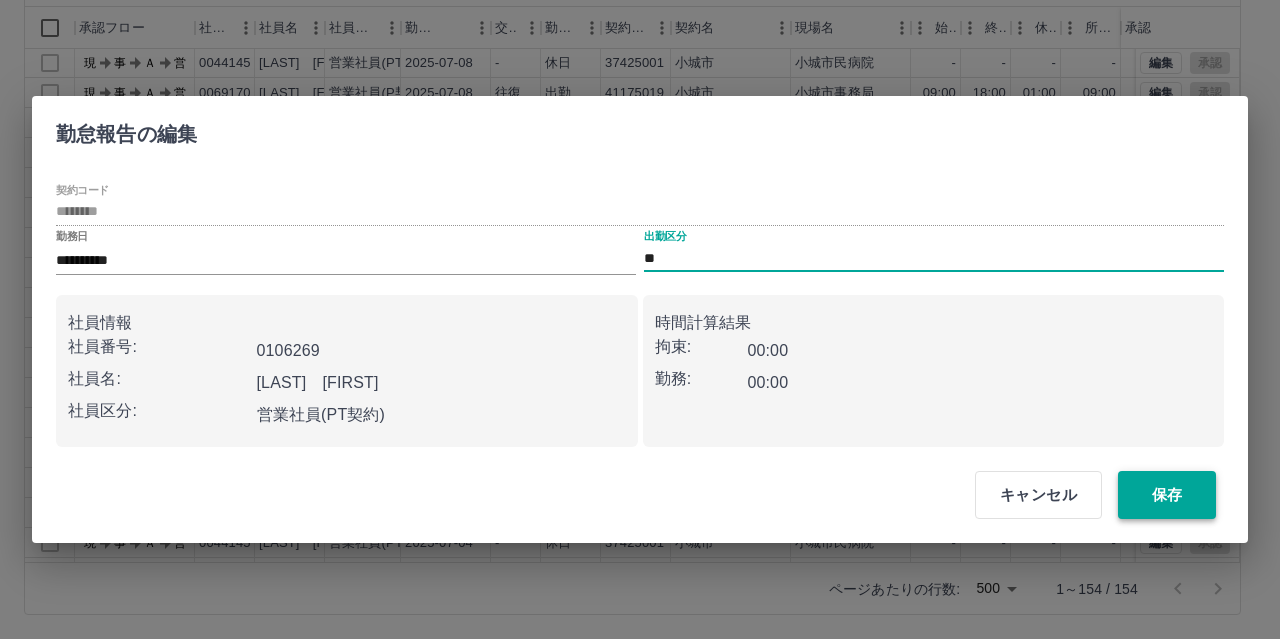 click on "保存" at bounding box center [1167, 495] 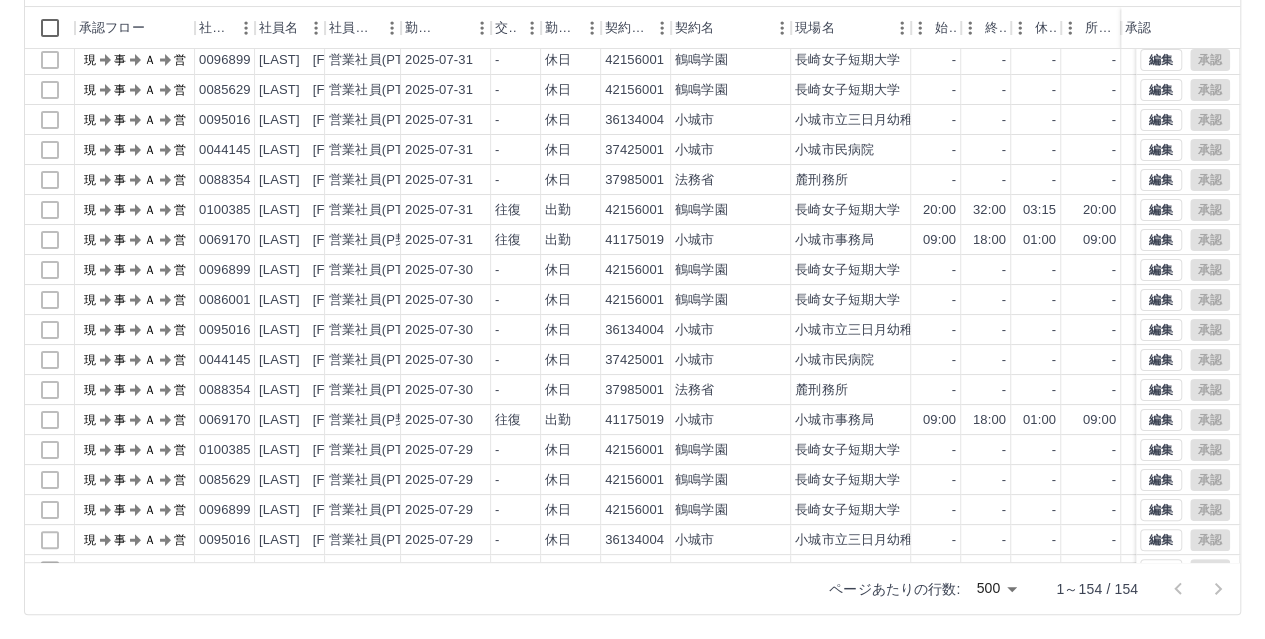 scroll, scrollTop: 0, scrollLeft: 0, axis: both 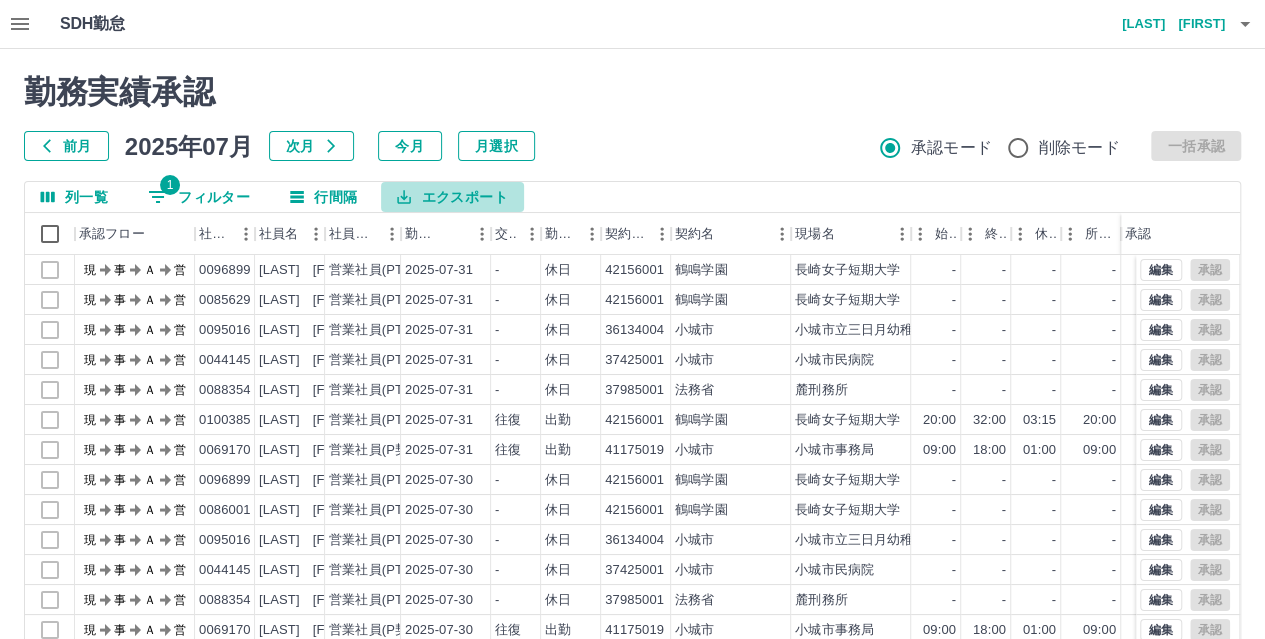 click on "エクスポート" at bounding box center [452, 197] 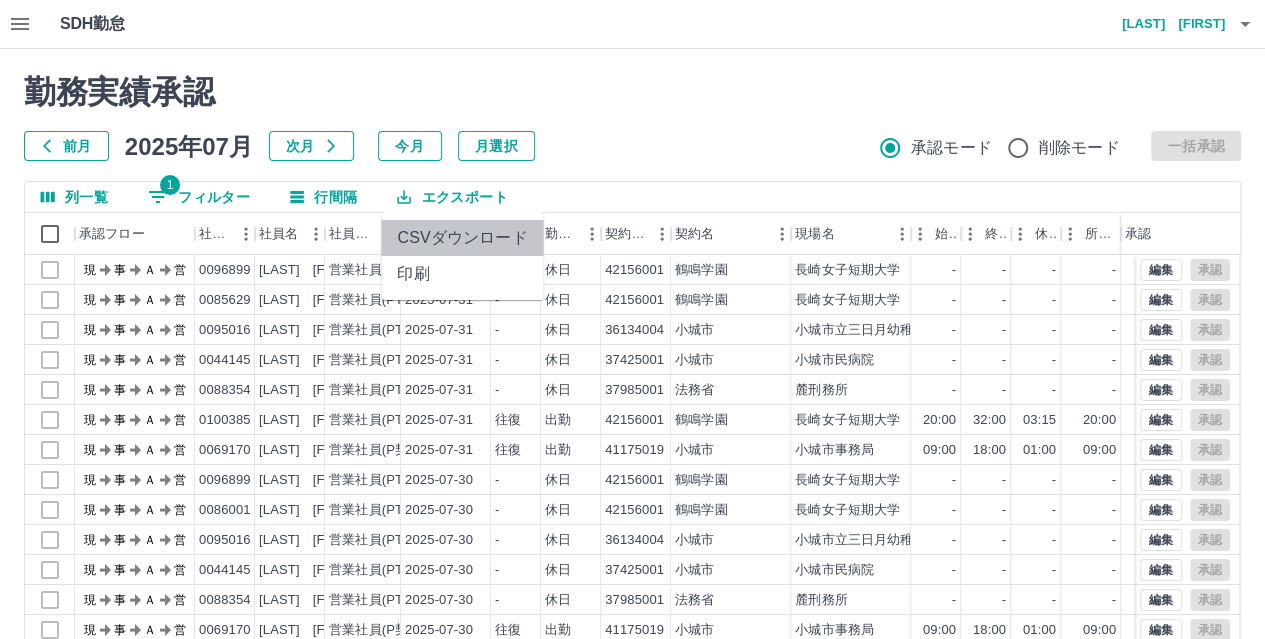 click on "CSVダウンロード" at bounding box center (462, 238) 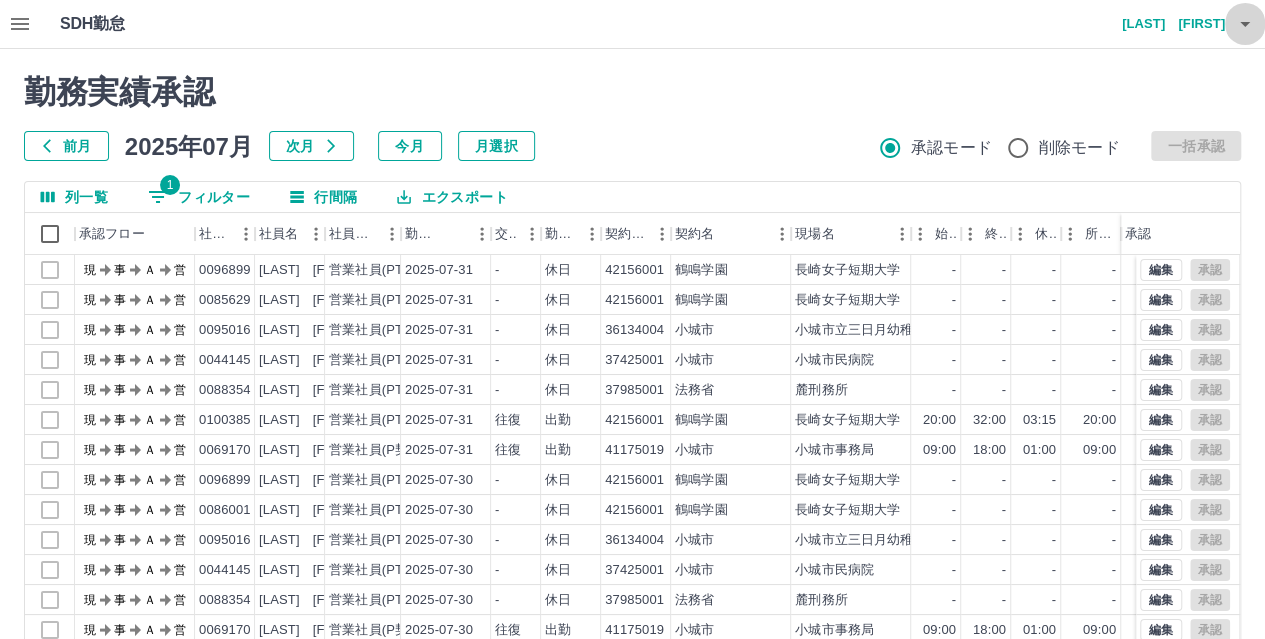 click 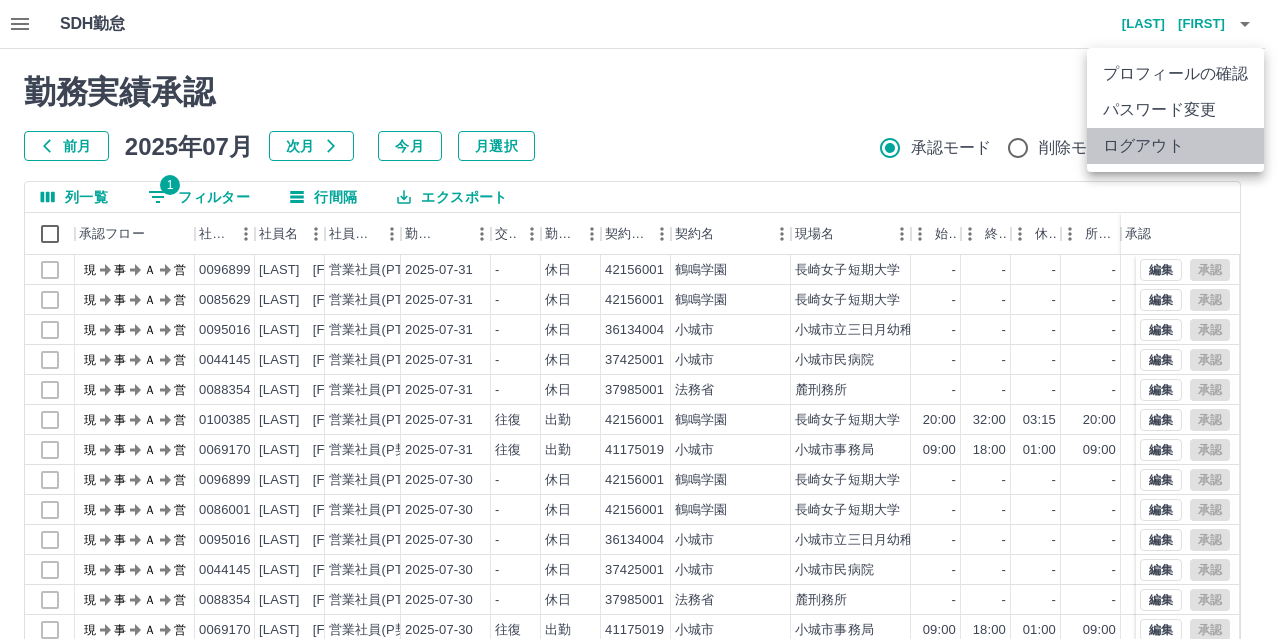 click on "ログアウト" at bounding box center [1175, 146] 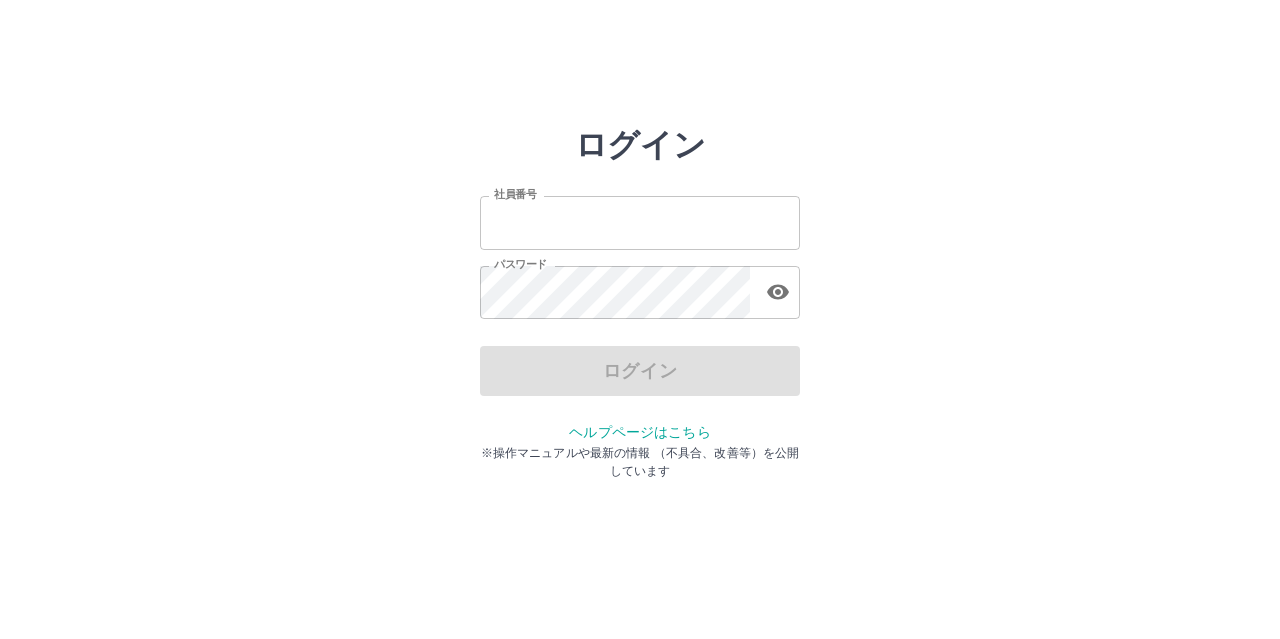 scroll, scrollTop: 0, scrollLeft: 0, axis: both 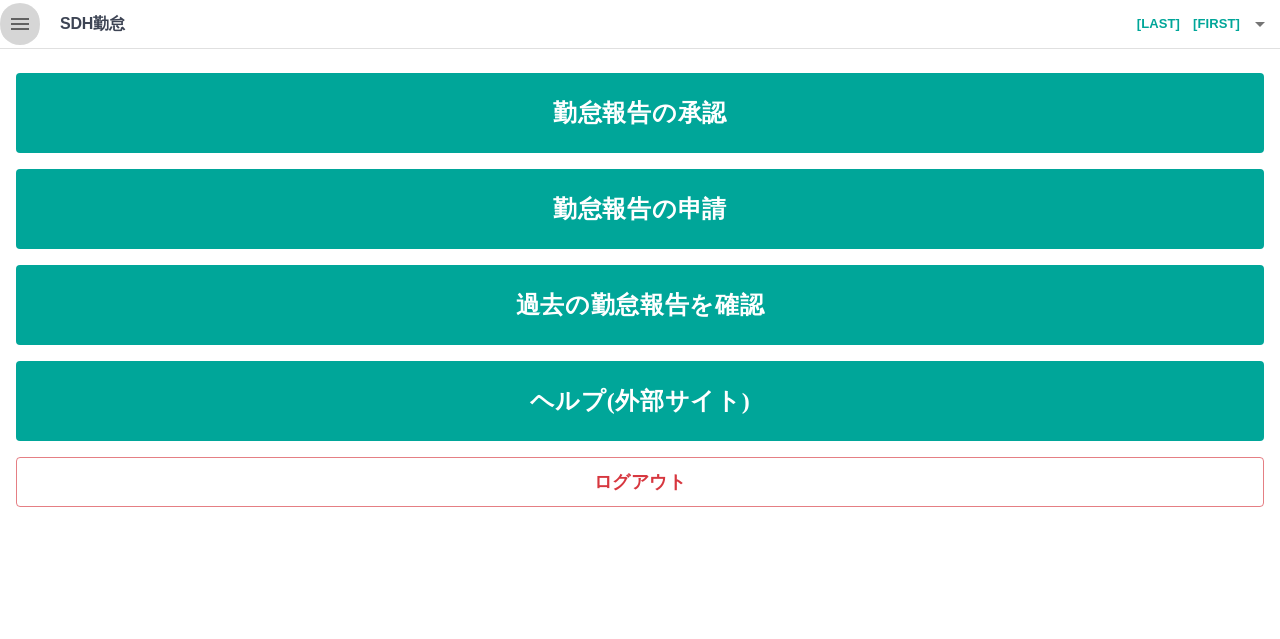 click 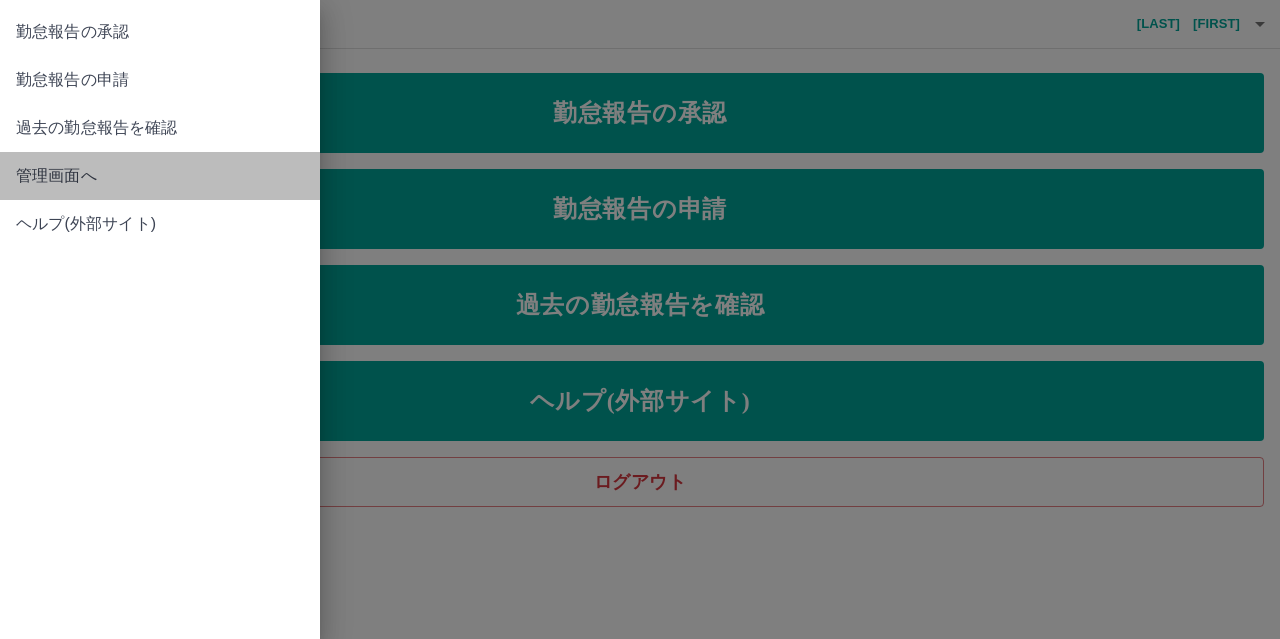 click on "管理画面へ" at bounding box center (160, 176) 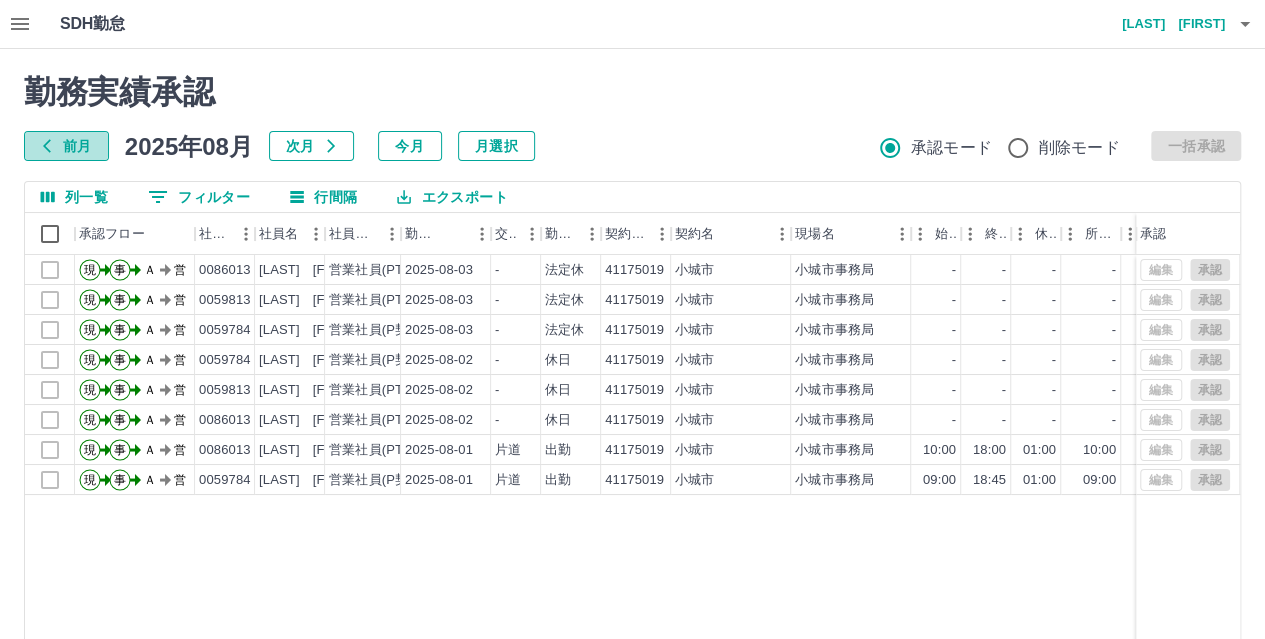 click on "前月" at bounding box center [66, 146] 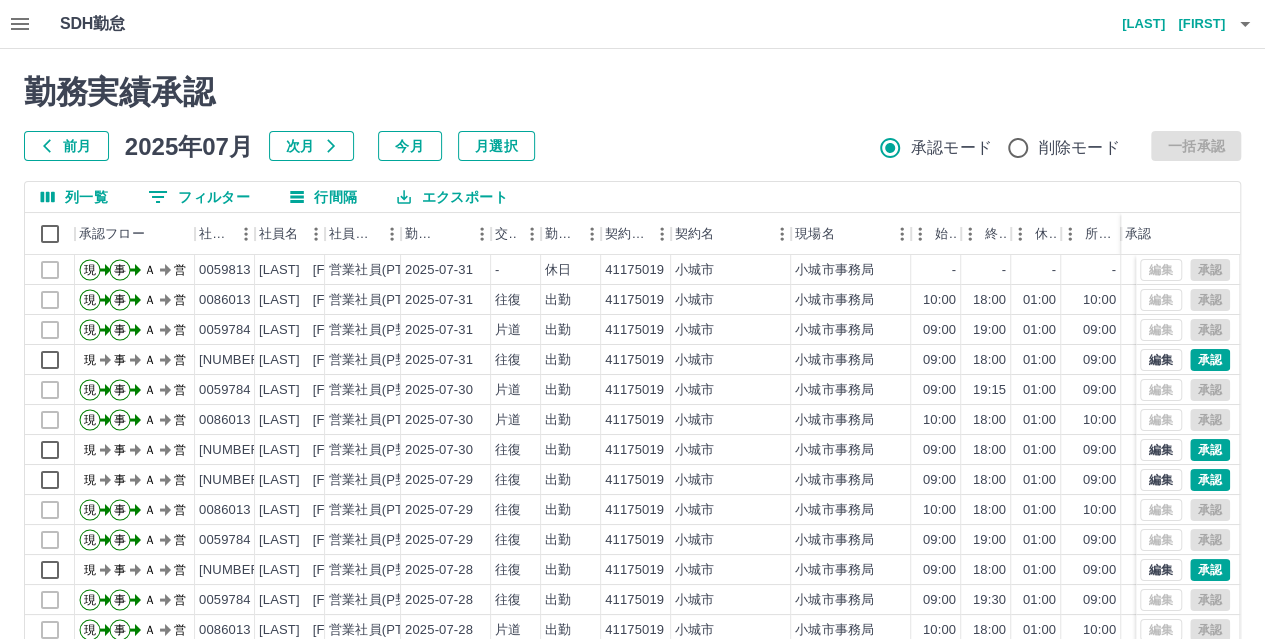 click on "0 フィルター" at bounding box center [199, 197] 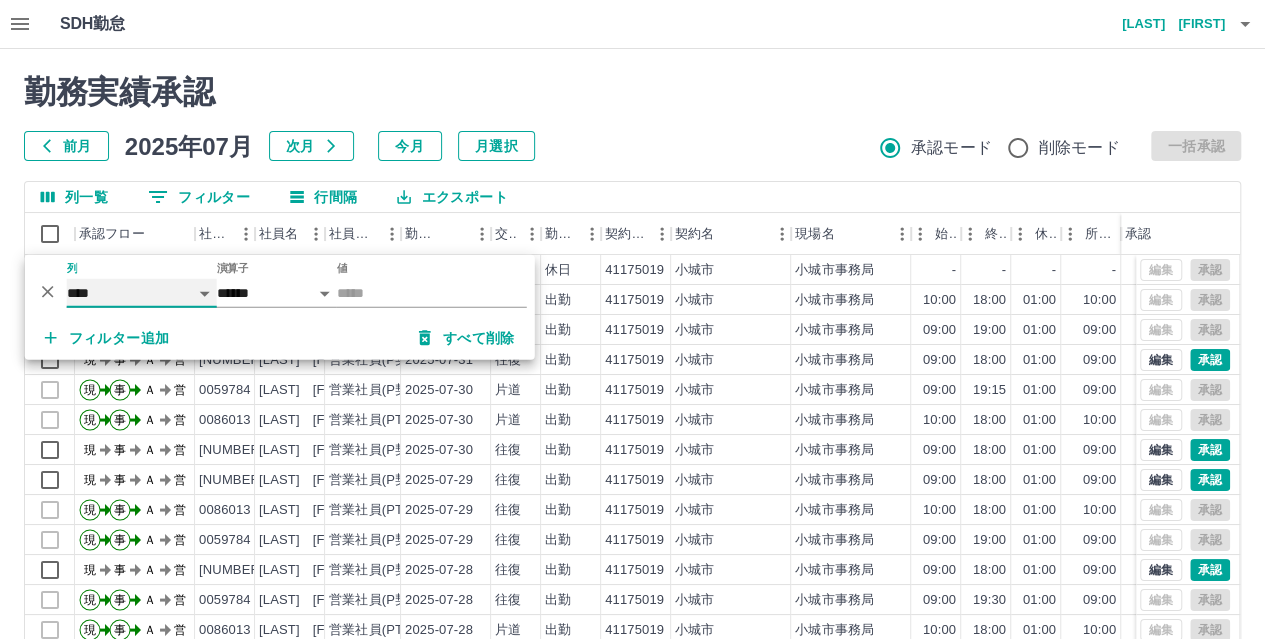 click on "**** *** **** *** *** **** ***** *** *** ** ** ** **** **** **** ** ** *** **** *****" at bounding box center [142, 293] 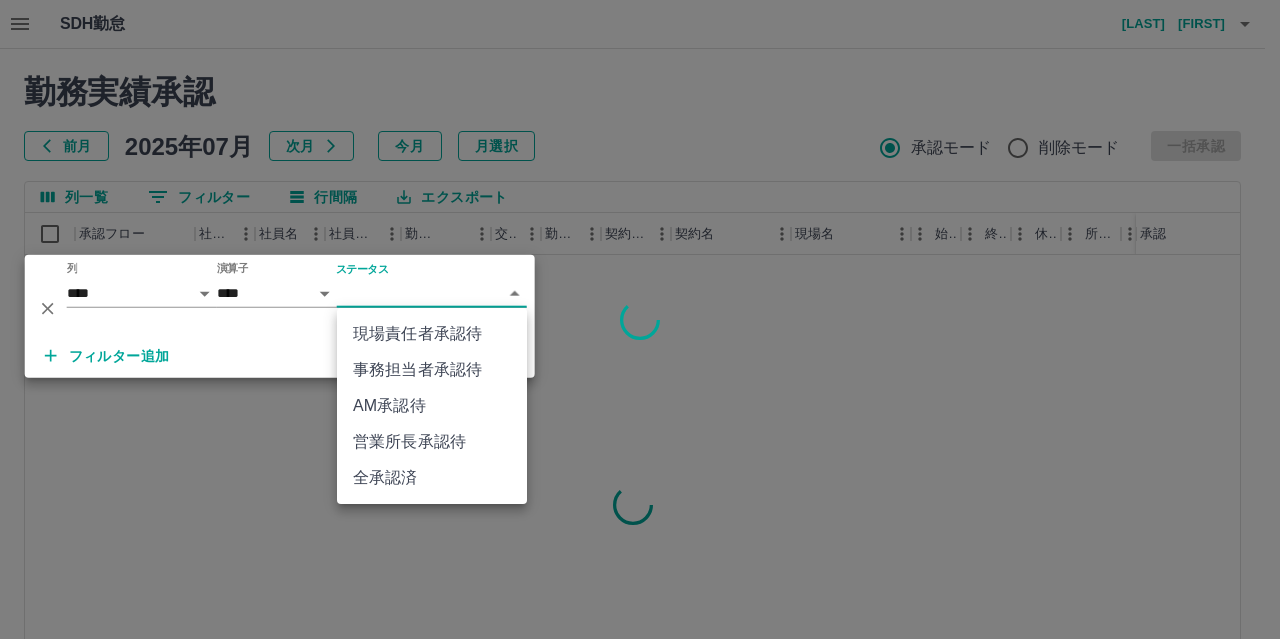 click on "SDH勤怠 中尾　重子 勤務実績承認 前月 2025年07月 次月 今月 月選択 承認モード 削除モード 一括承認 列一覧 0 フィルター 行間隔 エクスポート 承認フロー 社員番号 社員名 社員区分 勤務日 交通費 勤務区分 契約コード 契約名 現場名 始業 終業 休憩 所定開始 所定終業 所定休憩 拘束 勤務 遅刻等 承認 ページあたりの行数: 20 ** 1～20 / 116 SDH勤怠 *** ** 列 **** *** **** *** *** **** ***** *** *** ** ** ** **** **** **** ** ** *** **** ***** 演算子 **** ****** ステータス ​ ********* フィルター追加 すべて削除 現場責任者承認待 事務担当者承認待 AM承認待 営業所長承認待 全承認済" at bounding box center (640, 422) 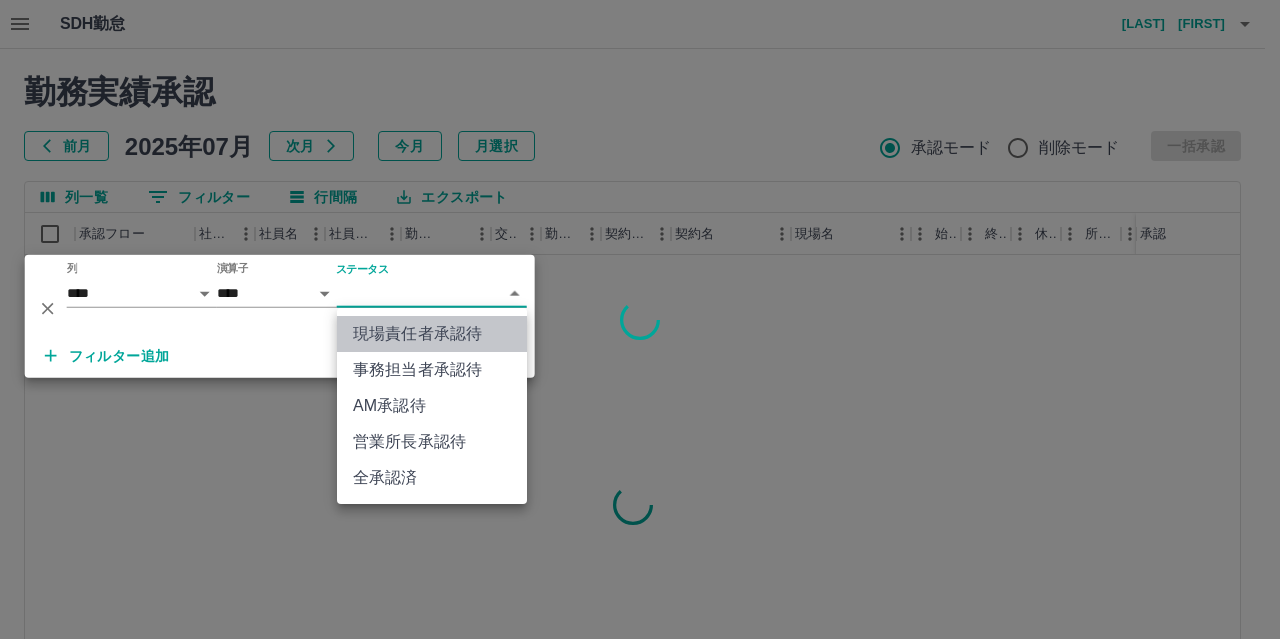 click on "現場責任者承認待" at bounding box center (432, 334) 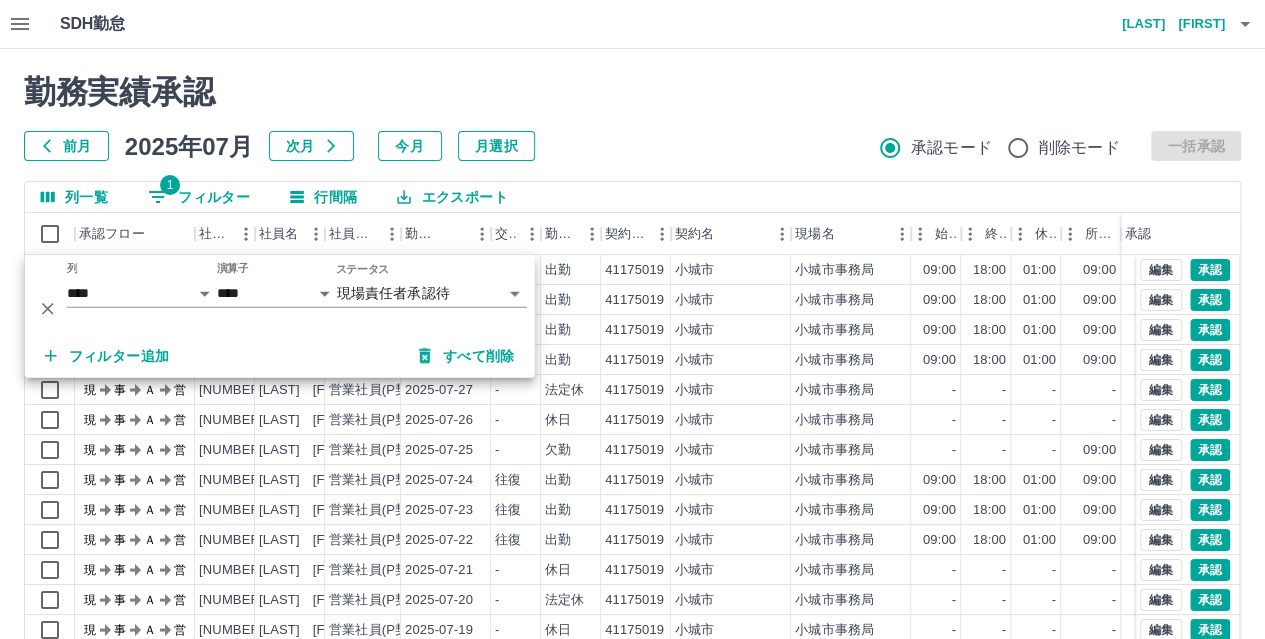 click on "勤務実績承認 前月 2025年07月 次月 今月 月選択 承認モード 削除モード 一括承認" at bounding box center (632, 117) 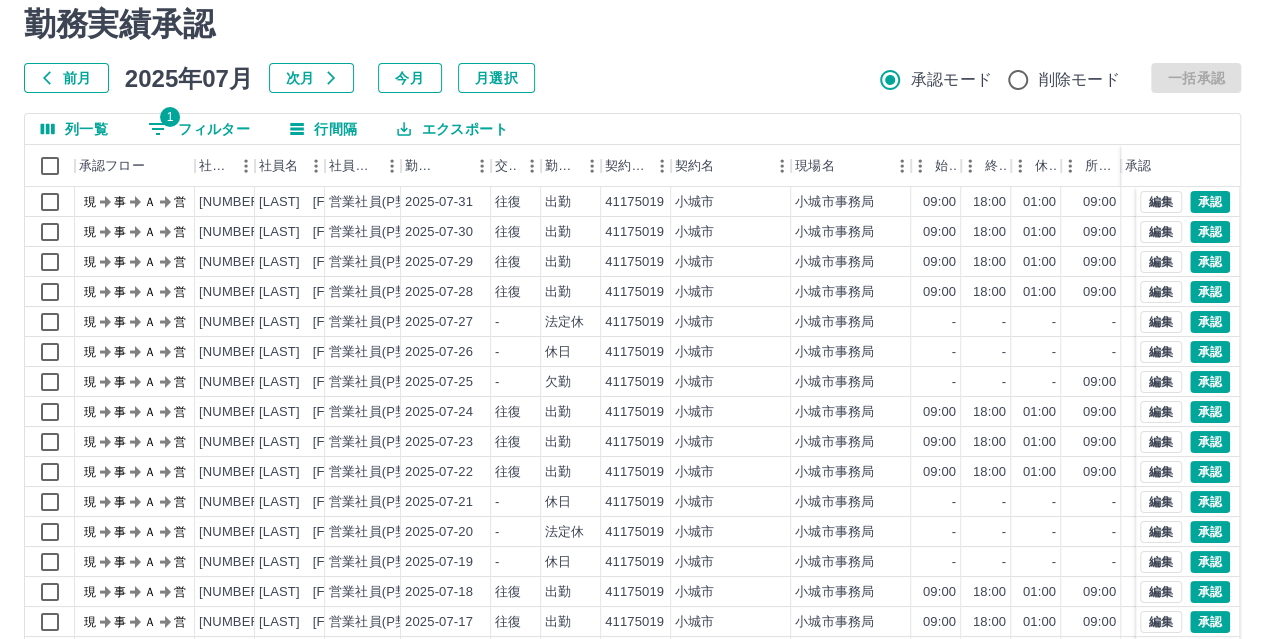 scroll, scrollTop: 206, scrollLeft: 0, axis: vertical 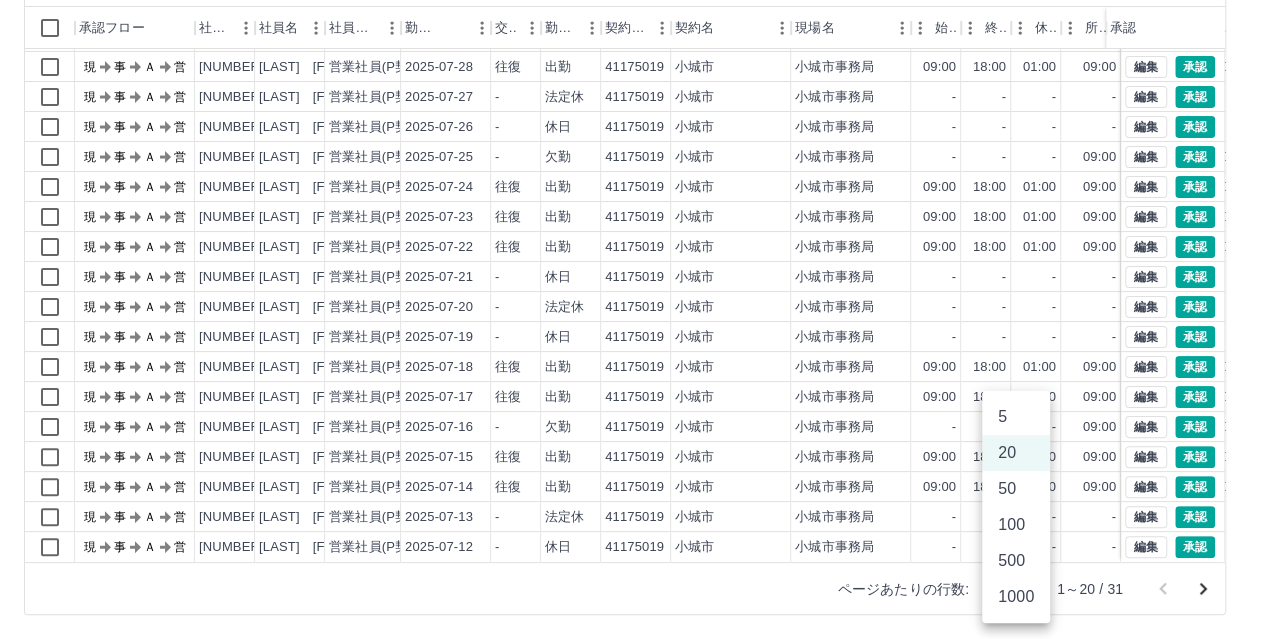click on "SDH勤怠 中尾　重子 勤務実績承認 前月 2025年07月 次月 今月 月選択 承認モード 削除モード 一括承認 列一覧 1 フィルター 行間隔 エクスポート 承認フロー 社員番号 社員名 社員区分 勤務日 交通費 勤務区分 契約コード 契約名 現場名 始業 終業 休憩 所定開始 所定終業 所定休憩 拘束 勤務 遅刻等 承認 現 事 Ａ 営 0069170 小柳　全徹 営業社員(P契約) 2025-07-30 往復 出勤 41175019 小城市 小城市事務局 09:00 18:00 01:00 09:00 18:00 01:00 09:00 08:00 00:00 現 事 Ａ 営 0069170 小柳　全徹 営業社員(P契約) 2025-07-29 往復 出勤 41175019 小城市 小城市事務局 09:00 18:00 01:00 09:00 18:00 01:00 09:00 08:00 00:00 現 事 Ａ 営 0069170 小柳　全徹 営業社員(P契約) 2025-07-28 往復 出勤 41175019 小城市 小城市事務局 09:00 18:00 01:00 09:00 18:00 01:00 09:00 08:00 00:00 現 事 Ａ 営 0069170 小柳　全徹 営業社員(P契約) 2025-07-27  -  - - - -" at bounding box center [632, 216] 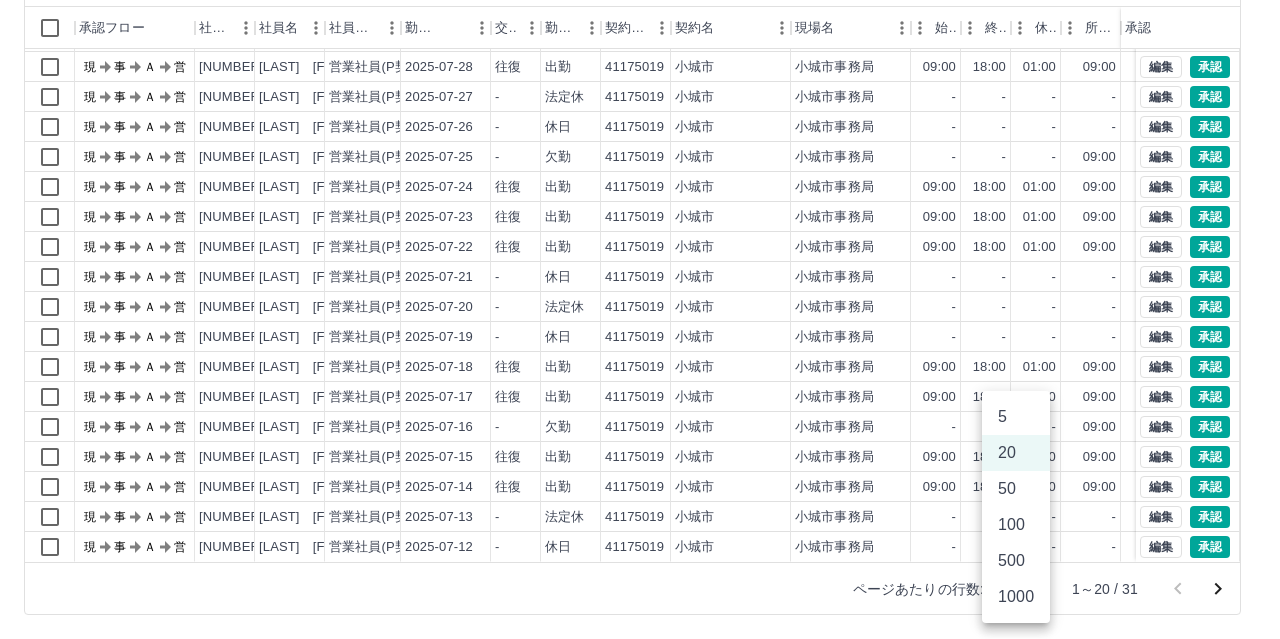 click on "50" at bounding box center [1016, 489] 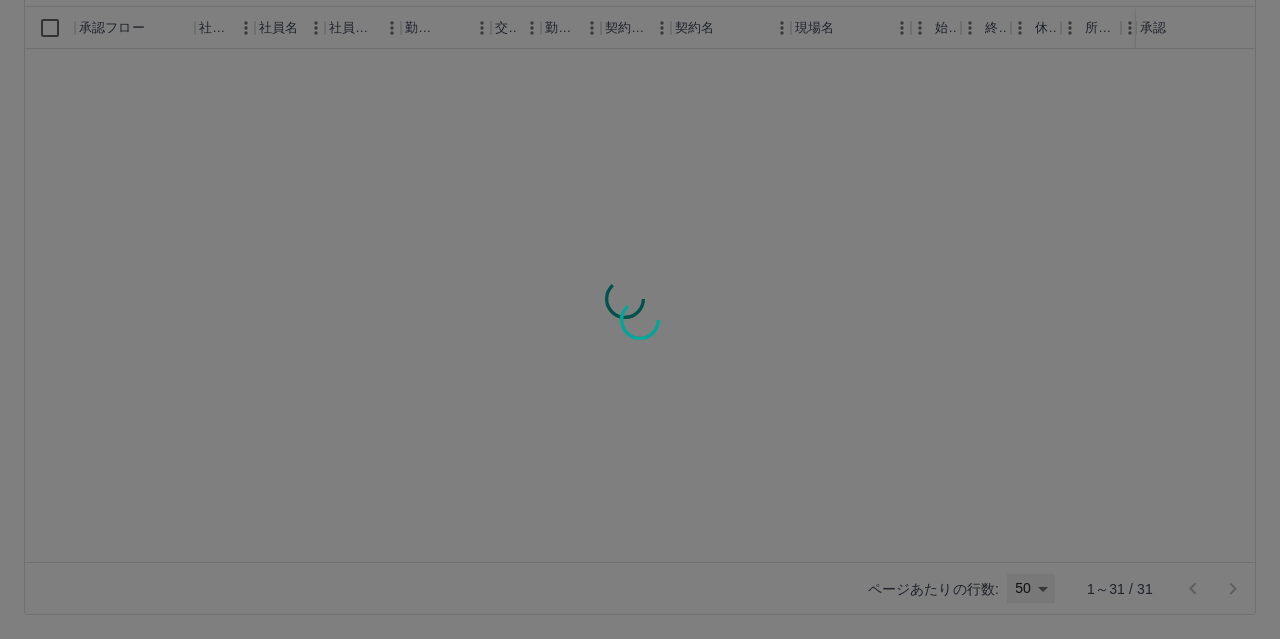 type on "**" 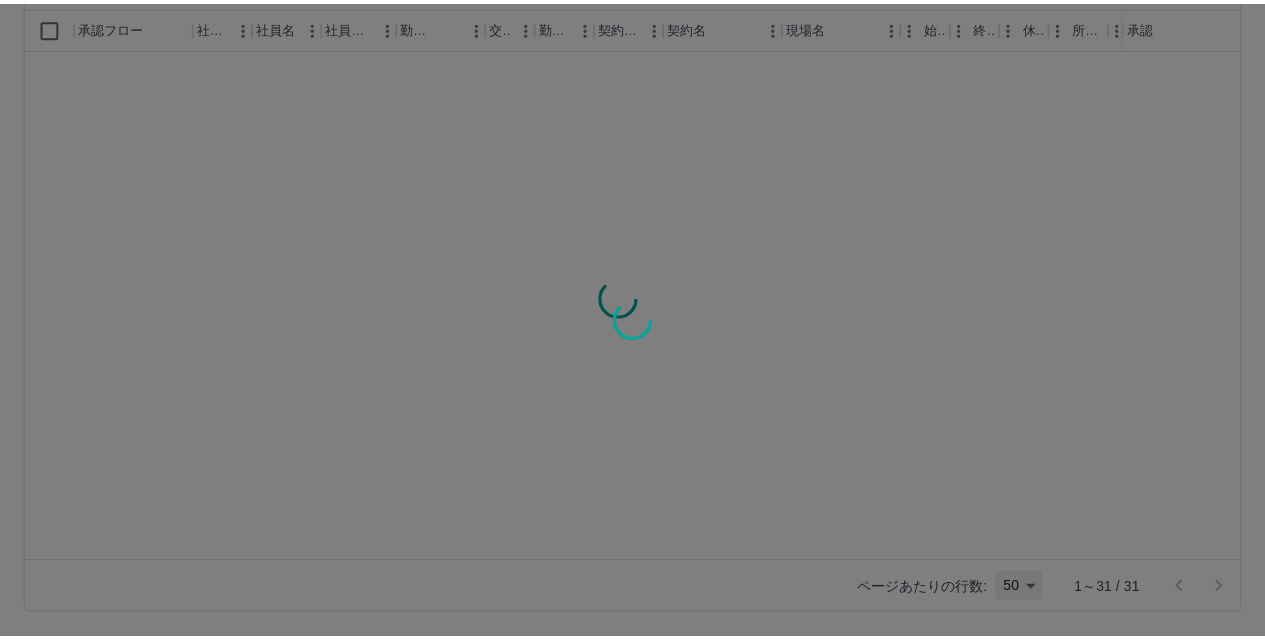 scroll, scrollTop: 0, scrollLeft: 0, axis: both 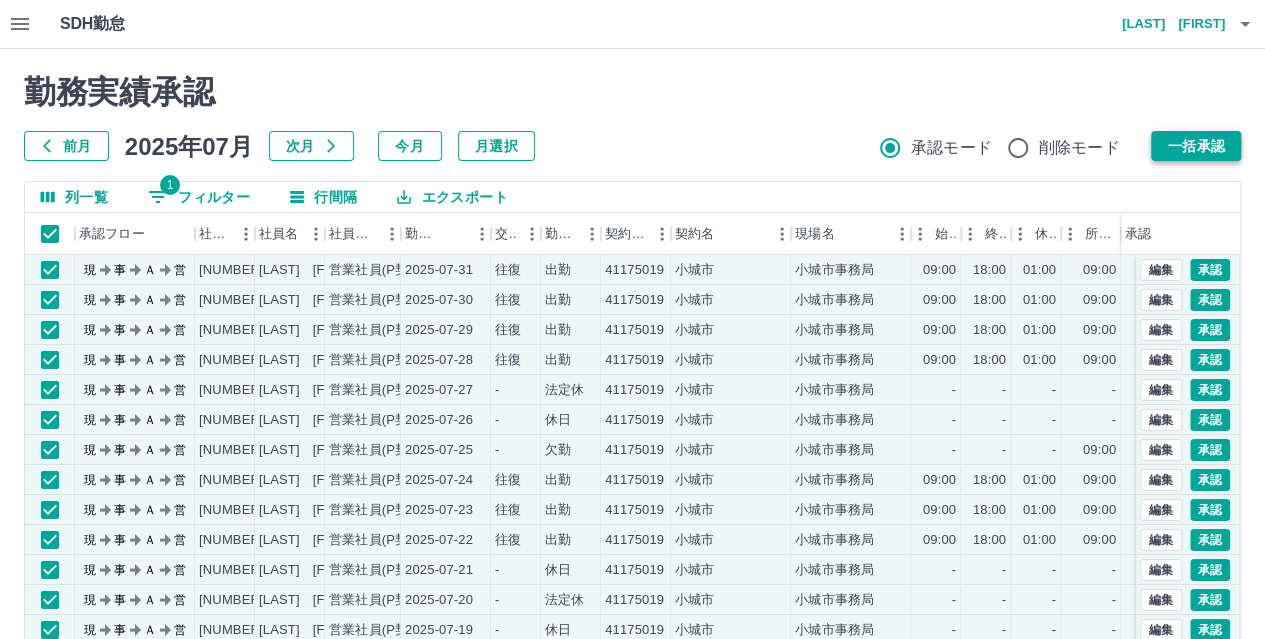 click on "一括承認" at bounding box center (1196, 146) 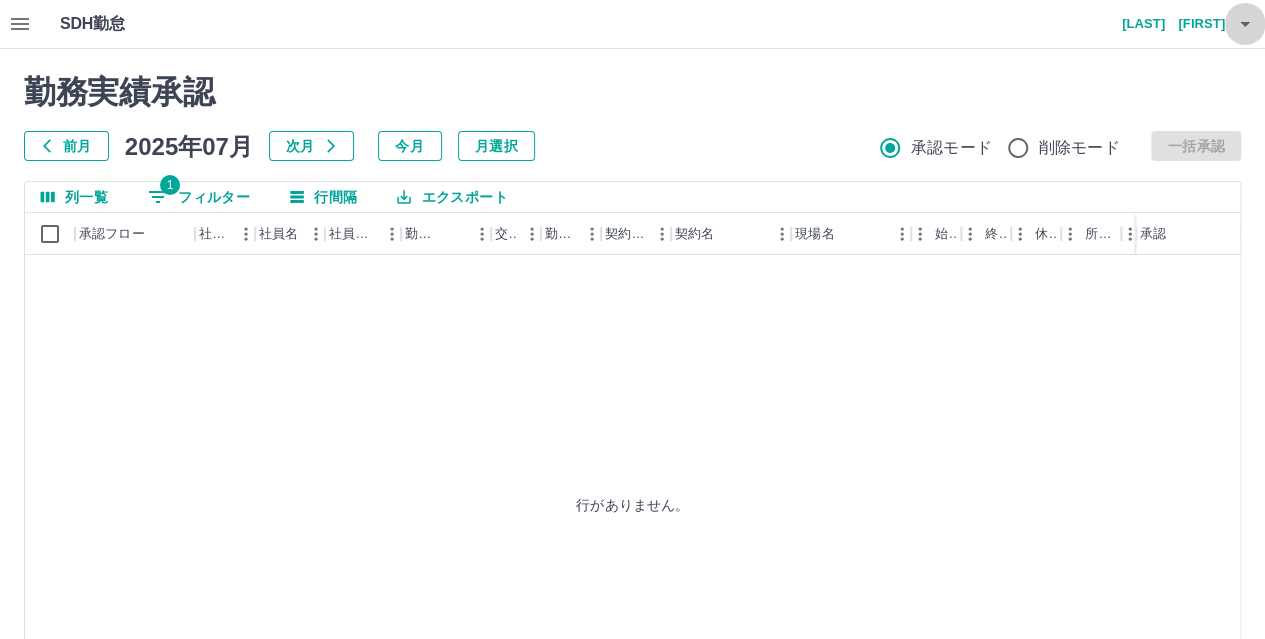 click 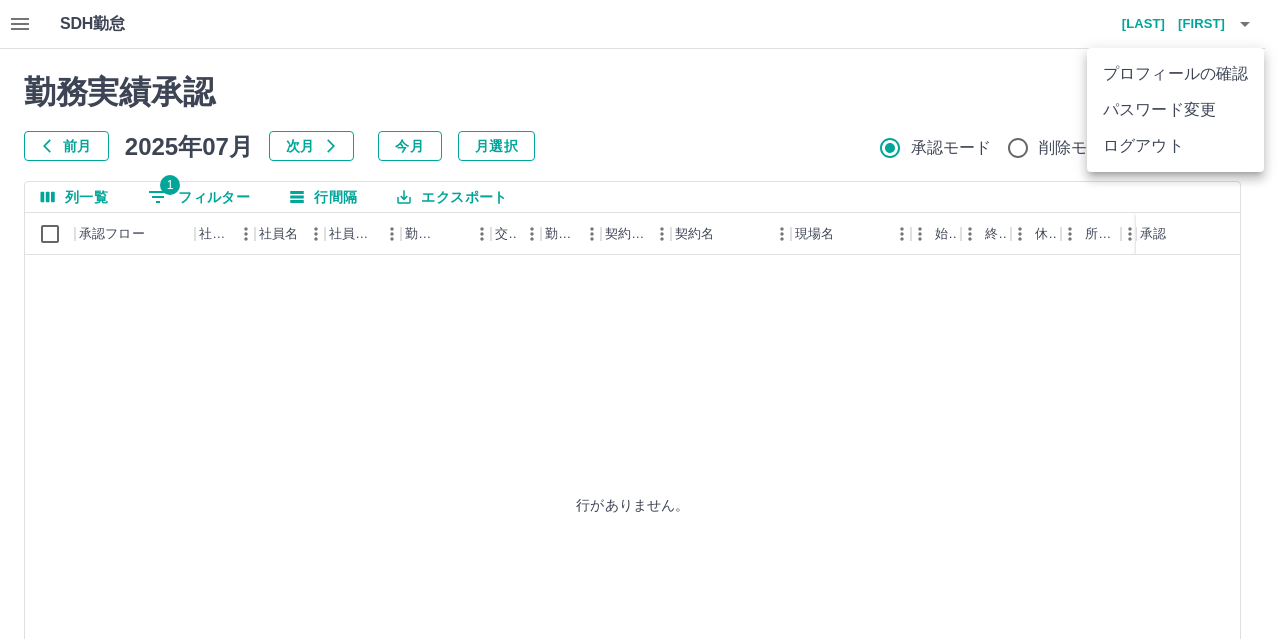click on "ログアウト" at bounding box center (1175, 146) 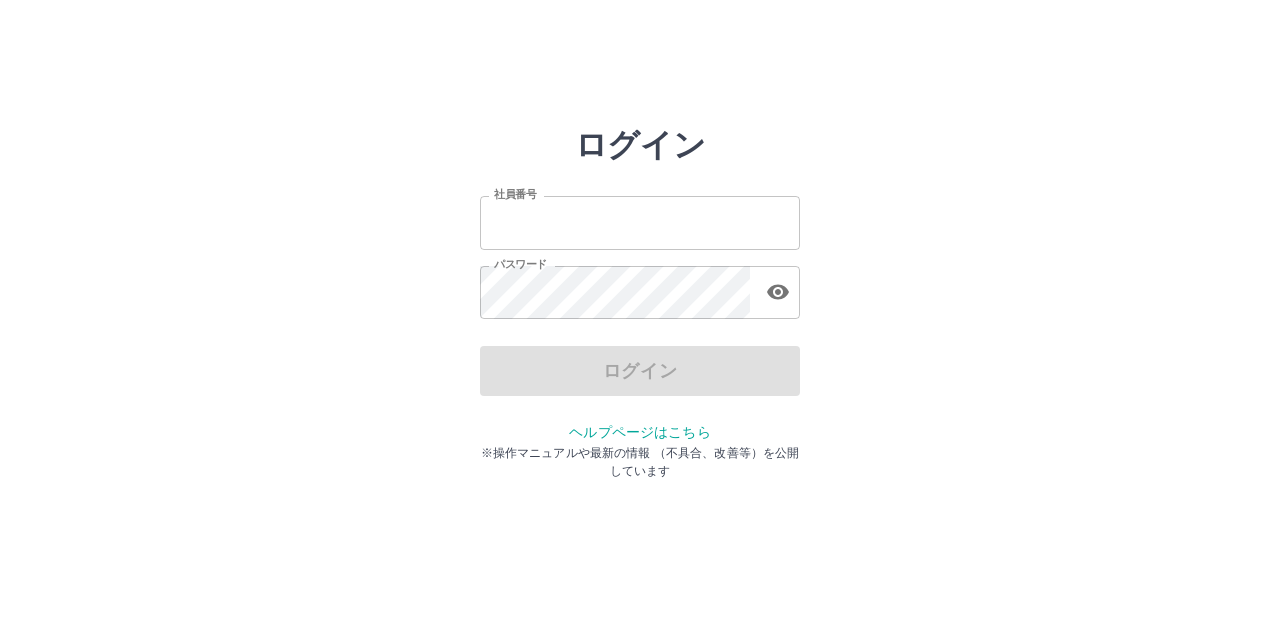 scroll, scrollTop: 0, scrollLeft: 0, axis: both 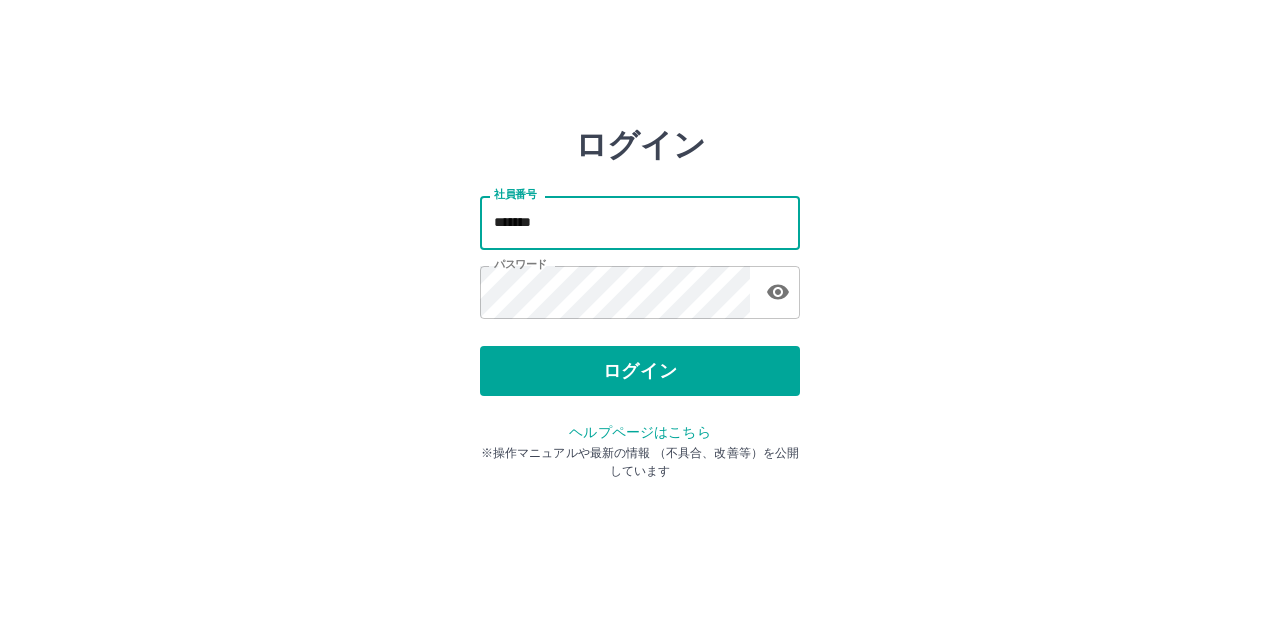 click on "*******" at bounding box center (640, 222) 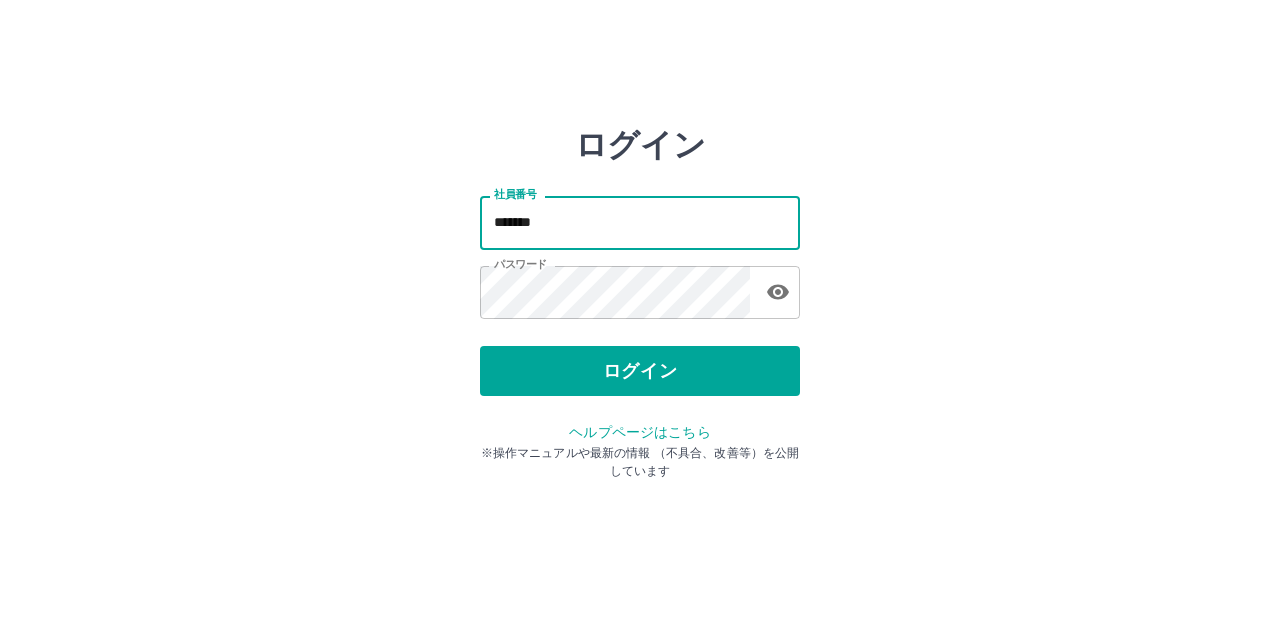 type on "*******" 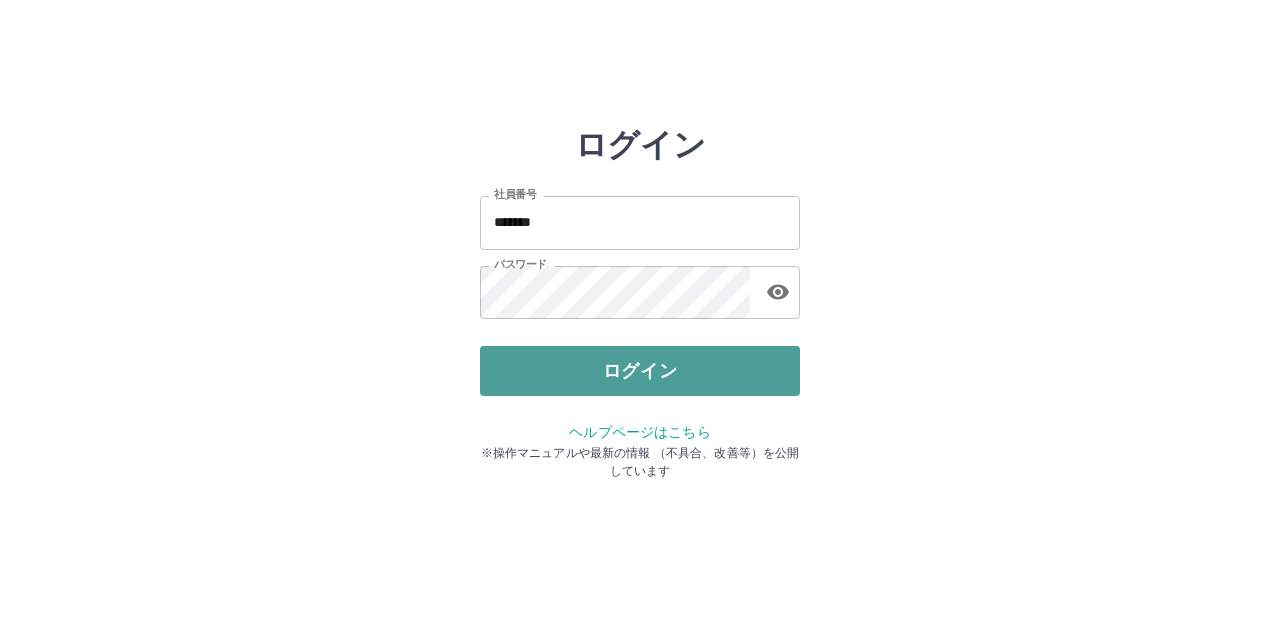 click on "ログイン" at bounding box center (640, 371) 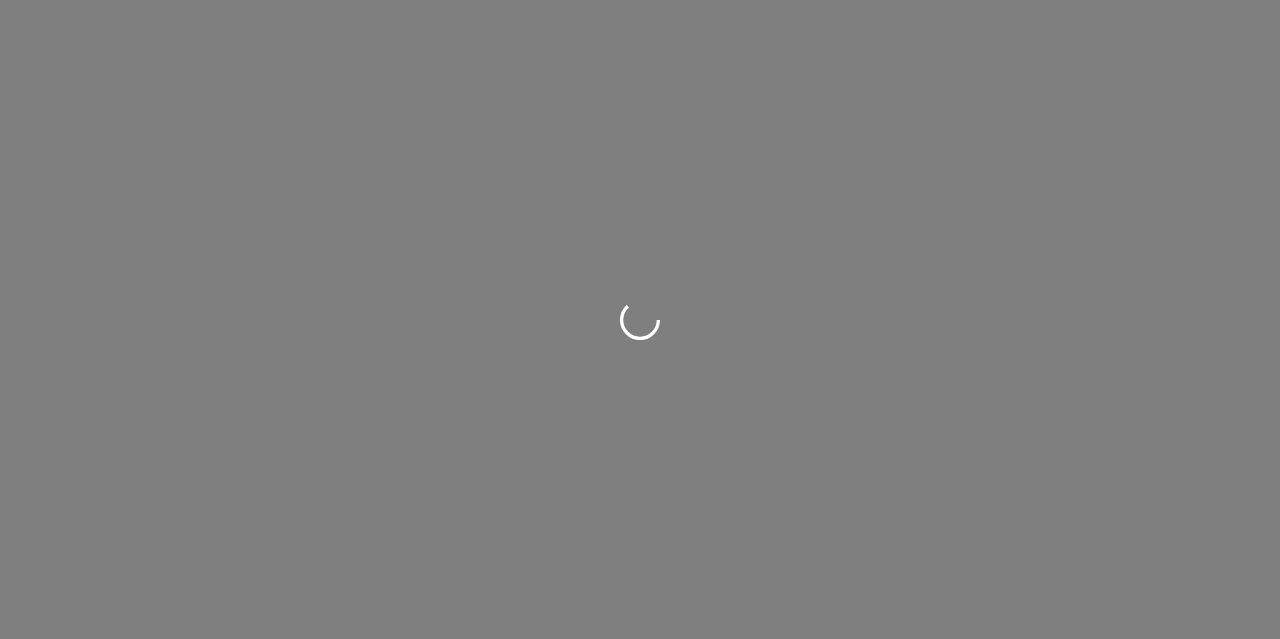 scroll, scrollTop: 0, scrollLeft: 0, axis: both 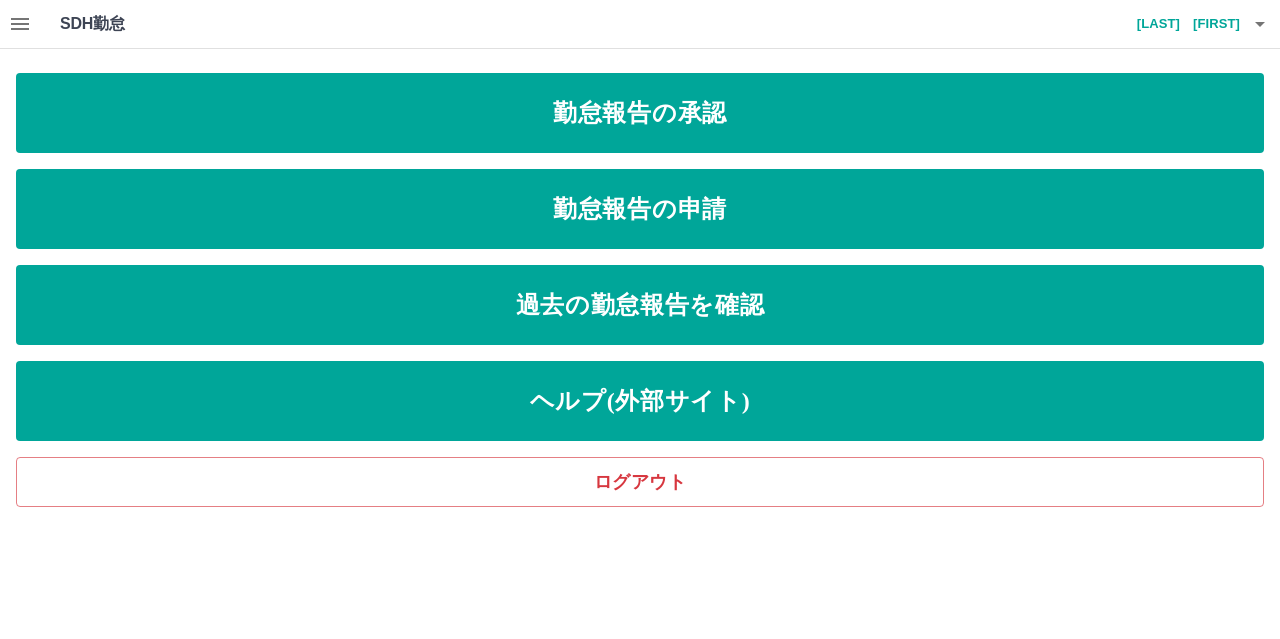 click 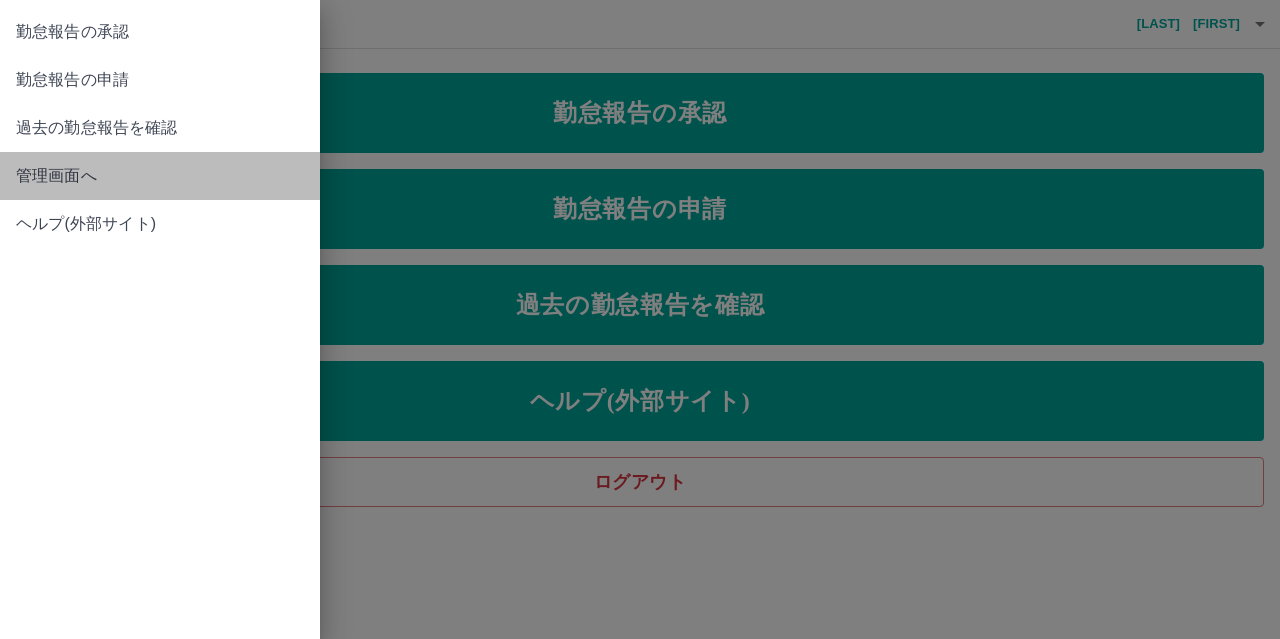 click on "管理画面へ" at bounding box center (160, 176) 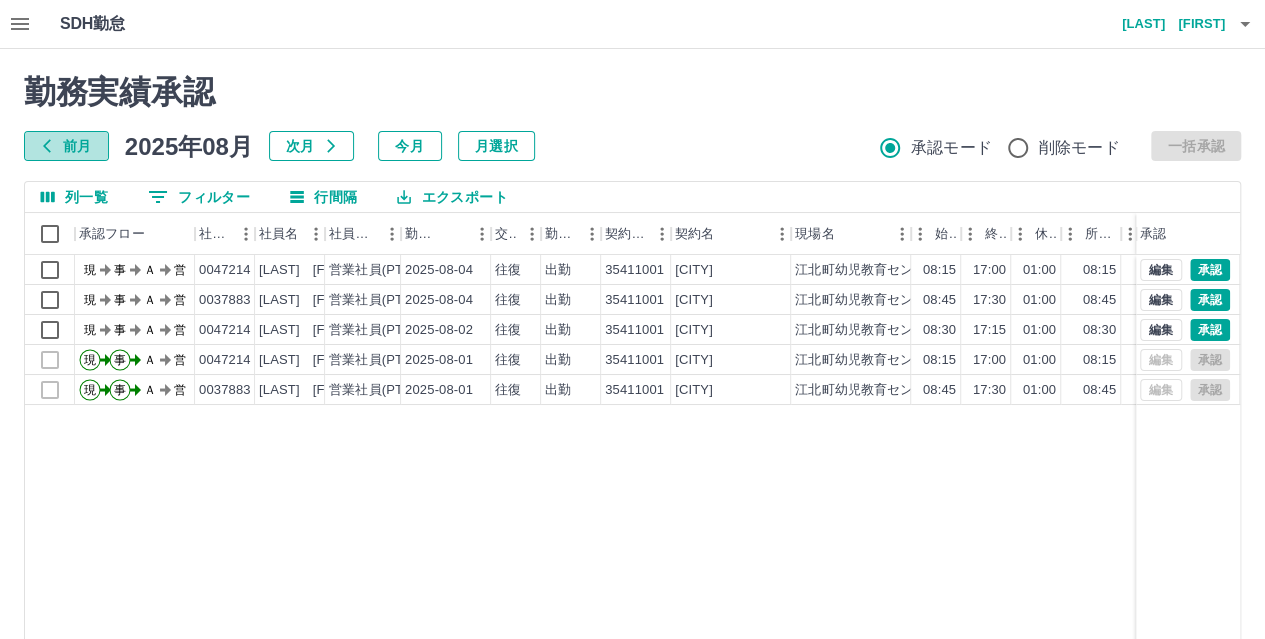 click on "前月" at bounding box center (66, 146) 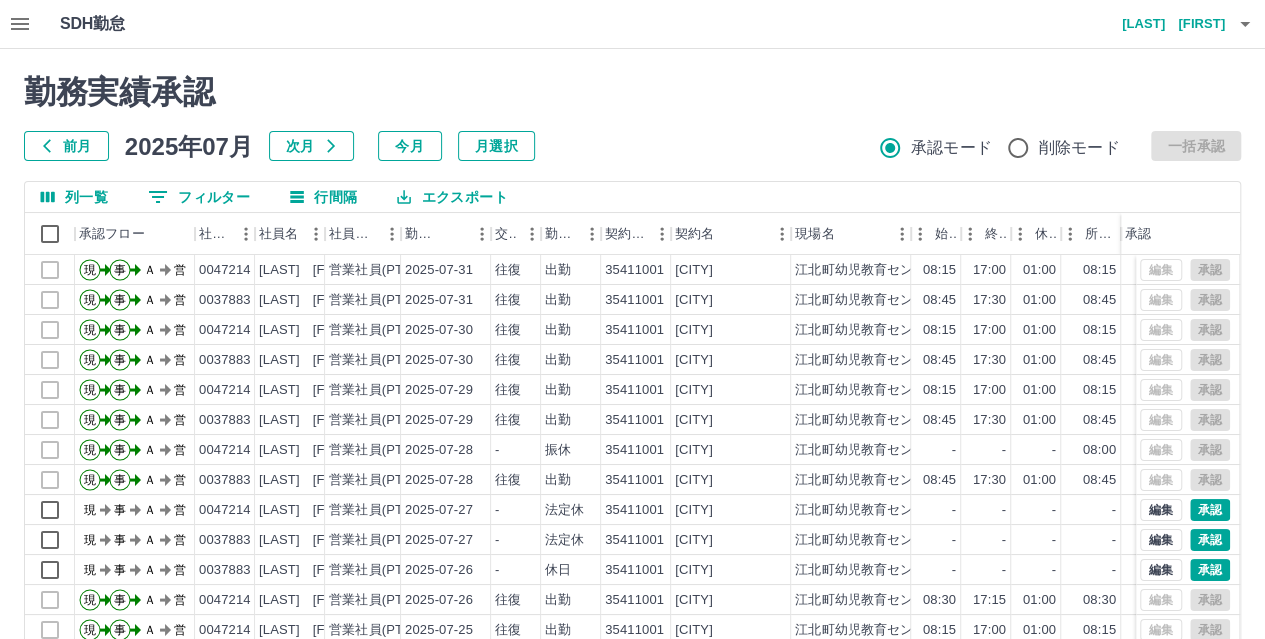 click on "0 フィルター" at bounding box center (199, 197) 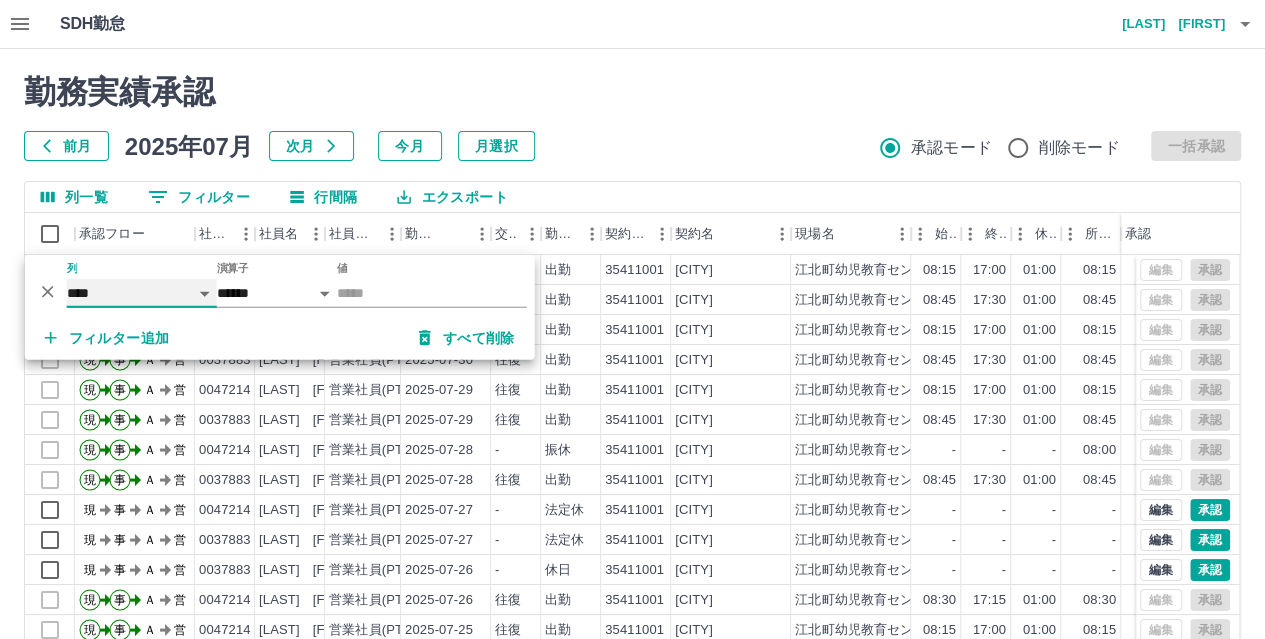 click on "**** *** **** *** *** **** ***** *** *** ** ** ** **** **** **** ** ** *** **** *****" at bounding box center (142, 293) 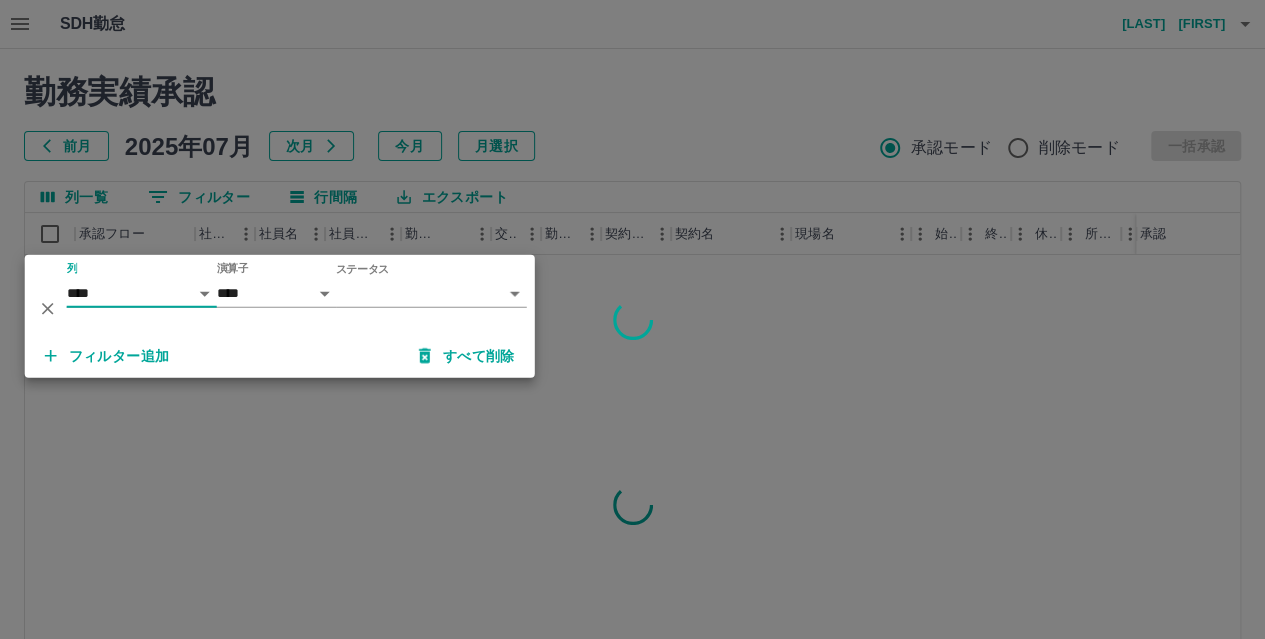 click on "SDH勤怠 福田　多美枝 勤務実績承認 前月 2025年07月 次月 今月 月選択 承認モード 削除モード 一括承認 列一覧 0 フィルター 行間隔 エクスポート 承認フロー 社員番号 社員名 社員区分 勤務日 交通費 勤務区分 契約コード 契約名 現場名 始業 終業 休憩 所定開始 所定終業 所定休憩 拘束 勤務 遅刻等 承認 ページあたりの行数: 20 ** 1～20 / 62 SDH勤怠 *** ** 列 **** *** **** *** *** **** ***** *** *** ** ** ** **** **** **** ** ** *** **** ***** 演算子 **** ****** ステータス ​ ********* フィルター追加 すべて削除" at bounding box center [632, 422] 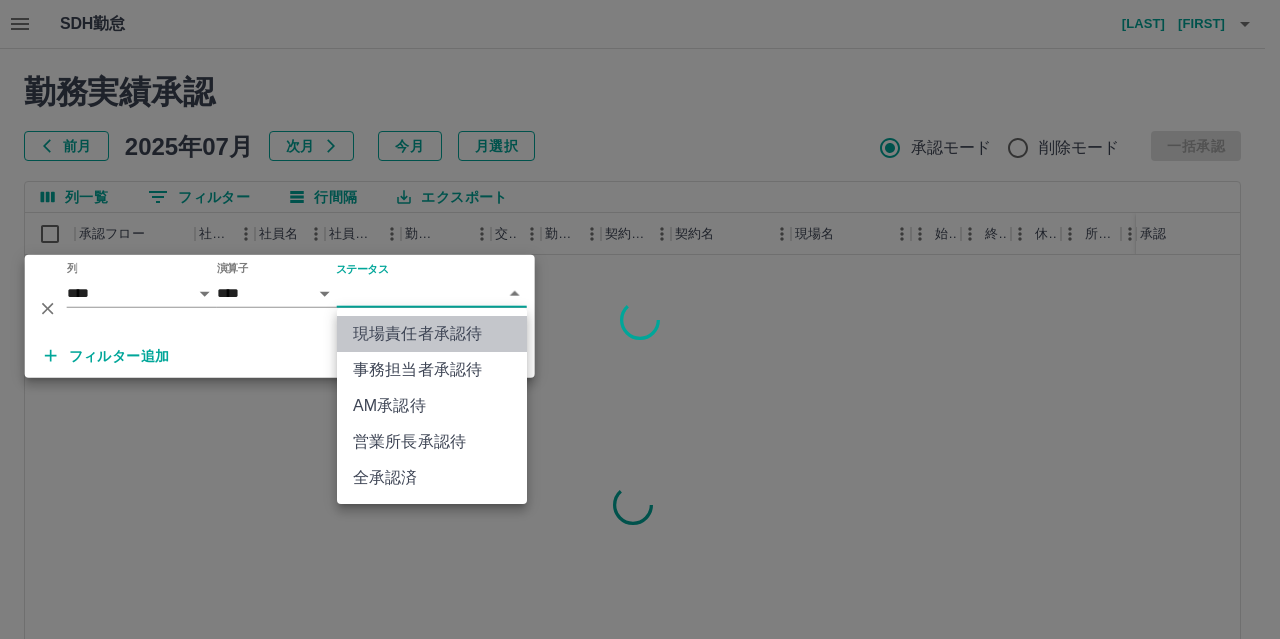 click on "現場責任者承認待" at bounding box center [432, 334] 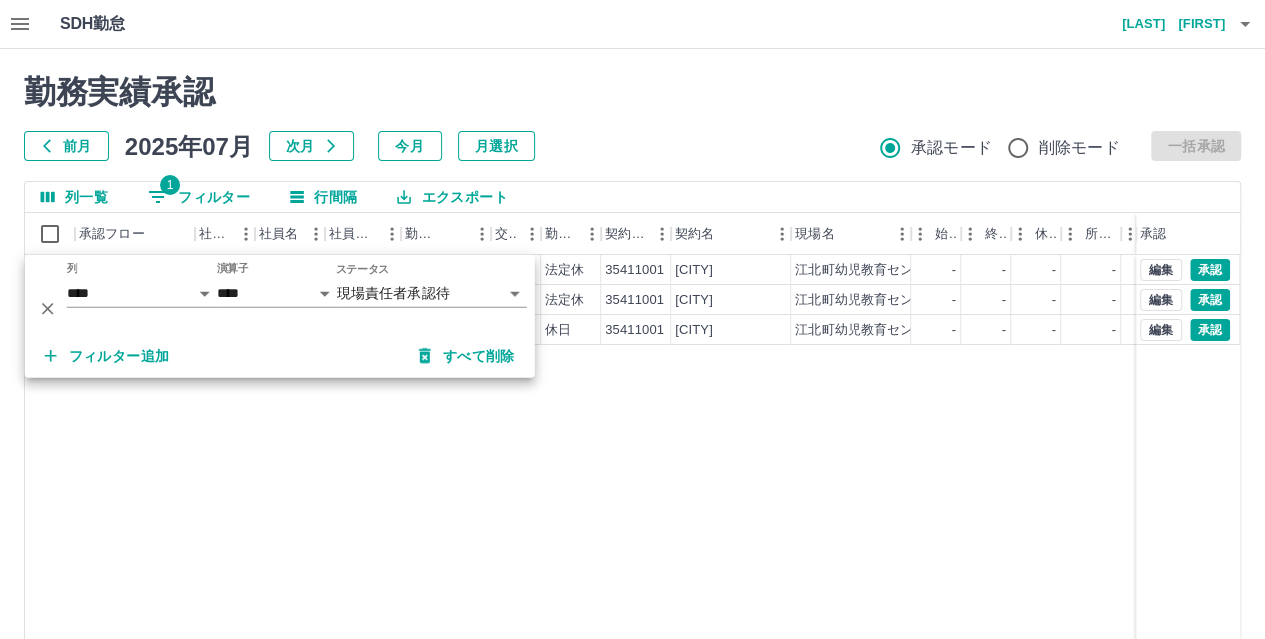 click on "現 事 Ａ 営 0047214 山﨑　律子 営業社員(PT契約) 2025-07-27  -  法定休 35411001 江北町 江北町幼児教育センター - - - - - - 00:00 00:00 00:00 現 事 Ａ 営 0037883 福田　多美枝 営業社員(PT契約) 2025-07-27  -  法定休 35411001 江北町 江北町幼児教育センター - - - - - - 00:00 00:00 00:00 現 事 Ａ 営 0037883 福田　多美枝 営業社員(PT契約) 2025-07-26  -  休日 35411001 江北町 江北町幼児教育センター - - - - - - 00:00 00:00 00:00 編集 承認 編集 承認 編集 承認" at bounding box center [898, 511] 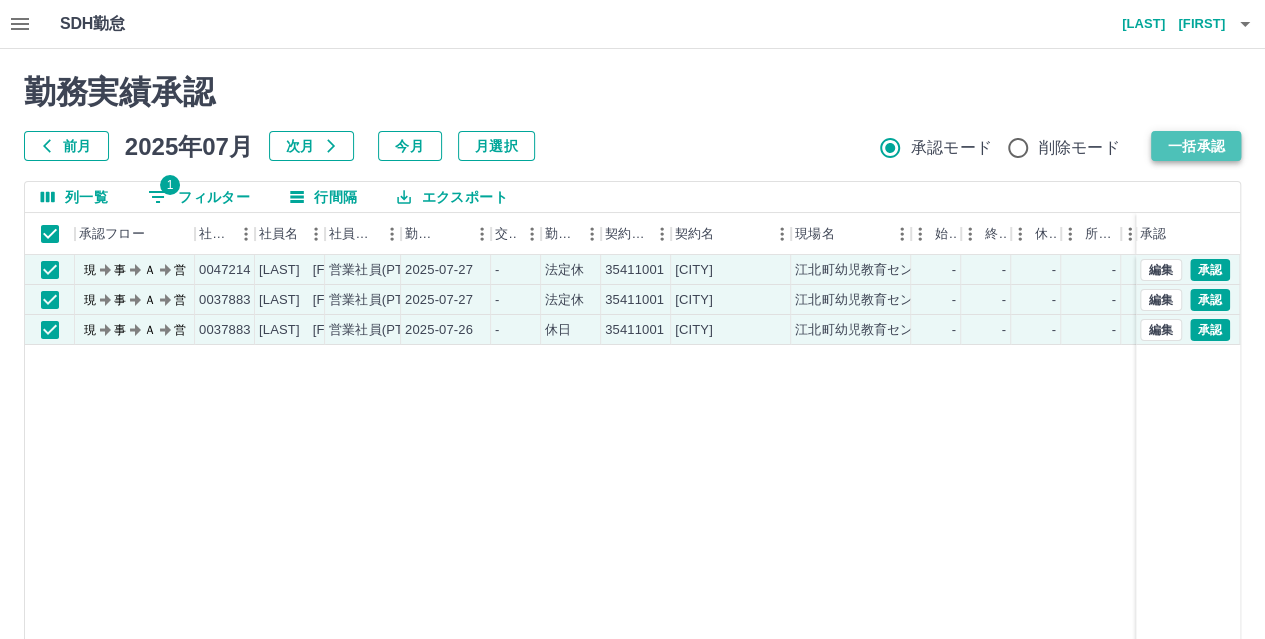 click on "一括承認" at bounding box center [1196, 146] 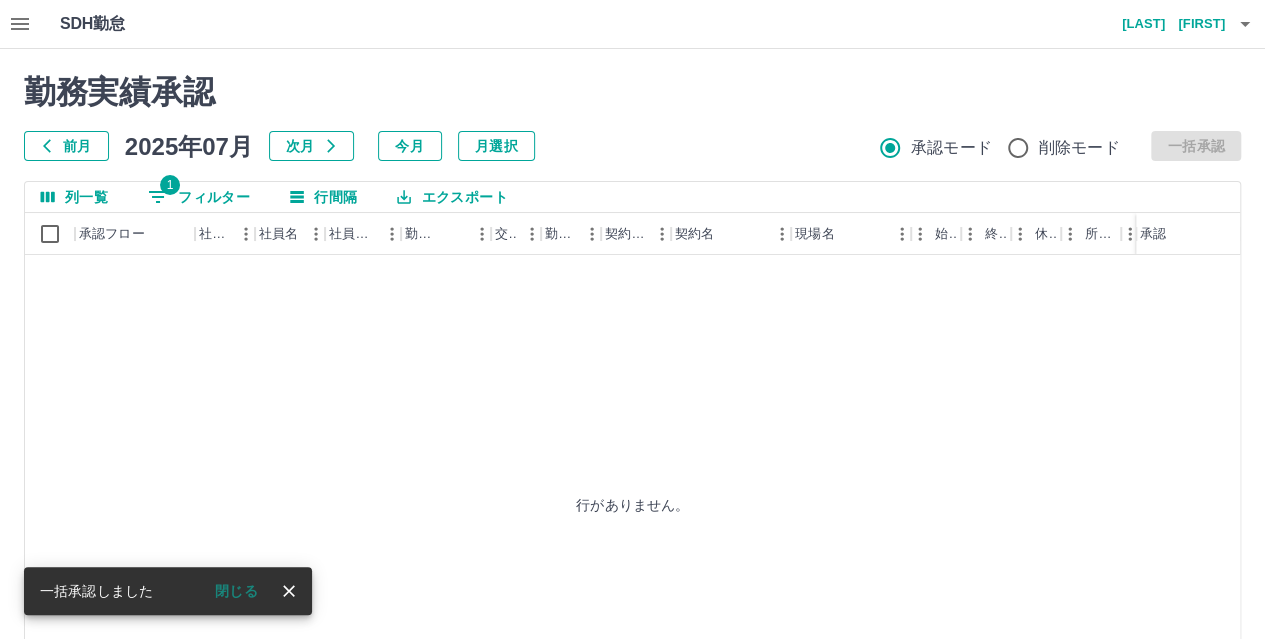 click 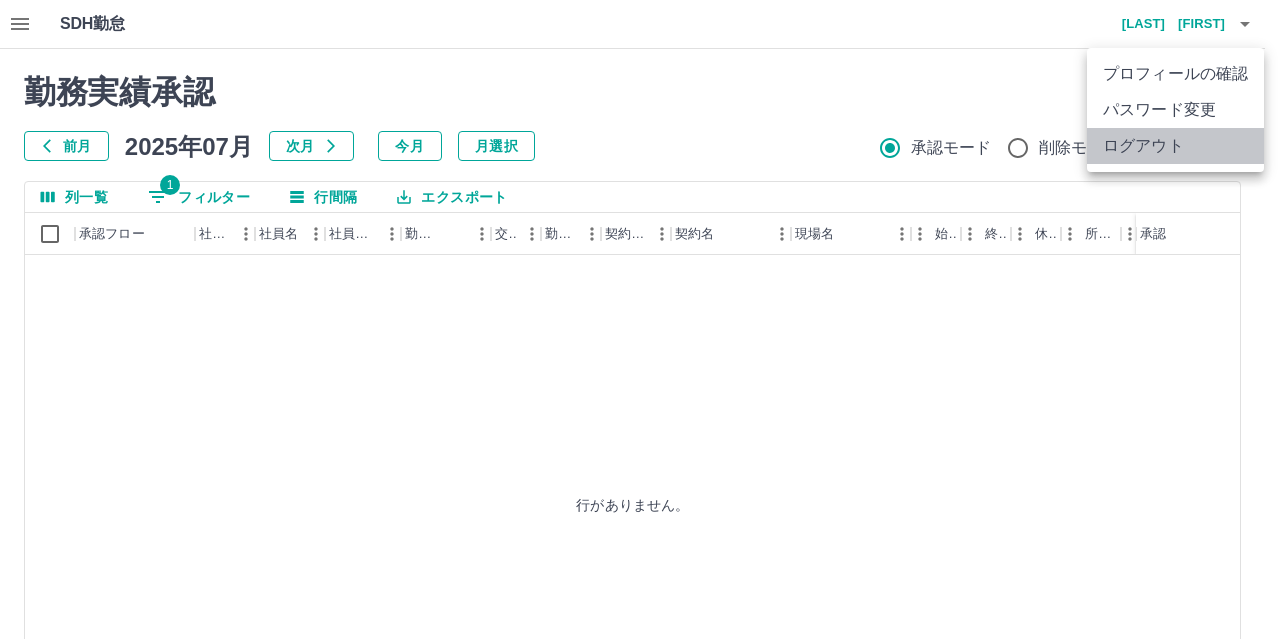 click on "ログアウト" at bounding box center [1175, 146] 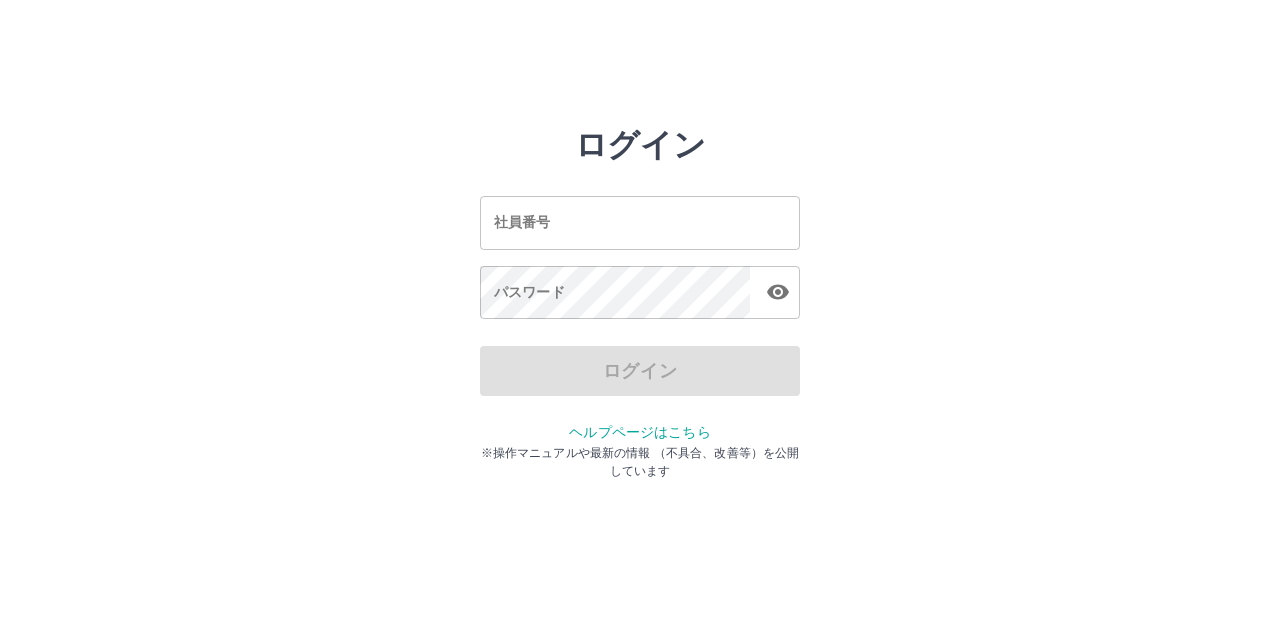 scroll, scrollTop: 0, scrollLeft: 0, axis: both 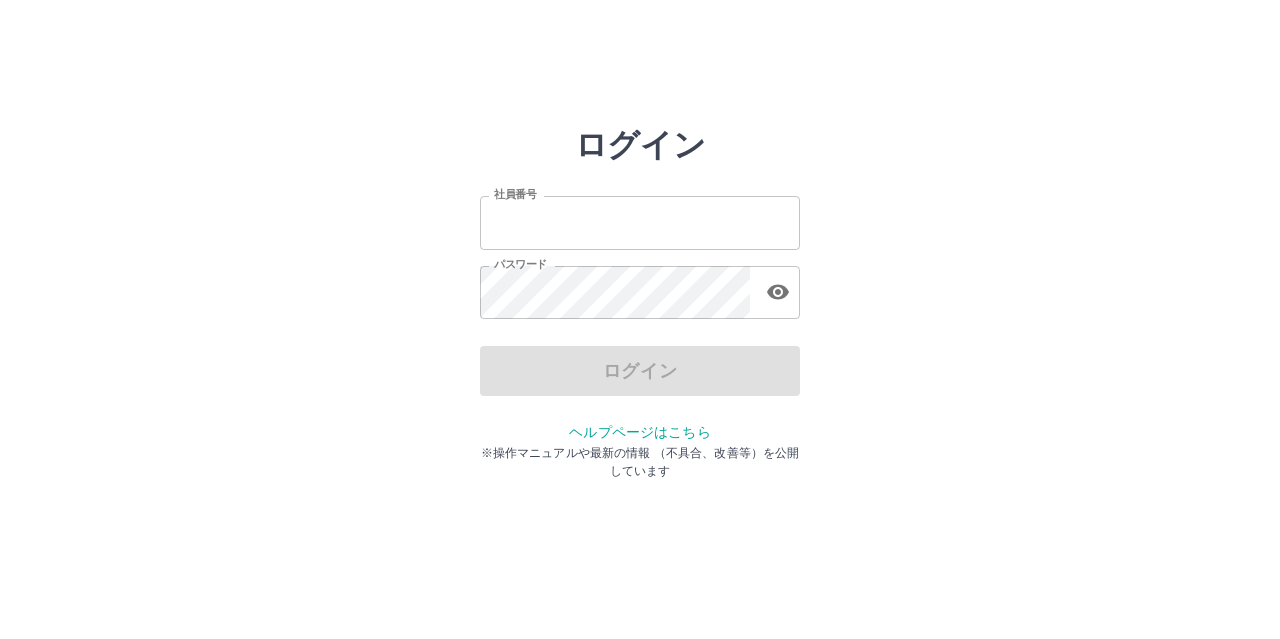 type on "*******" 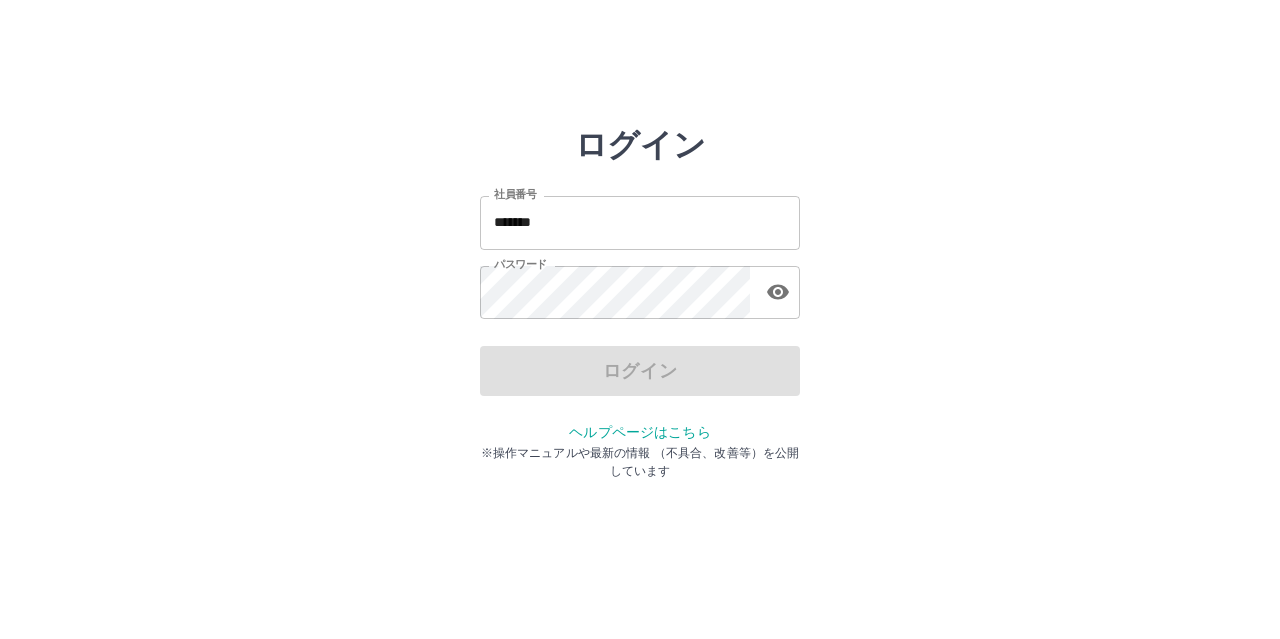 click on "ログイン" at bounding box center (640, 371) 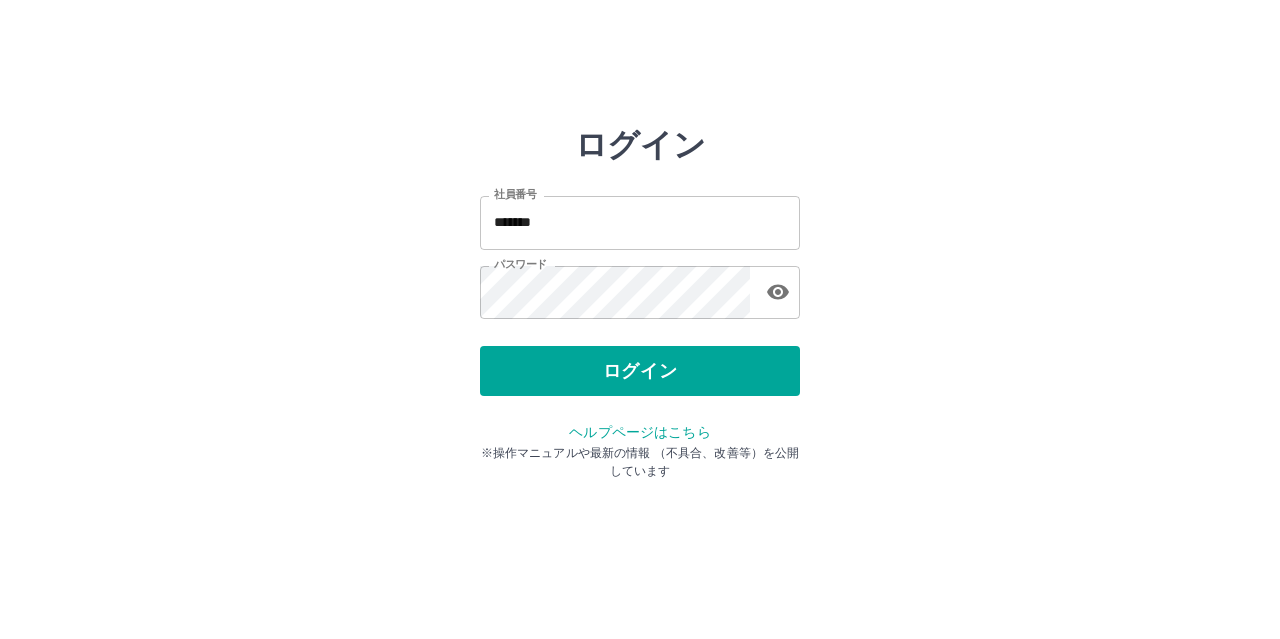 click on "ログイン" at bounding box center (640, 371) 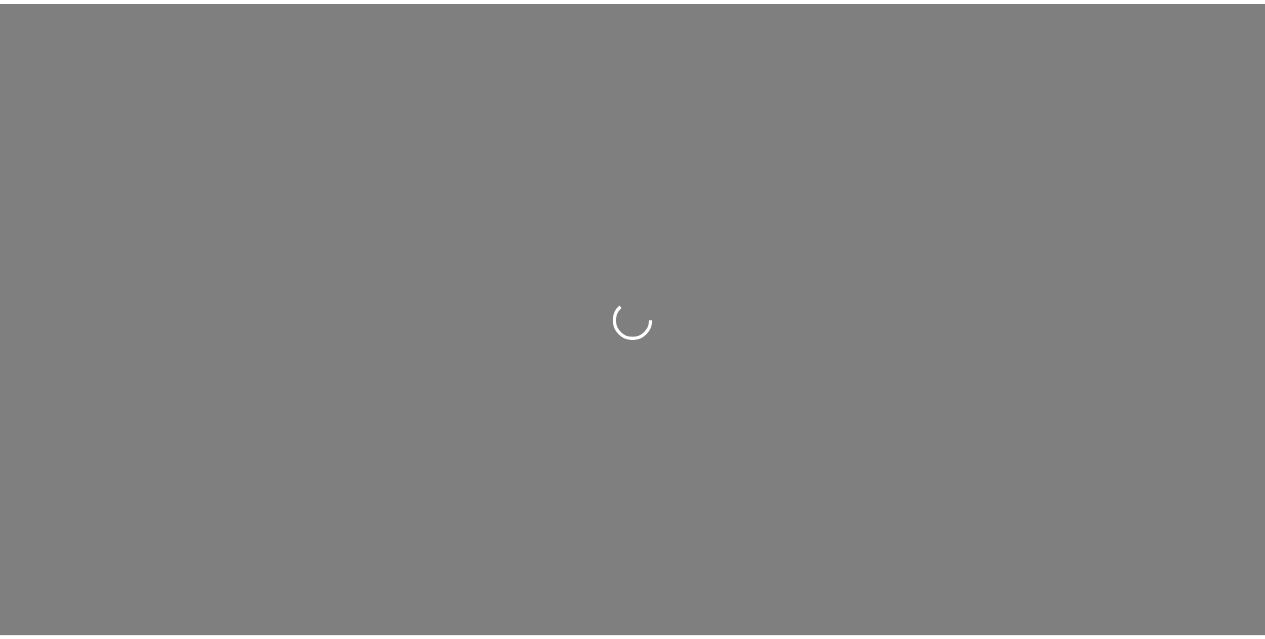 scroll, scrollTop: 0, scrollLeft: 0, axis: both 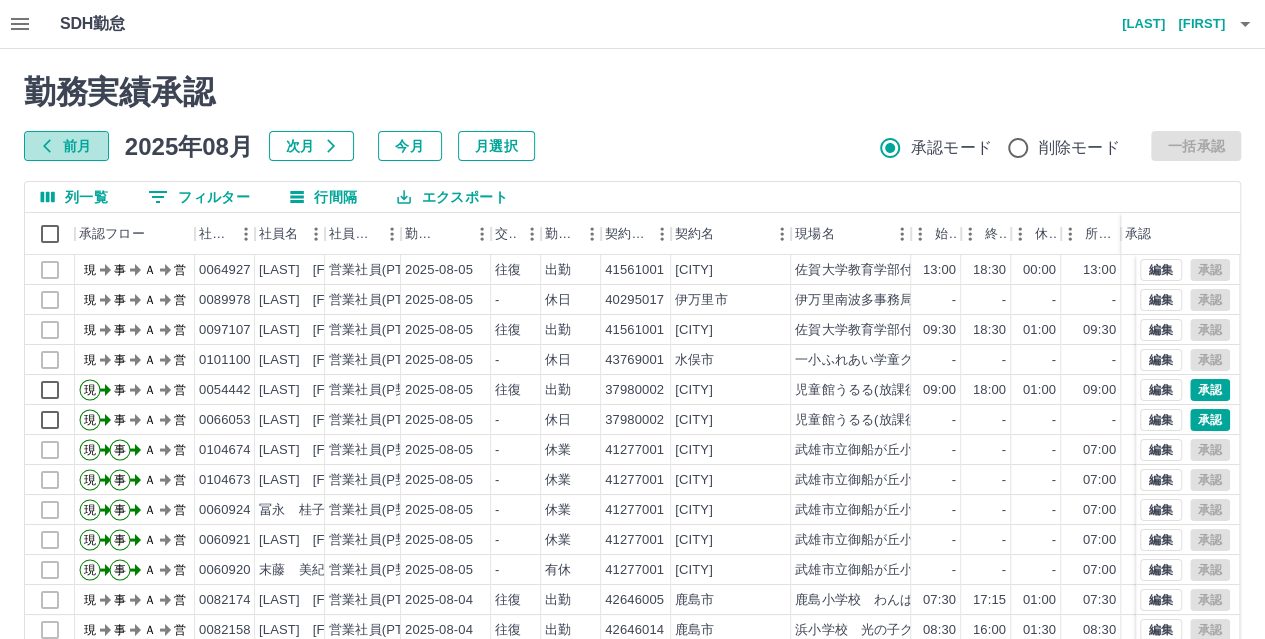 click on "前月" at bounding box center [66, 146] 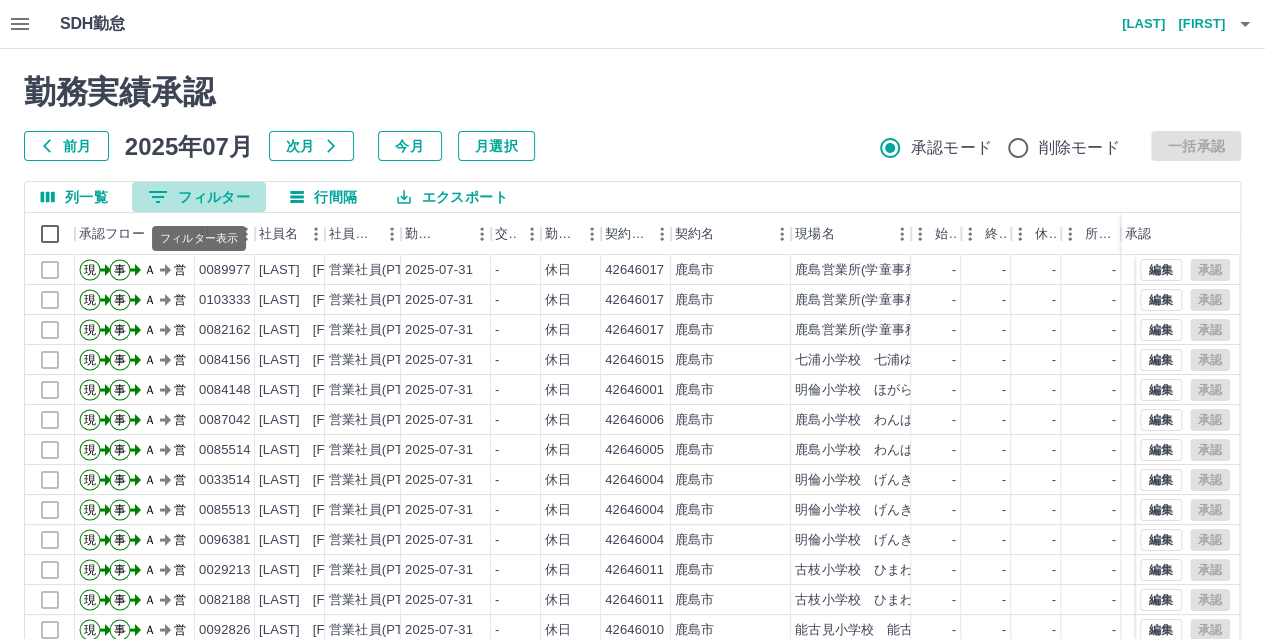 click on "0 フィルター" at bounding box center [199, 197] 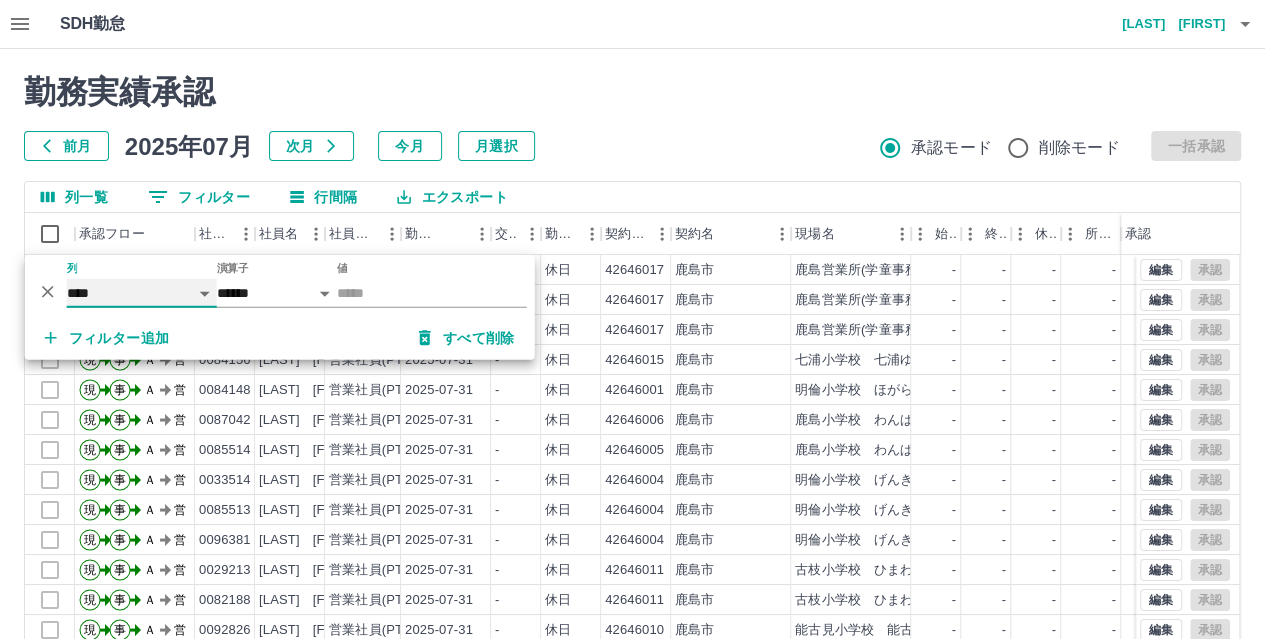 click on "**** *** **** *** *** **** ***** *** *** ** ** ** **** **** **** ** ** *** **** *****" at bounding box center (142, 293) 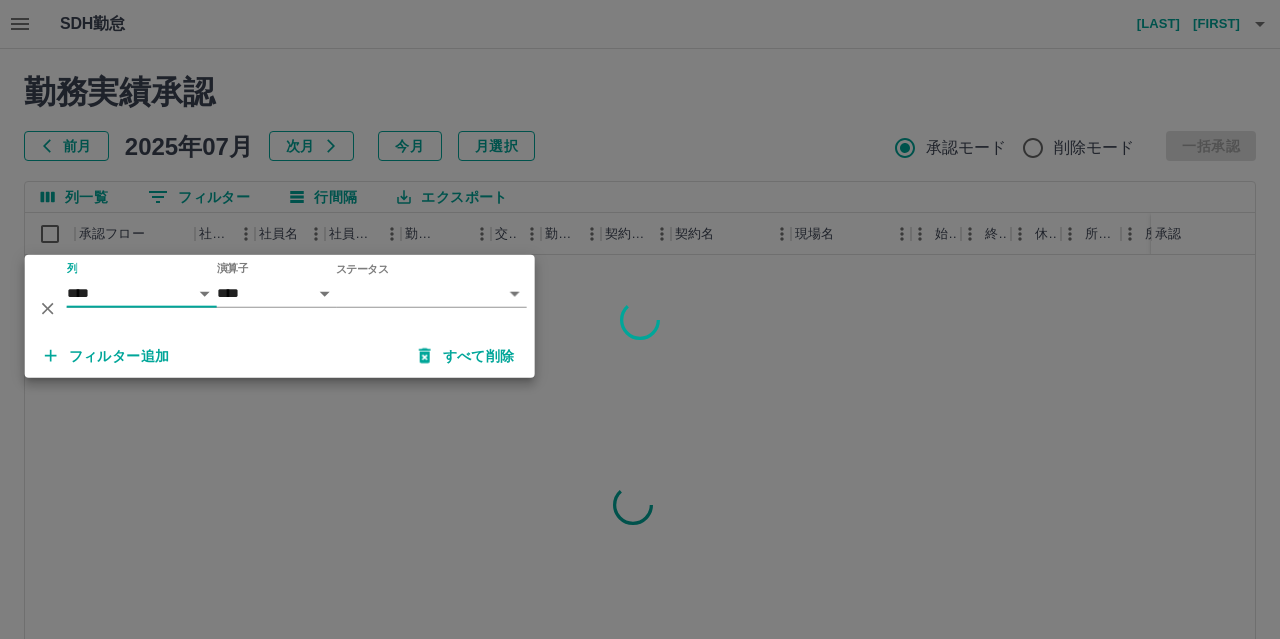 click on "SDH勤怠 [LAST]　[FIRST] 勤務実績承認 前月 2025年07月 次月 今月 月選択 承認モード 削除モード 一括承認 列一覧 0 フィルター 行間隔 エクスポート 承認フロー 社員番号 社員名 社員区分 勤務日 交通費 勤務区分 契約コード 契約名 現場名 始業 終業 休憩 所定開始 所定終業 所定休憩 拘束 勤務 遅刻等 承認 ページあたりの行数: 20 ** 1～20 / 30576 SDH勤怠 *** ** 列 **** *** **** *** *** **** ***** *** *** ** ** ** **** **** **** ** ** *** **** ***** 演算子 **** ****** ステータス ​ ********* フィルター追加 すべて削除" at bounding box center (640, 422) 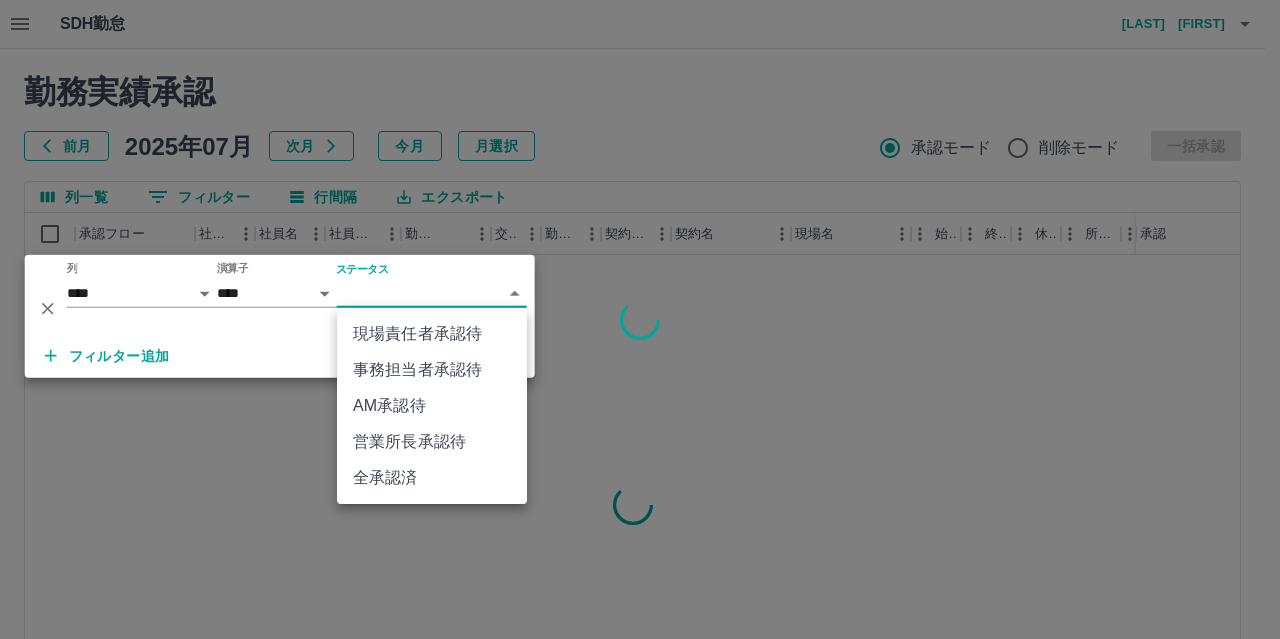 click on "現場責任者承認待" at bounding box center [432, 334] 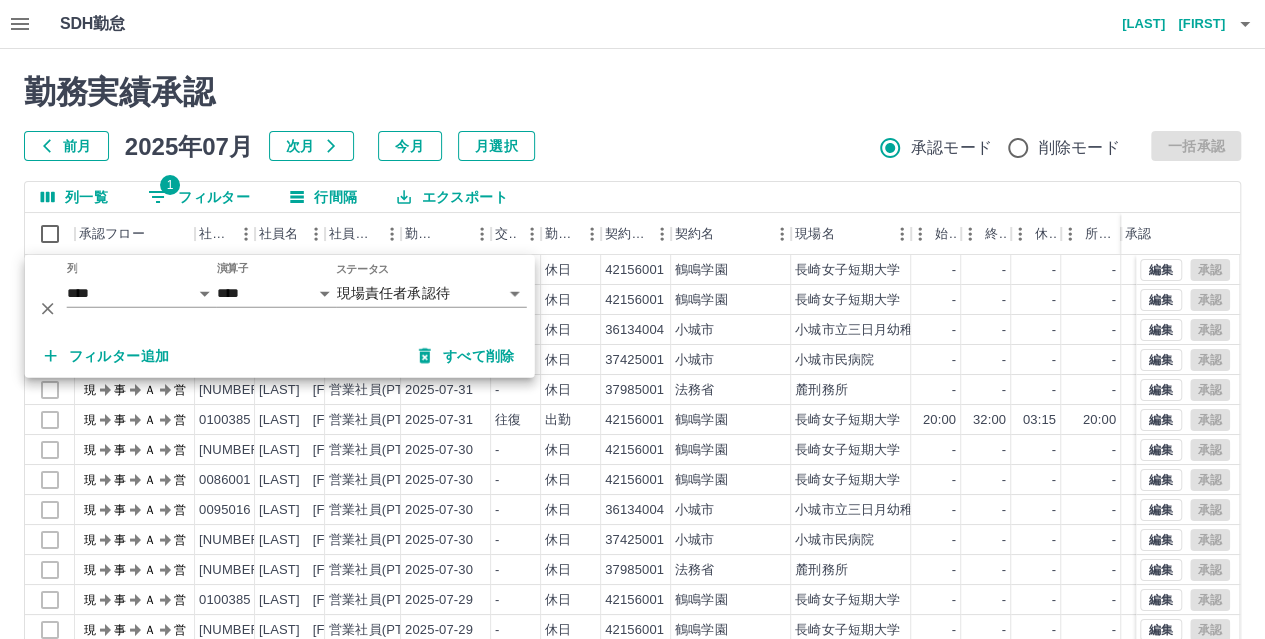 click on "勤務実績承認 前月 2025年07月 次月 今月 月選択 承認モード 削除モード 一括承認" at bounding box center [632, 117] 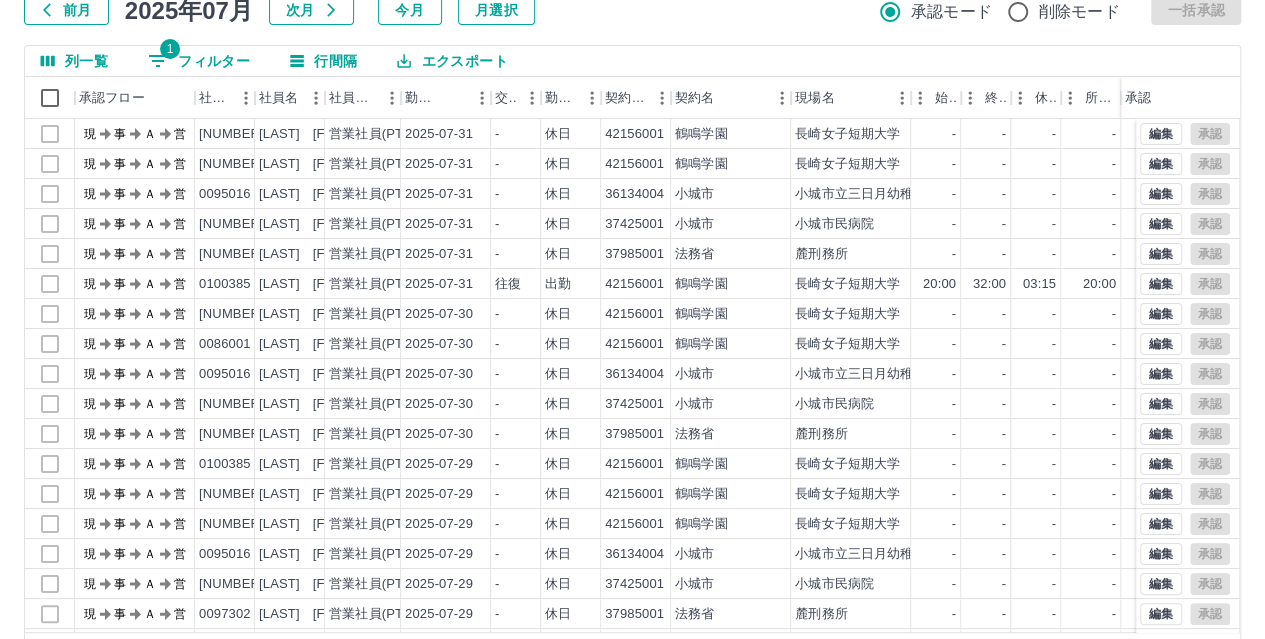 scroll, scrollTop: 200, scrollLeft: 0, axis: vertical 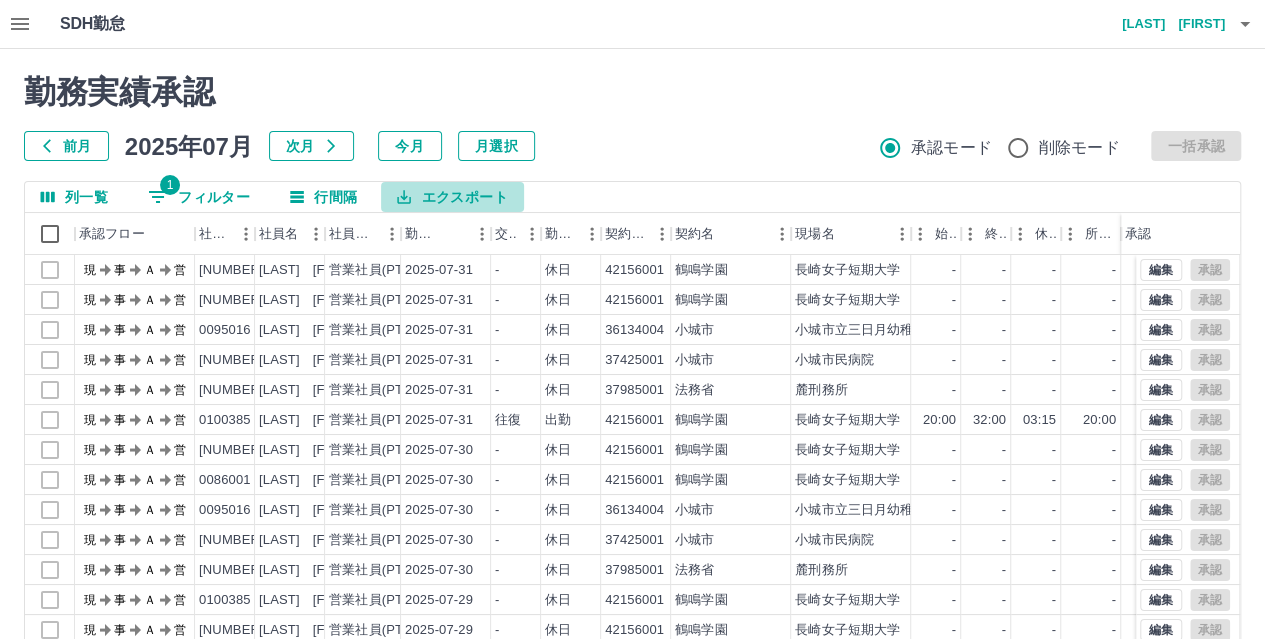 click on "エクスポート" at bounding box center (452, 197) 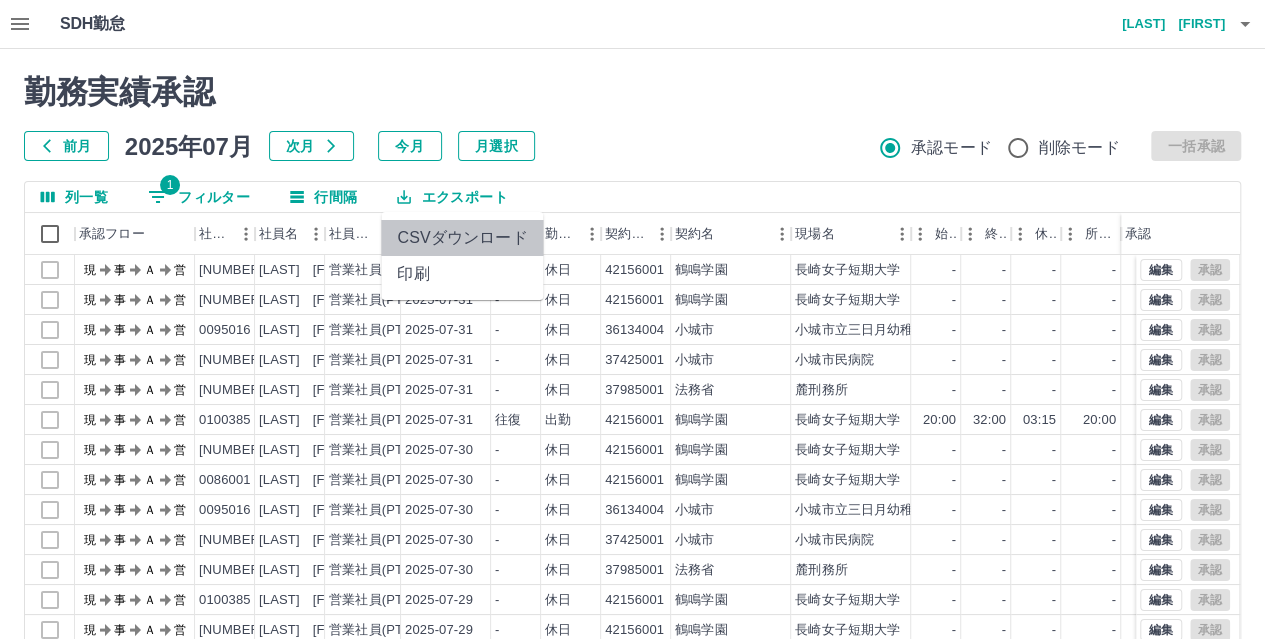 click on "CSVダウンロード" at bounding box center (462, 238) 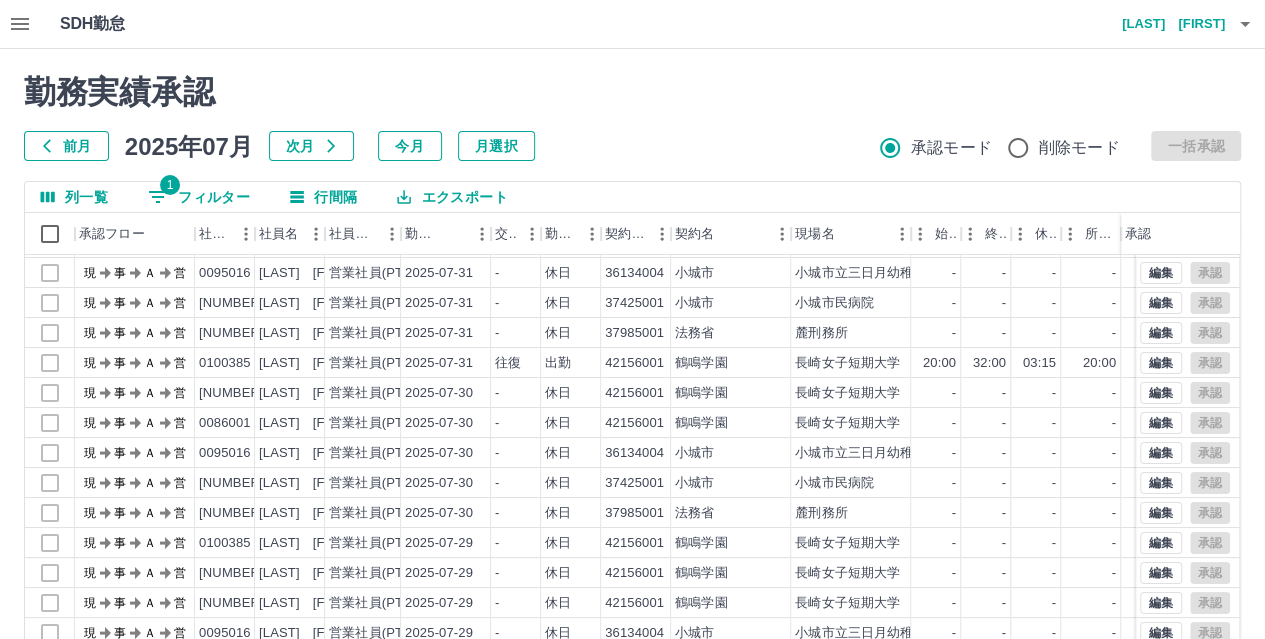 scroll, scrollTop: 101, scrollLeft: 0, axis: vertical 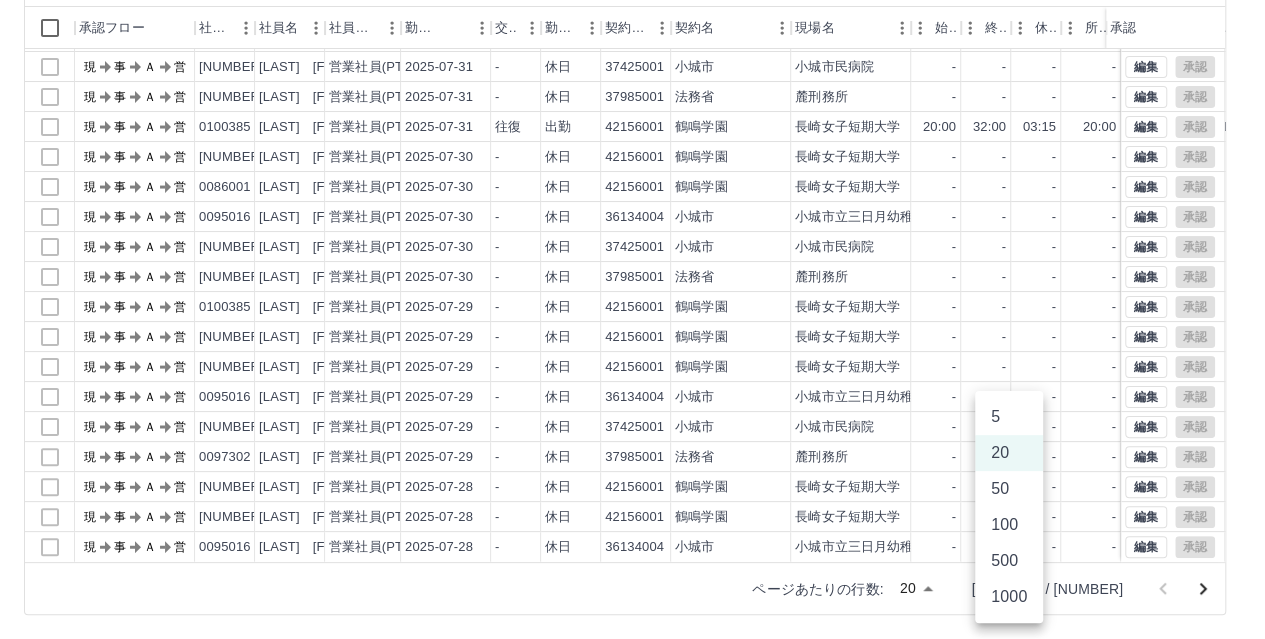 click on "SDH勤怠 [LAST]　[FIRST] 勤務実績承認 前月 2025年07月 次月 今月 月選択 承認モード 削除モード 一括承認 列一覧 1 フィルター 行間隔 エクスポート 承認フロー 社員番号 社員名 社員区分 勤務日 交通費 勤務区分 契約コード 契約名 現場名 始業 終業 休憩 所定開始 所定終業 所定休憩 拘束 勤務 遅刻等 承認 現 事 Ａ 営 [NUMBER] [LAST]　[FIRST] 営業社員(PT契約) 2025-07-31  -  休日 42156001 [CITY] [CITY] - - - - - - 00:00 00:00 00:00 現 事 Ａ 営 [NUMBER] [LAST]　[FIRST] 営業社員(PT契約) 2025-07-31  -  休日 36134004 [CITY] [CITY] - - - - - - 00:00 00:00 00:00 現 事 Ａ 営 [NUMBER] [LAST]　[FIRST] 営業社員(PT契約) 2025-07-31  -  休日 37425001 [CITY] [CITY] - - - - - - 00:00 00:00 00:00 現 事 Ａ 営 [NUMBER] [LAST]　[FIRST] 営業社員(PT契約) 2025-07-31  -  休日 37985001 法務省 麓刑務所 - - - - - - 00:00 00:00" at bounding box center (632, 216) 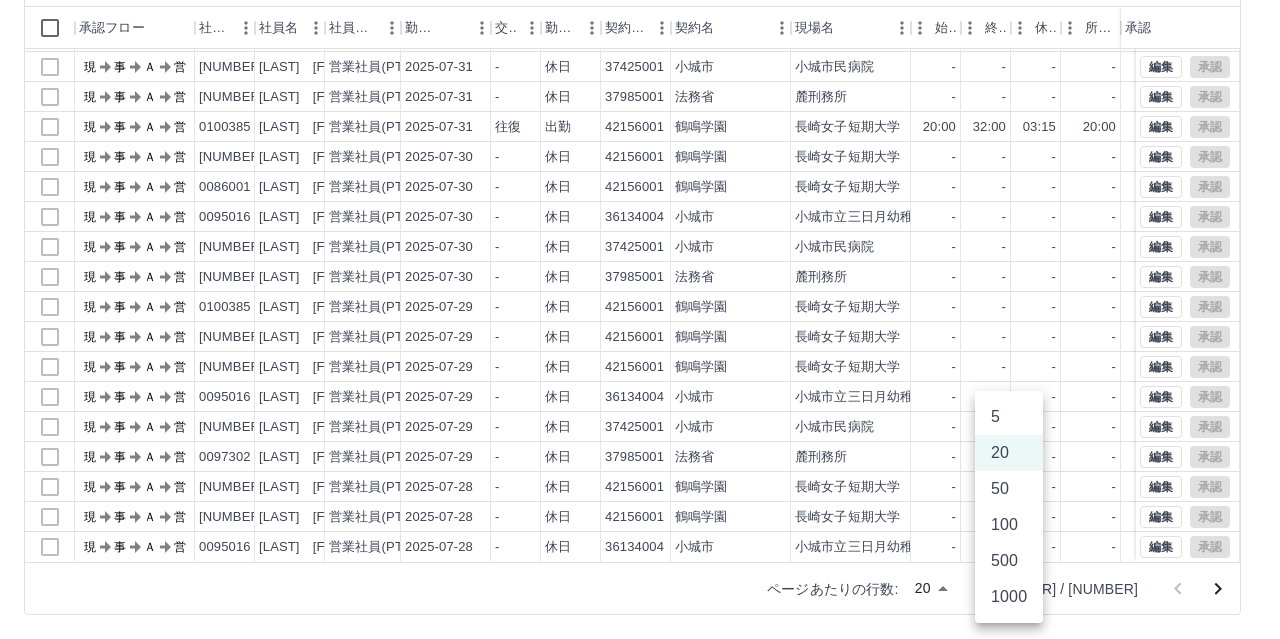 click on "500" at bounding box center (1009, 561) 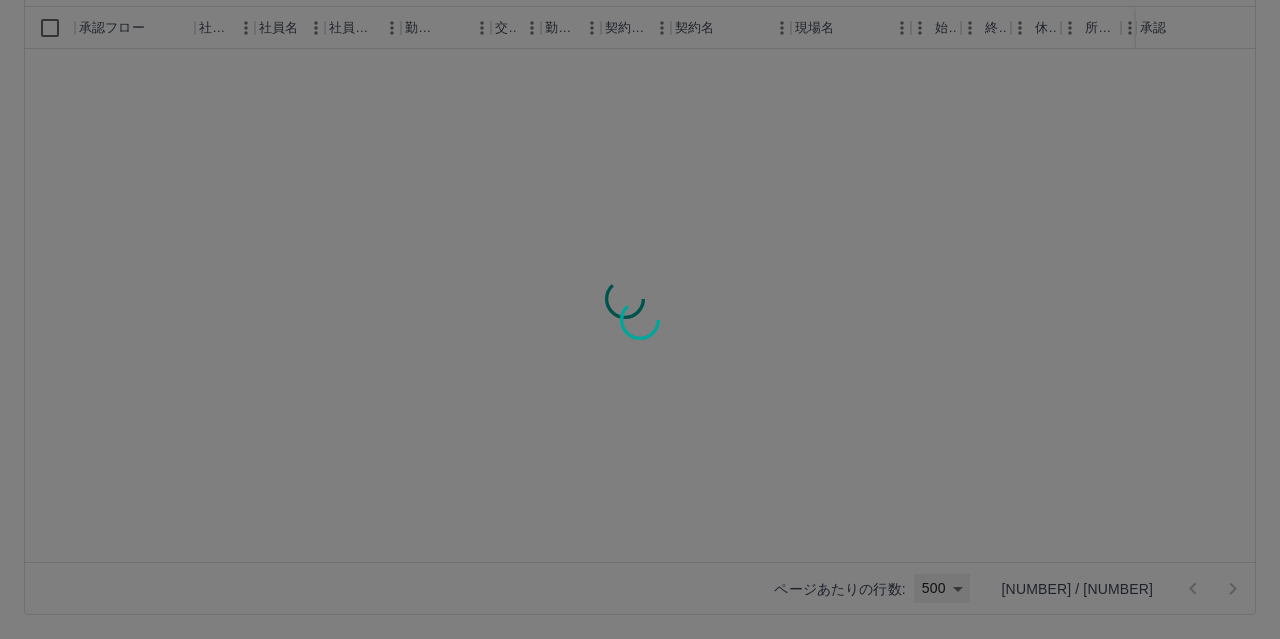 type on "***" 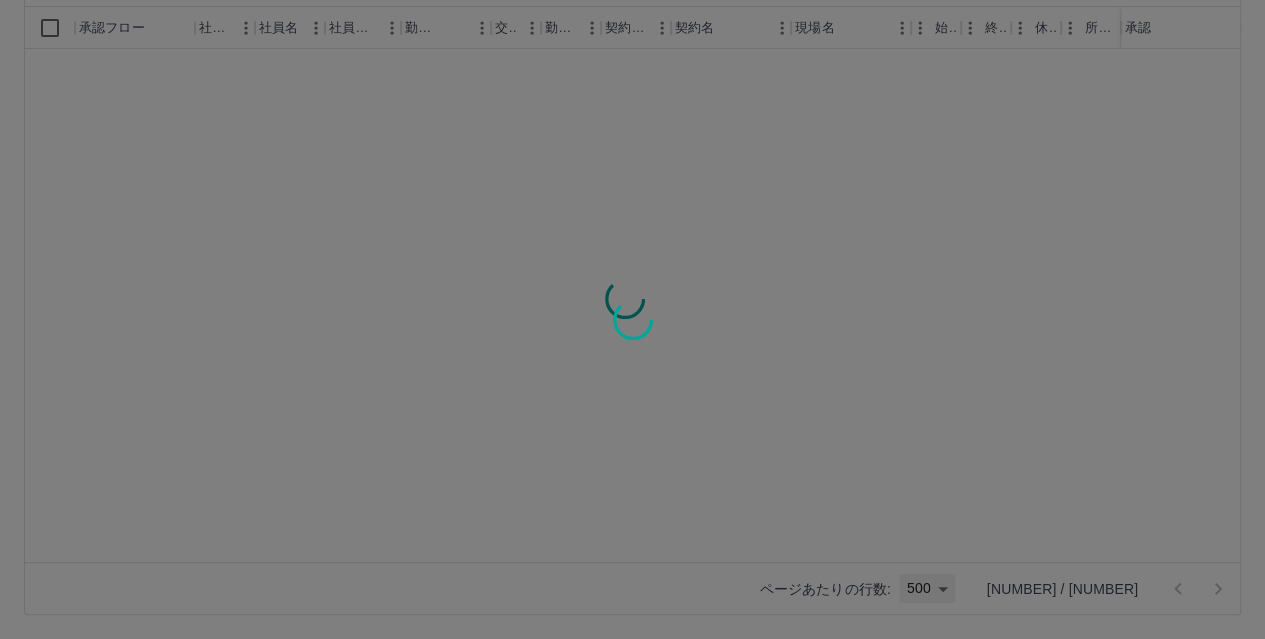 scroll, scrollTop: 0, scrollLeft: 0, axis: both 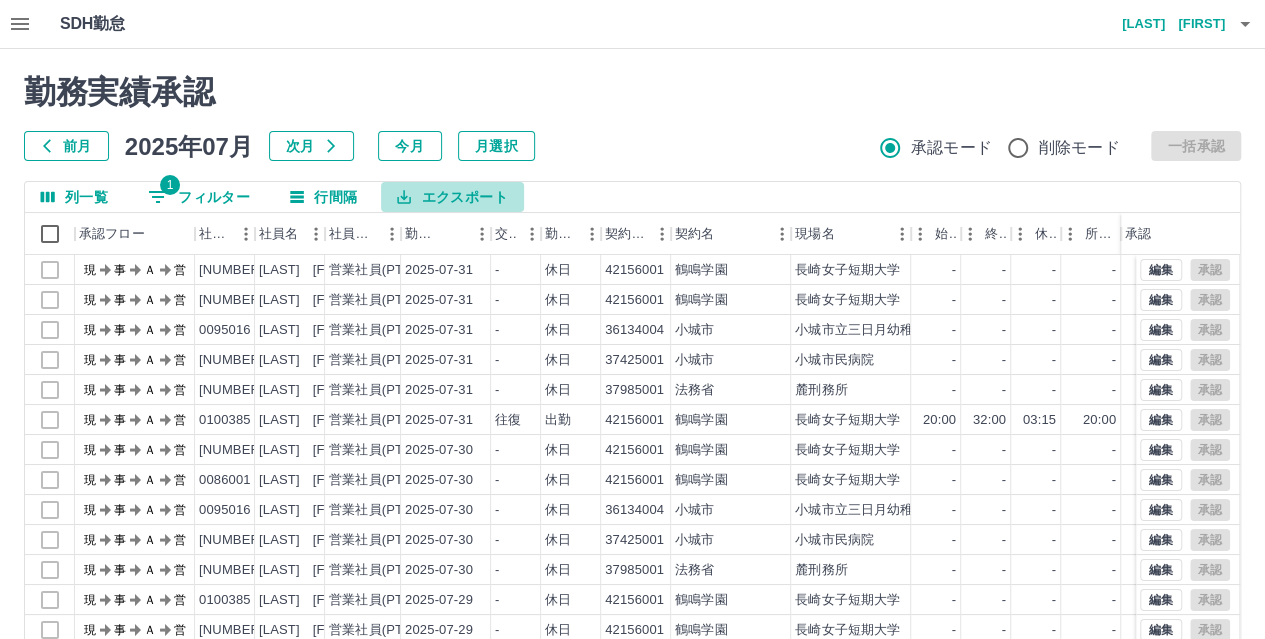 click on "エクスポート" at bounding box center (452, 197) 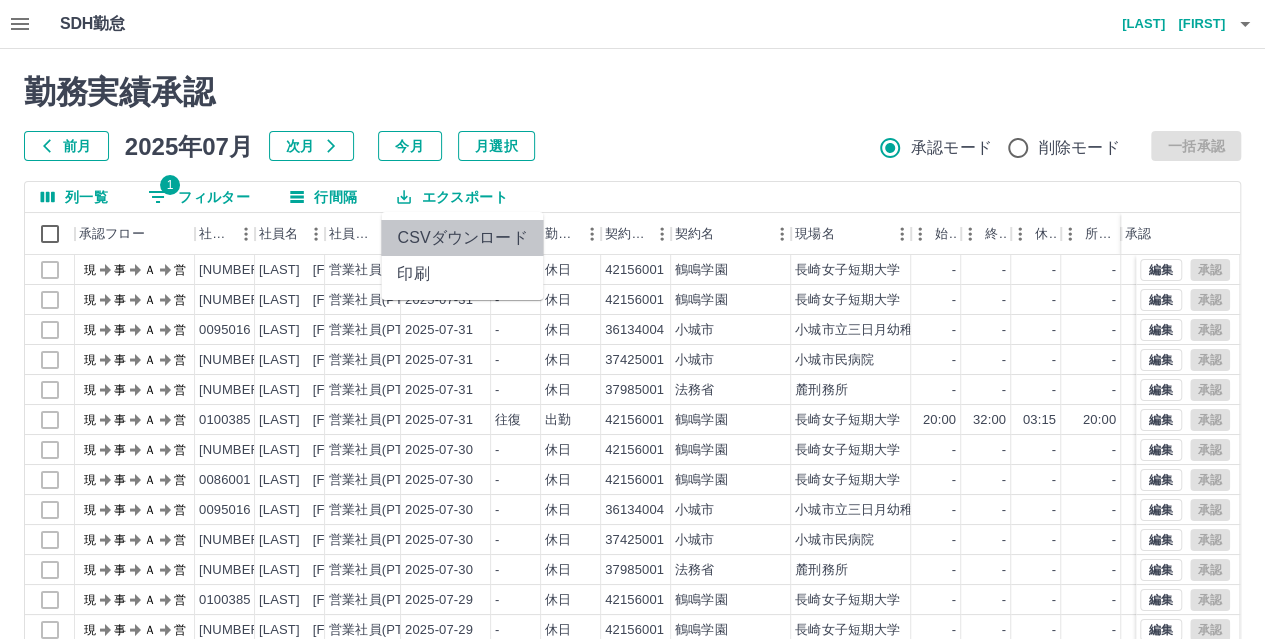 click on "CSVダウンロード" at bounding box center (462, 238) 